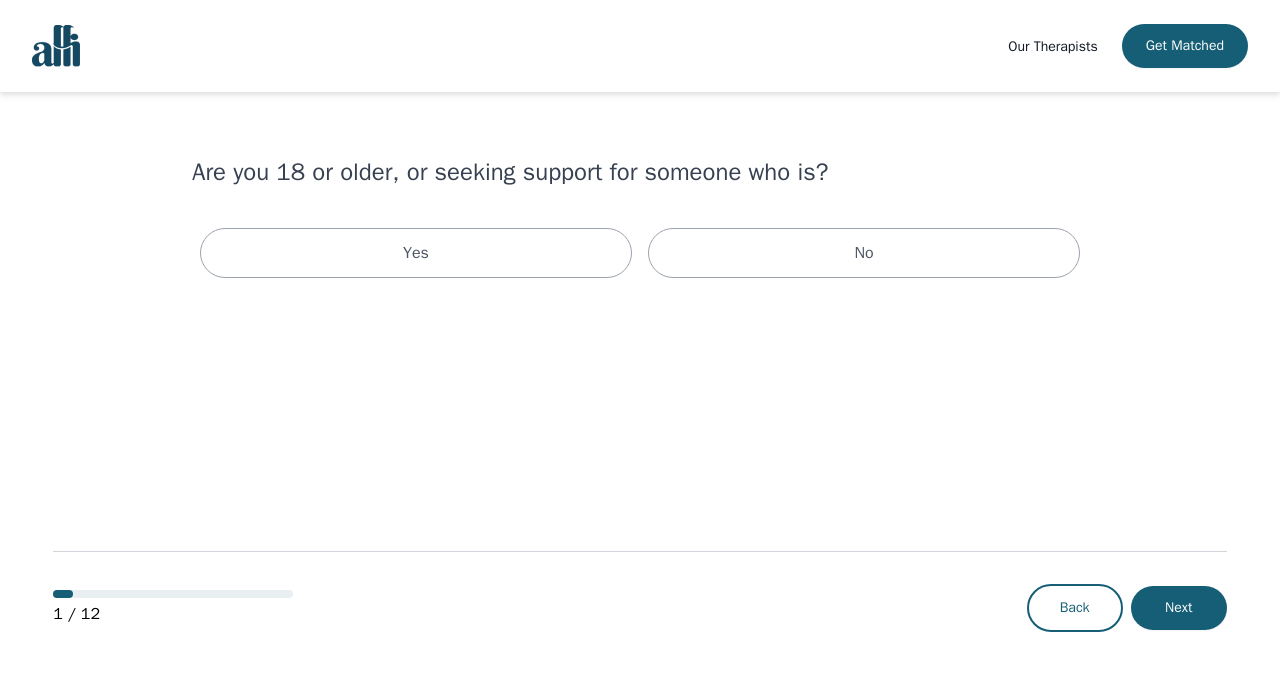 scroll, scrollTop: 0, scrollLeft: 0, axis: both 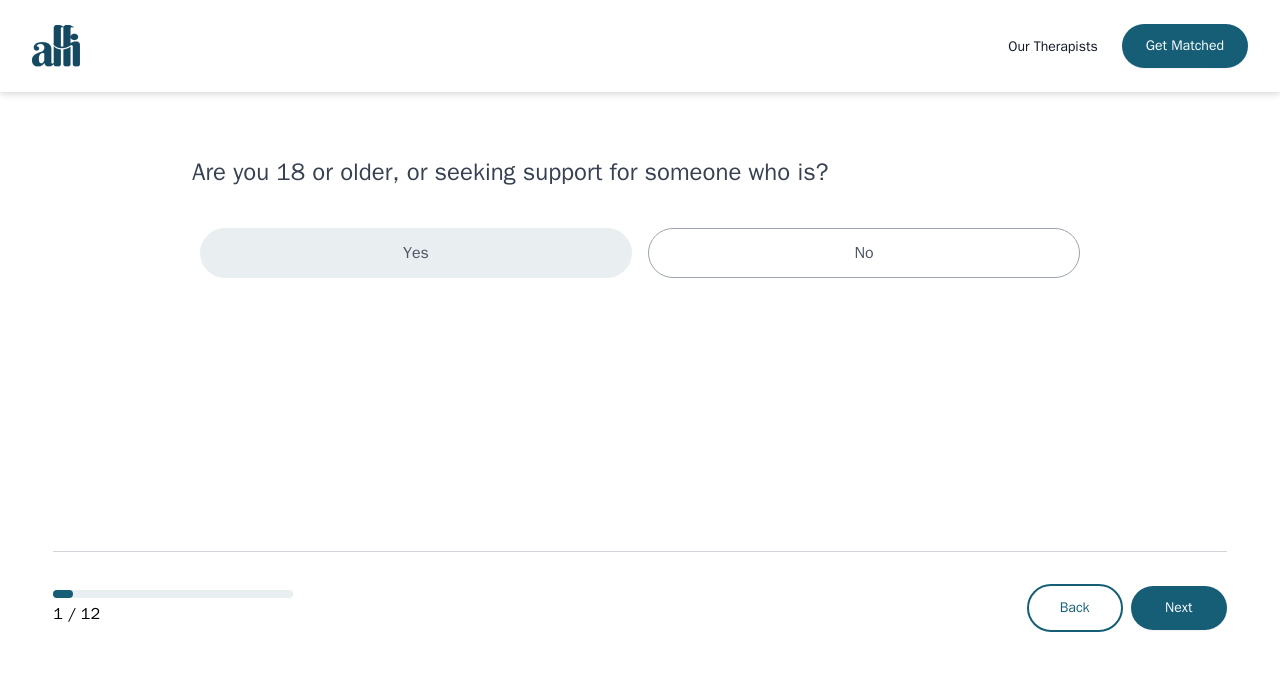 click on "Yes" at bounding box center (416, 253) 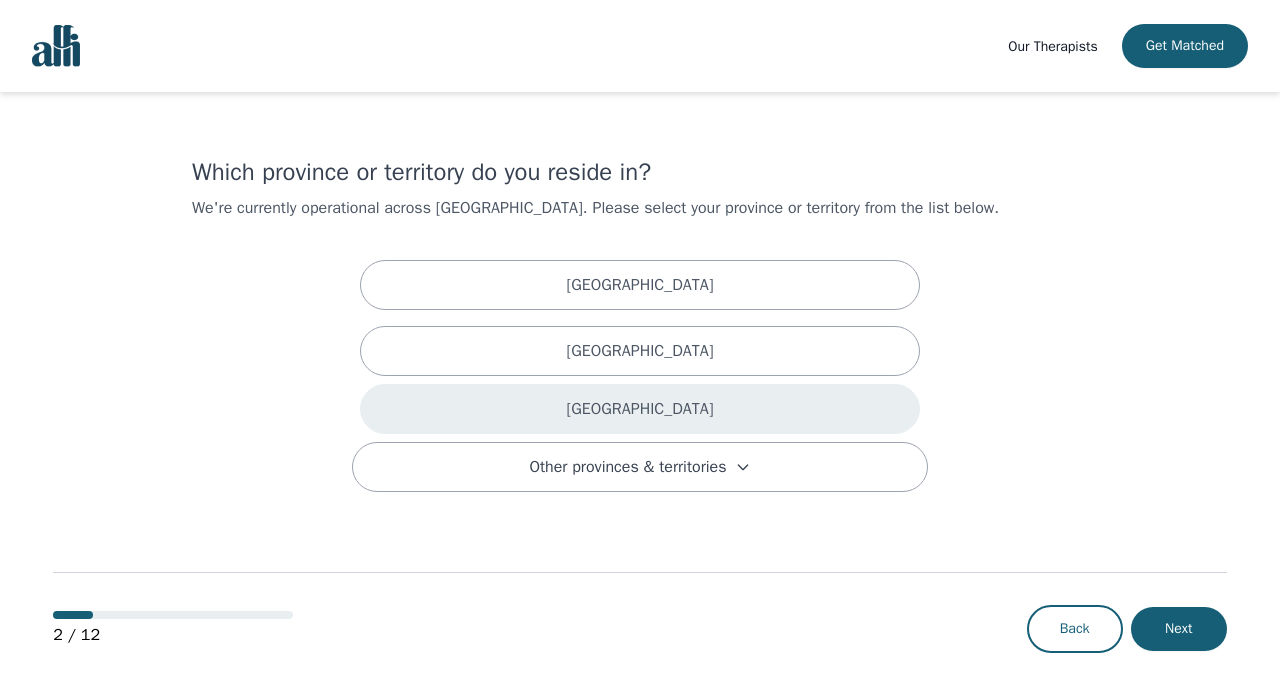 click on "Ontario" at bounding box center [640, 409] 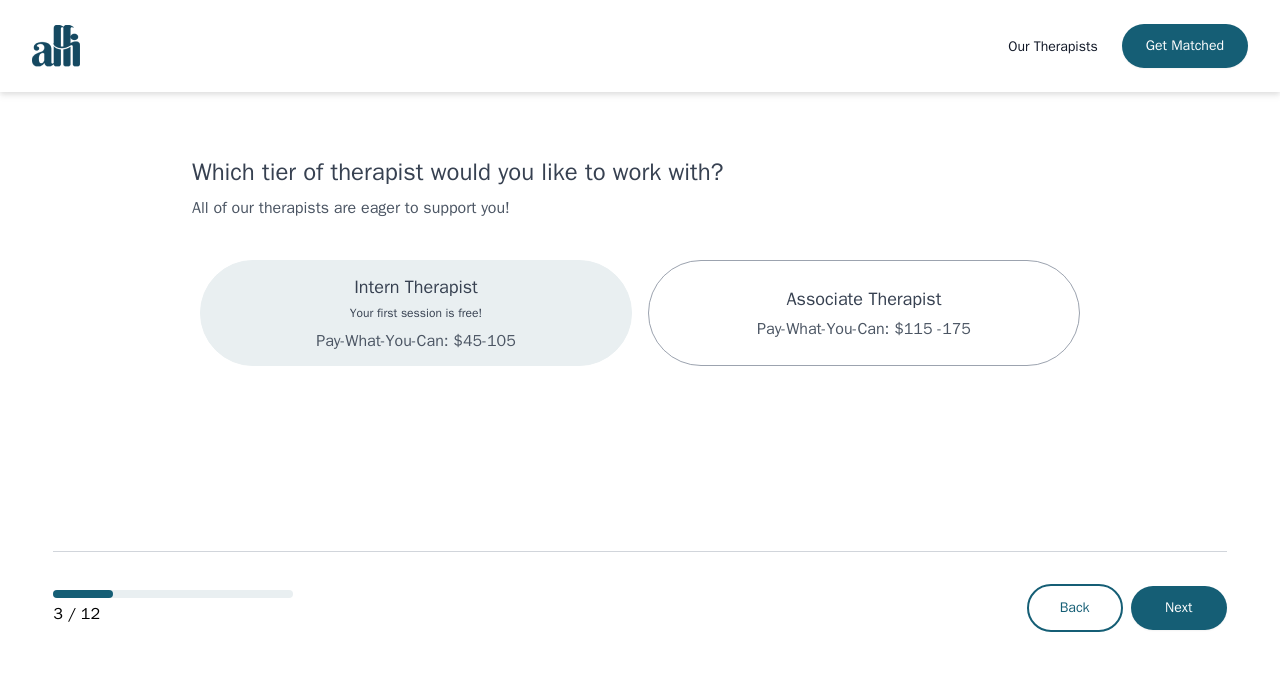 click on "Intern Therapist Your first session is free! Pay-What-You-Can: $45-105" at bounding box center (415, 313) 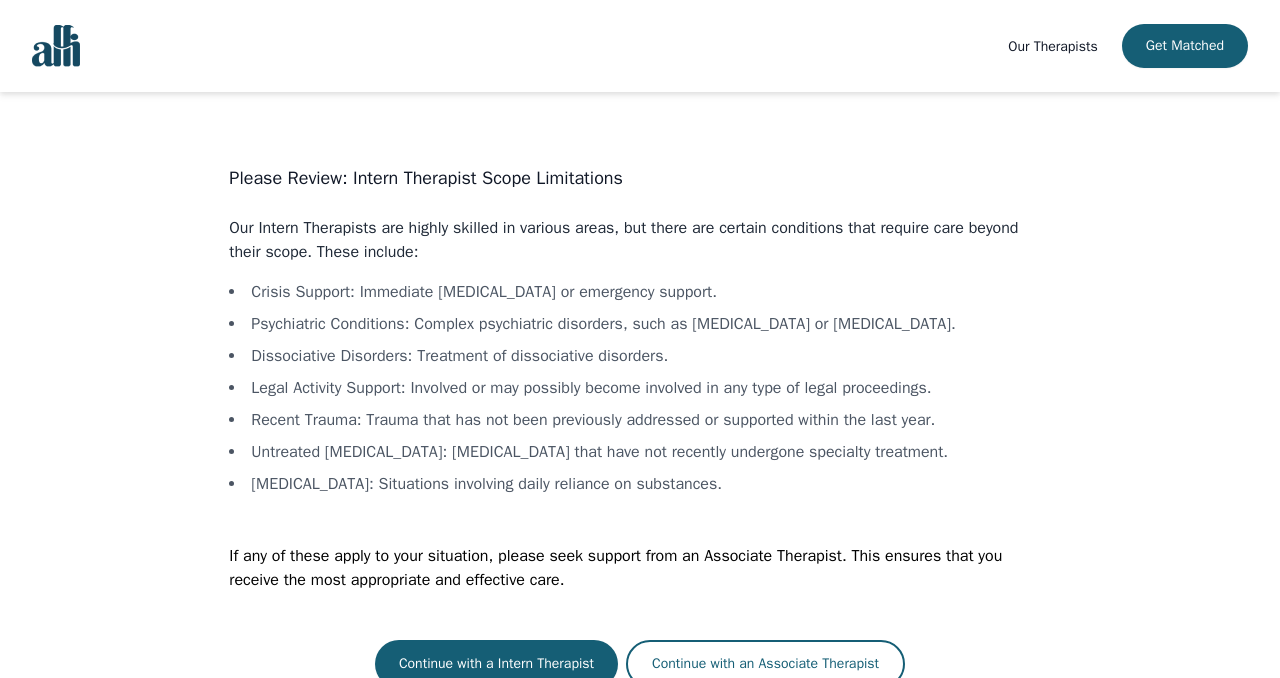 scroll, scrollTop: 34, scrollLeft: 0, axis: vertical 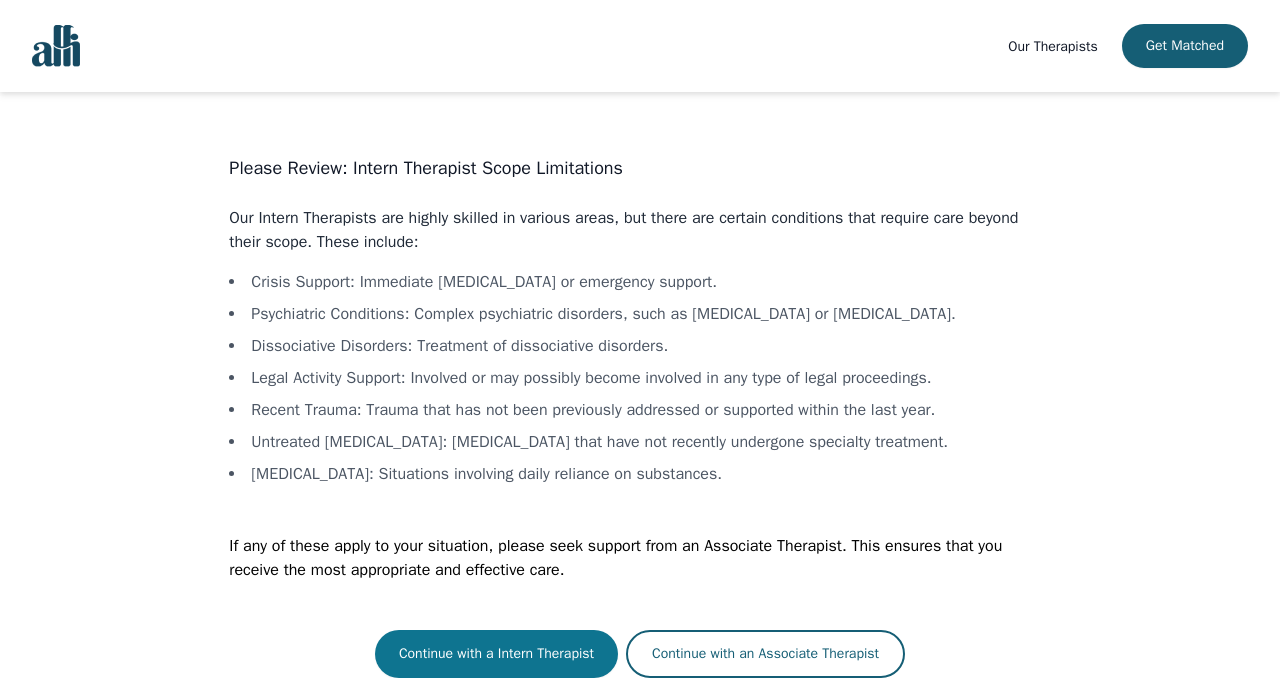 click on "Continue with a Intern Therapist" at bounding box center (496, 654) 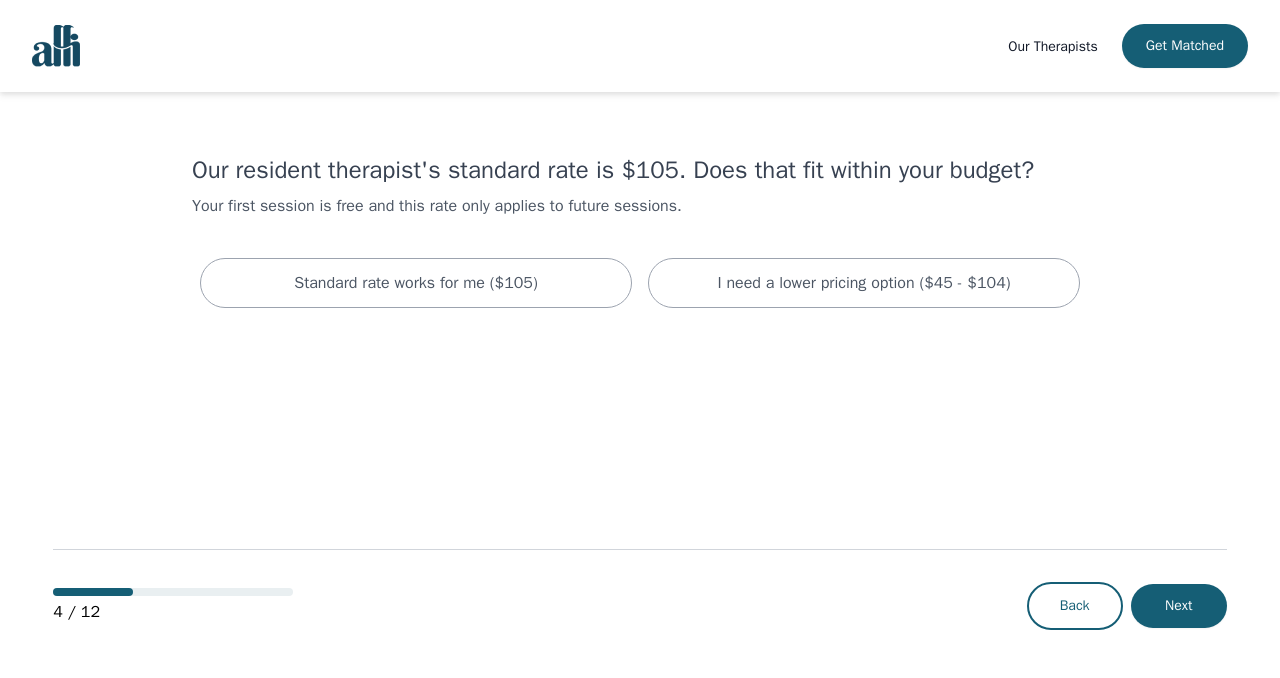 scroll, scrollTop: 0, scrollLeft: 0, axis: both 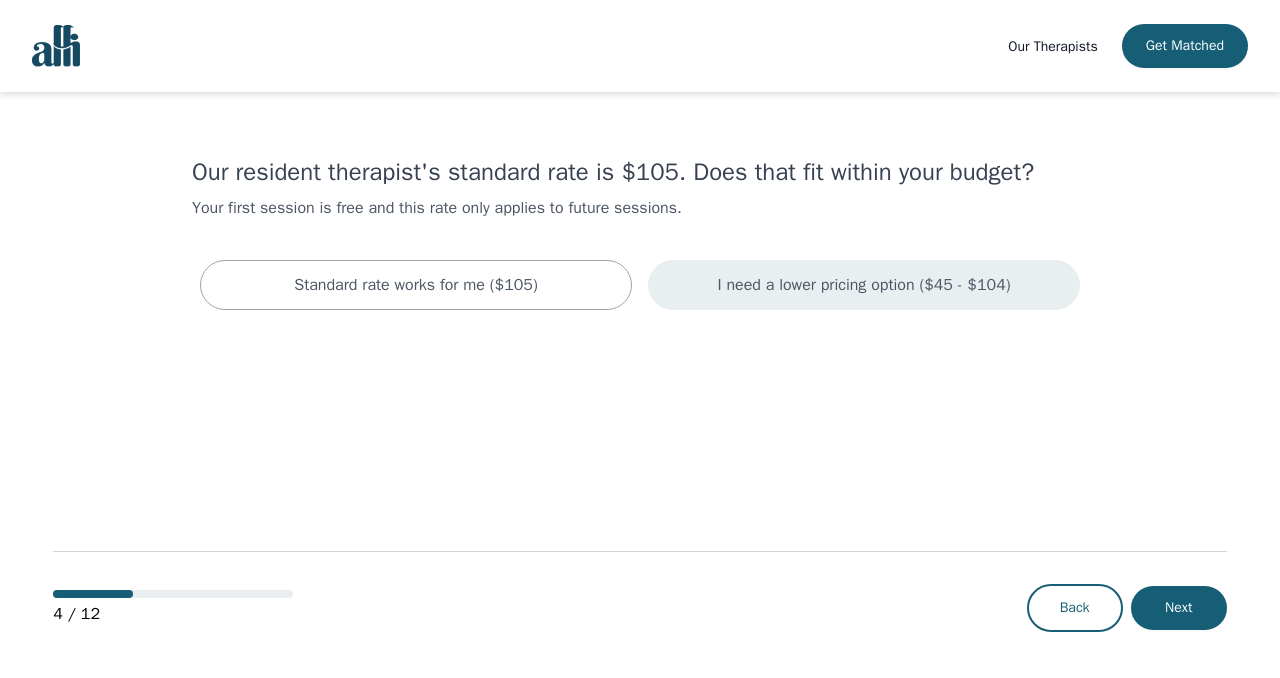 click on "I need a lower pricing option ($45 - $104)" at bounding box center [864, 285] 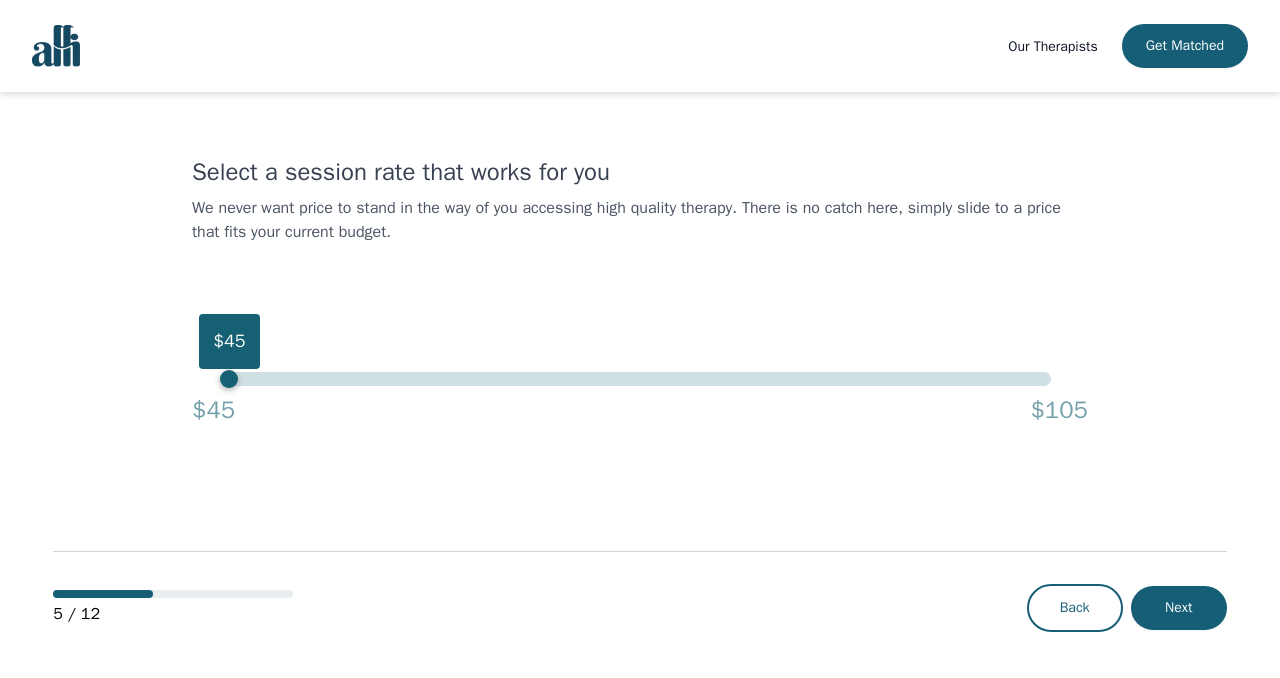 drag, startPoint x: 1043, startPoint y: 383, endPoint x: 0, endPoint y: 380, distance: 1043.0043 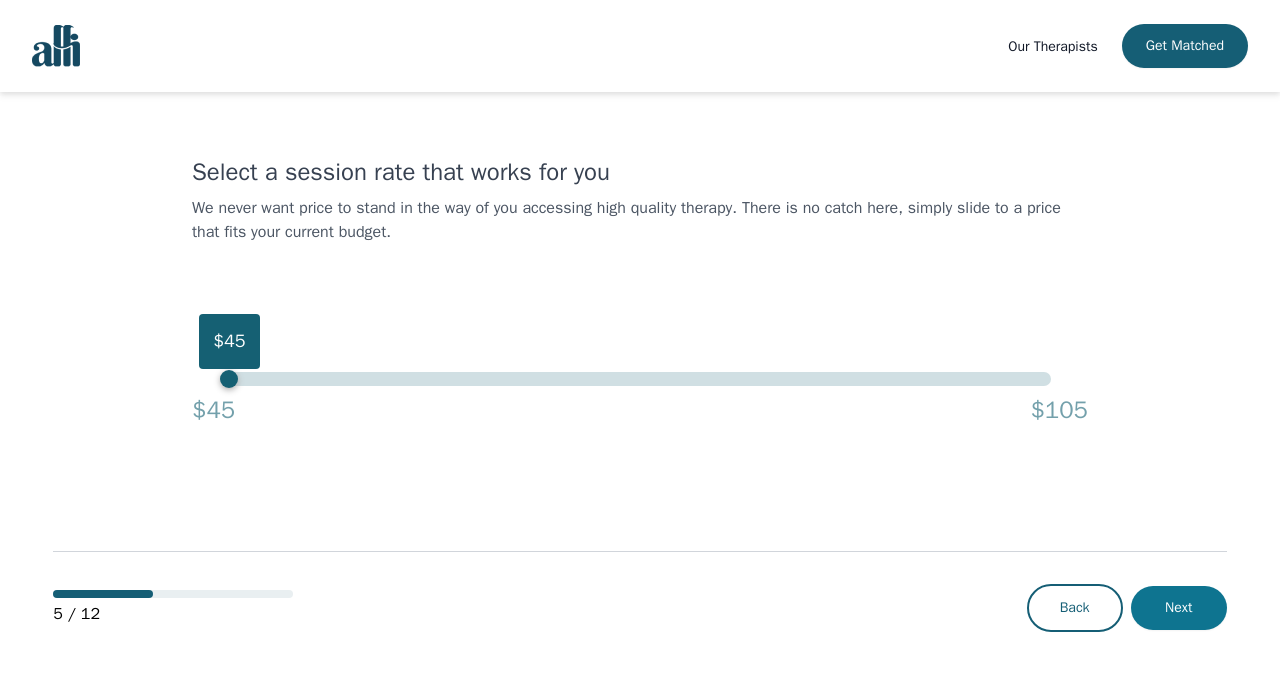 click on "Next" at bounding box center [1179, 608] 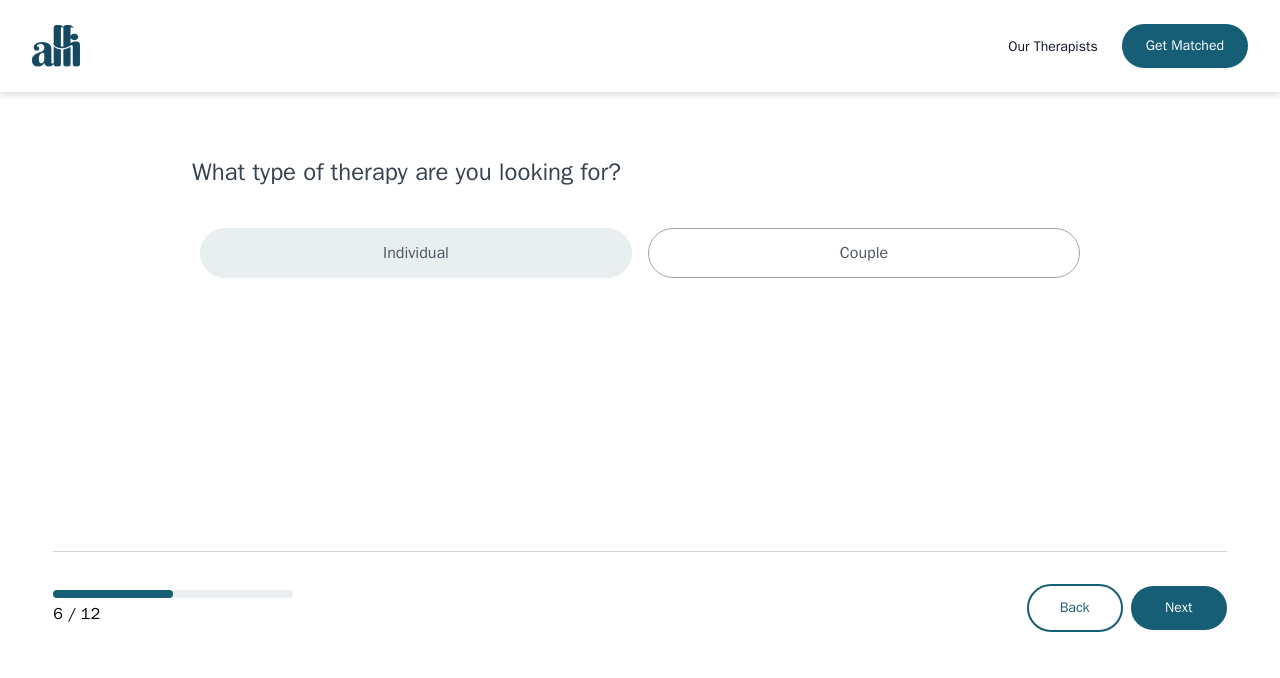 click on "Individual" at bounding box center (416, 253) 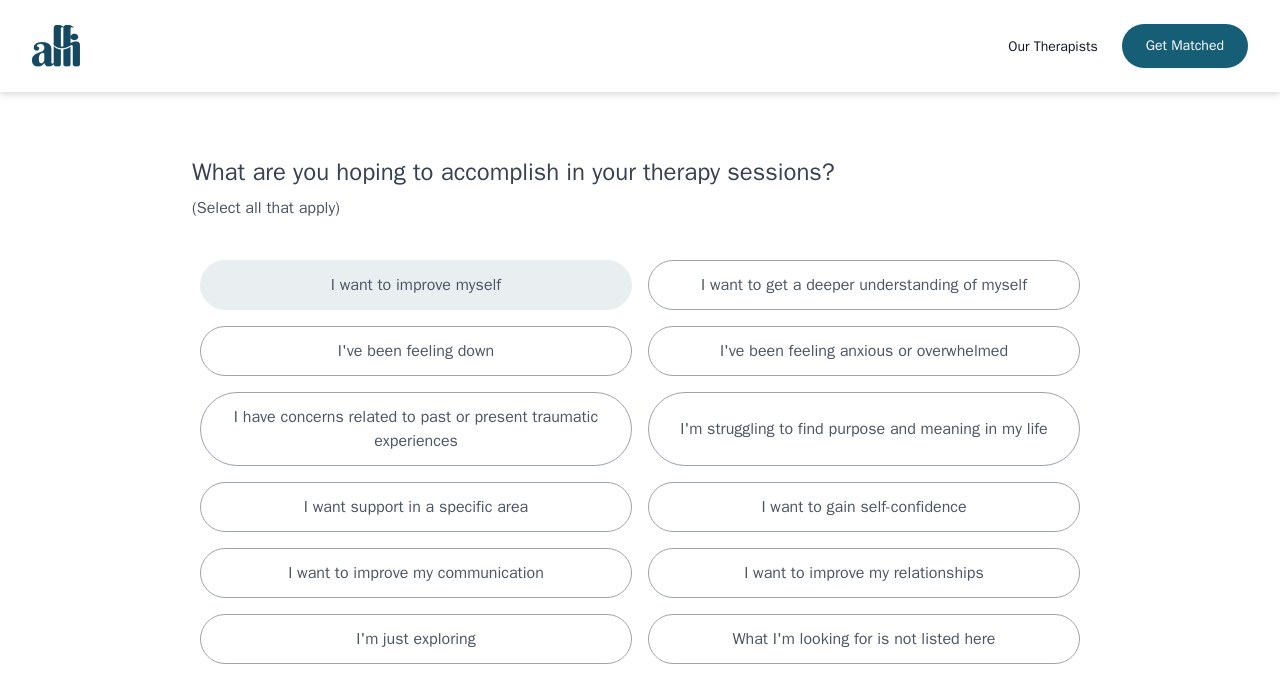 click on "I want to improve myself" at bounding box center (416, 285) 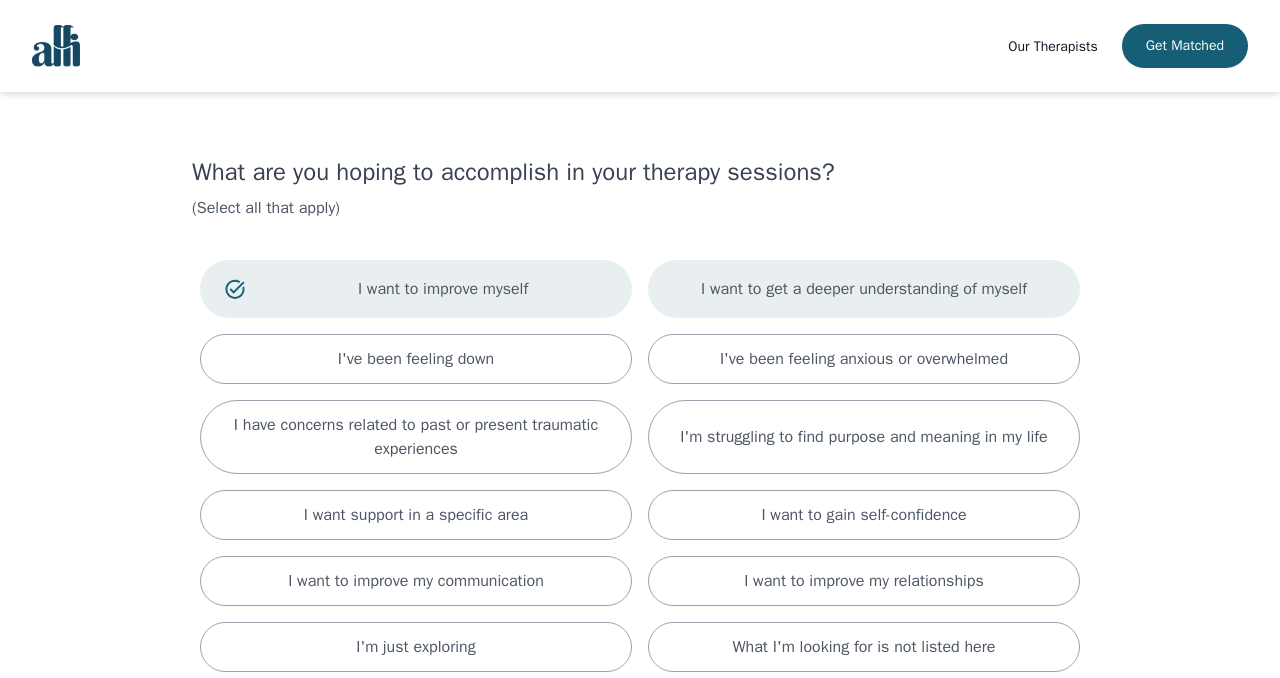 click on "I want to get a deeper understanding of myself" at bounding box center [864, 289] 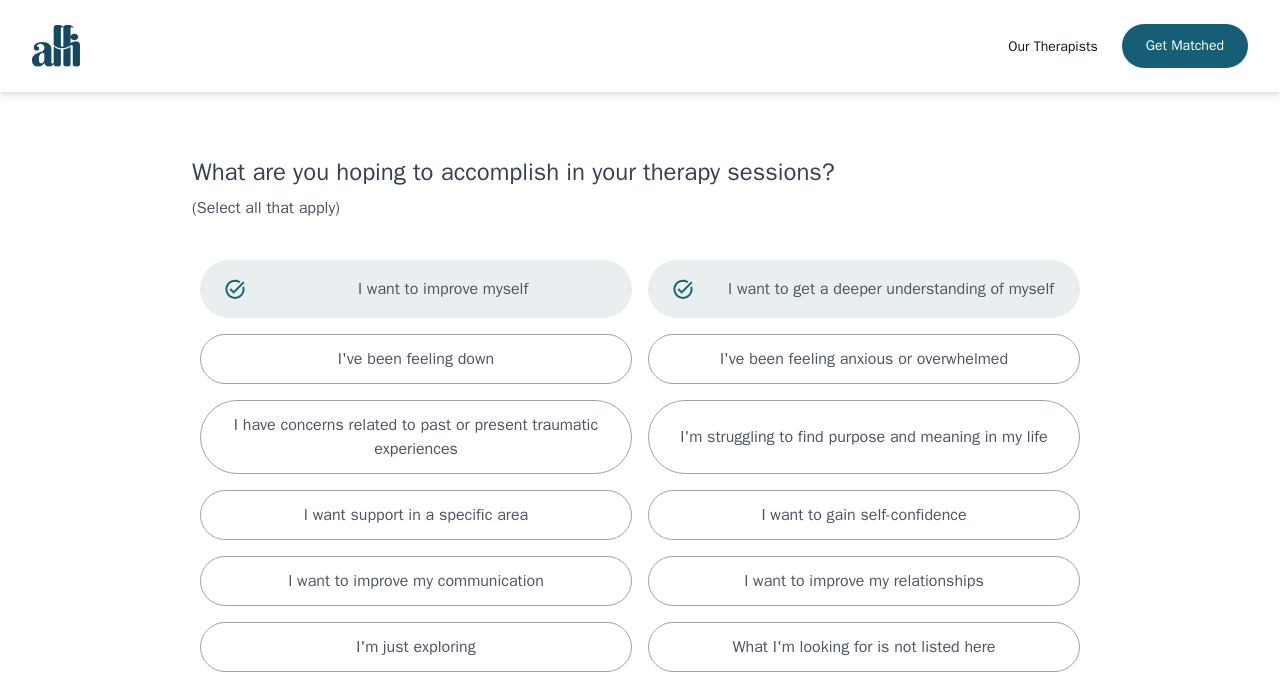 click on "I want to improve myself I want to get a deeper understanding of myself I've been feeling down I've been feeling anxious or overwhelmed I have concerns related to past or present traumatic experiences I'm struggling to find purpose and meaning in my life I want support in a specific area I want to gain self-confidence I want to improve my communication I want to improve my relationships I'm just exploring What I'm looking for is not listed here I'm not sure" at bounding box center [640, 499] 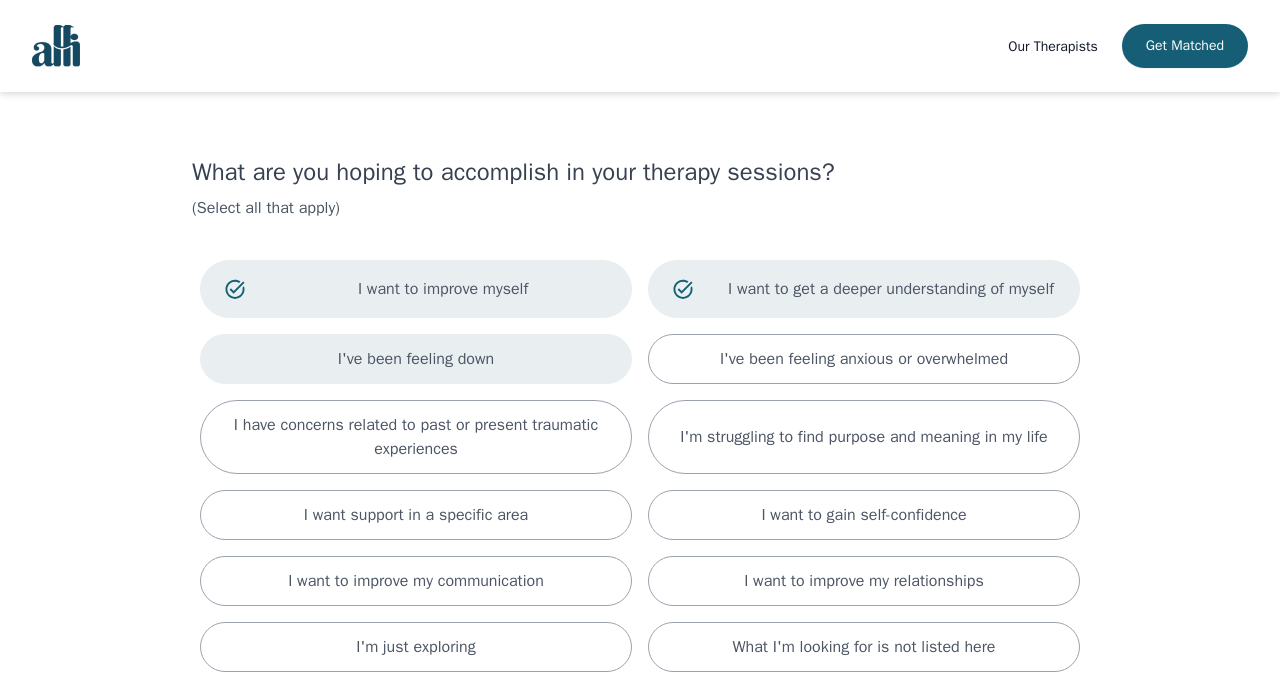 click on "I've been feeling down" at bounding box center [416, 359] 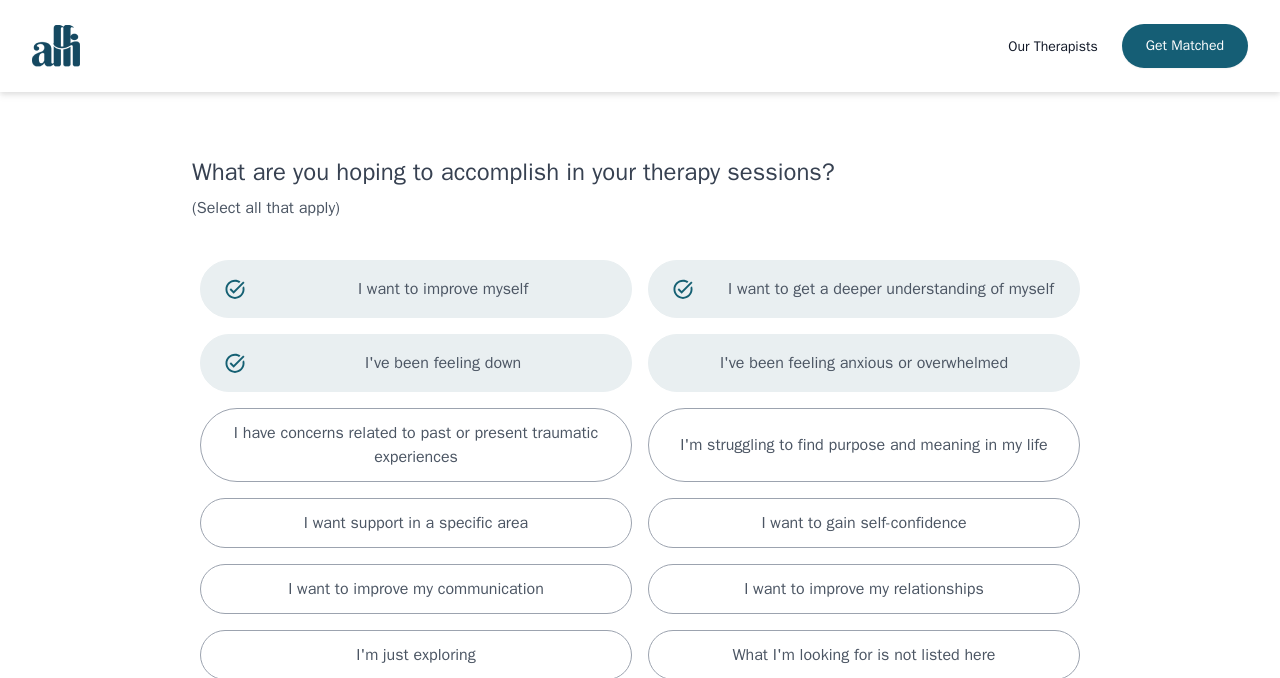 click on "I've been feeling anxious or overwhelmed" at bounding box center [864, 363] 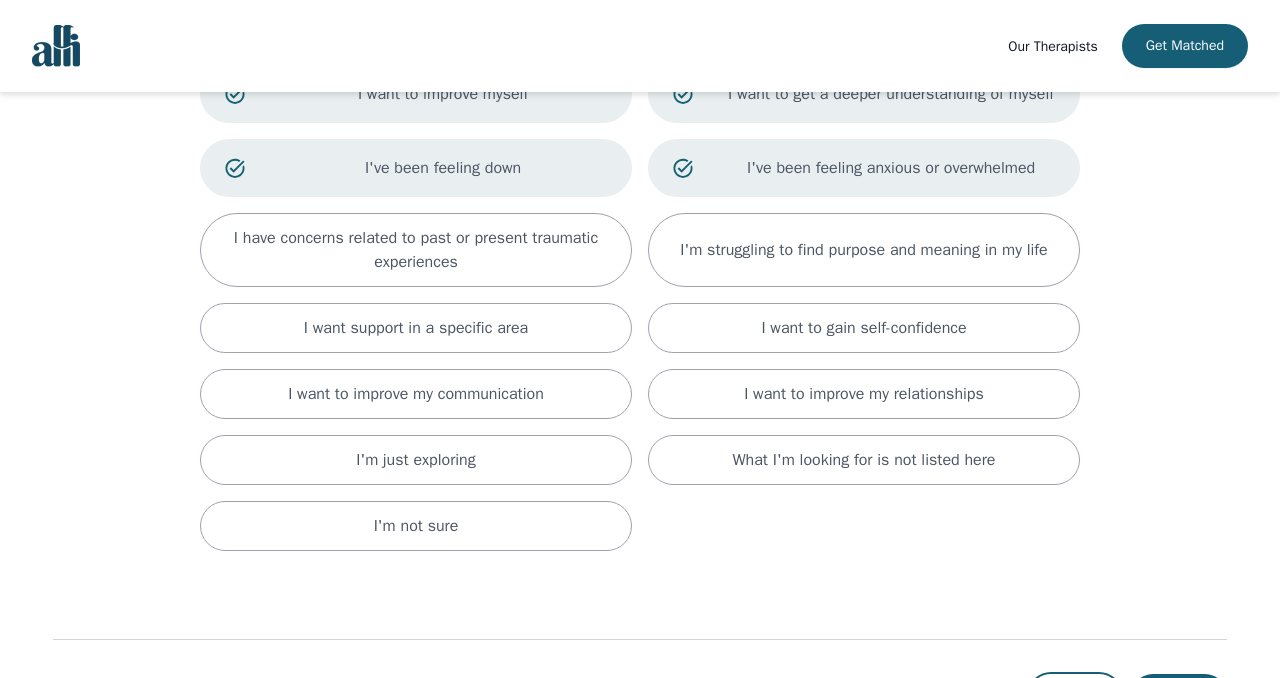scroll, scrollTop: 196, scrollLeft: 0, axis: vertical 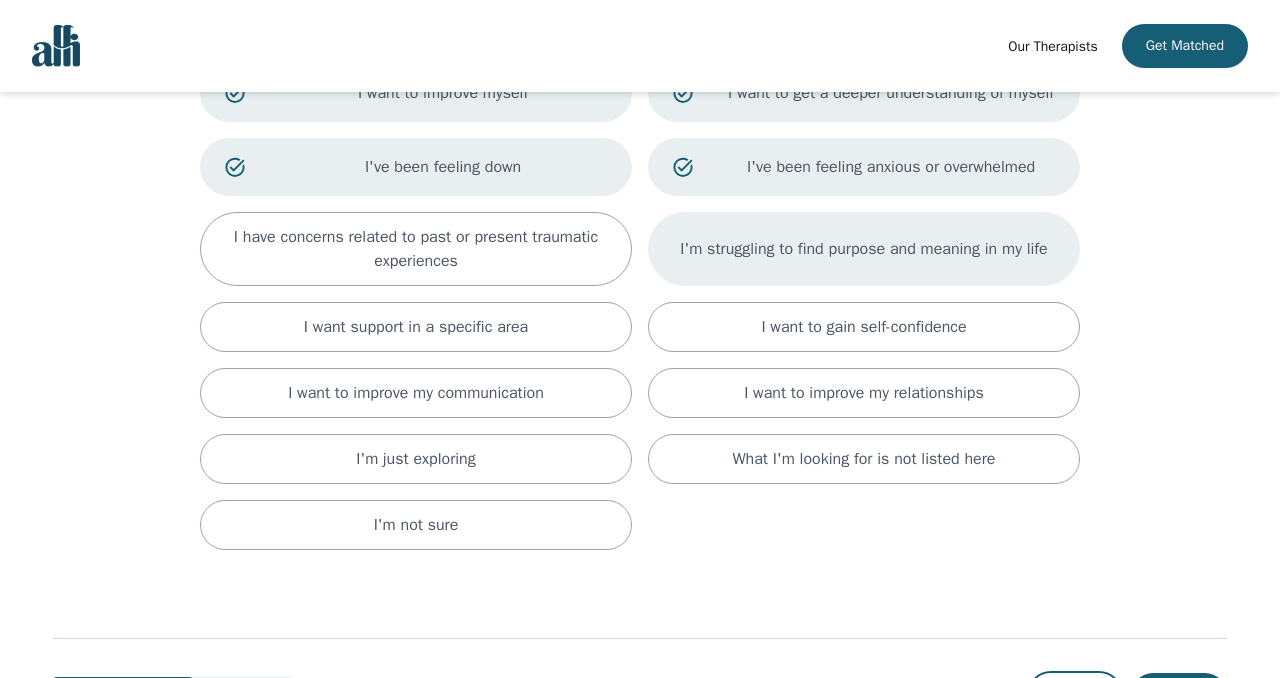 click on "I'm struggling to find purpose and meaning in my life" at bounding box center [864, 249] 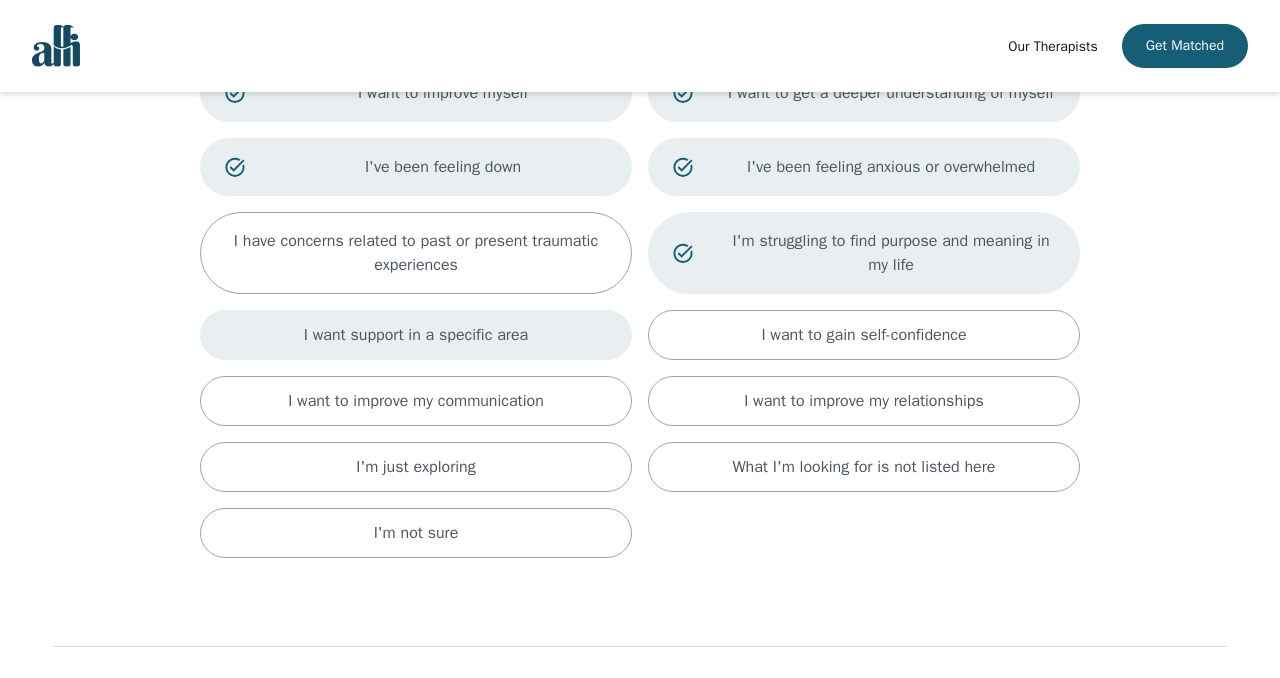 click on "I want support in a specific area" at bounding box center [416, 335] 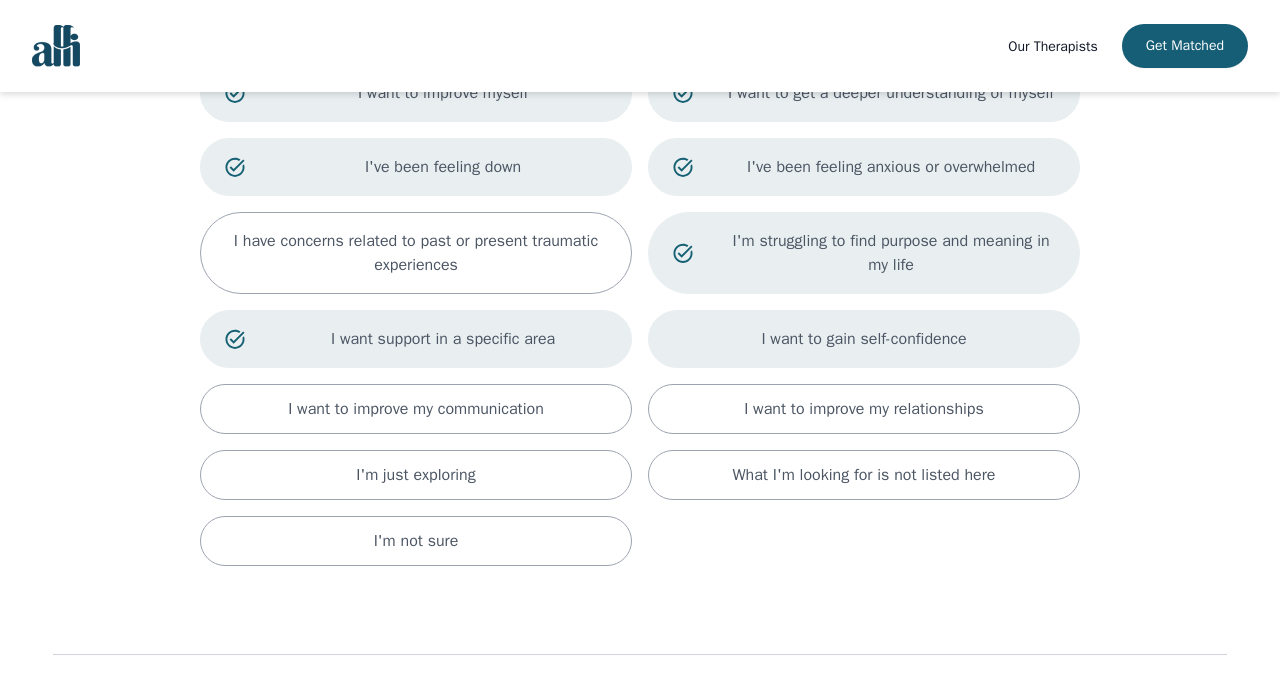 click on "I want to gain self-confidence" at bounding box center [864, 339] 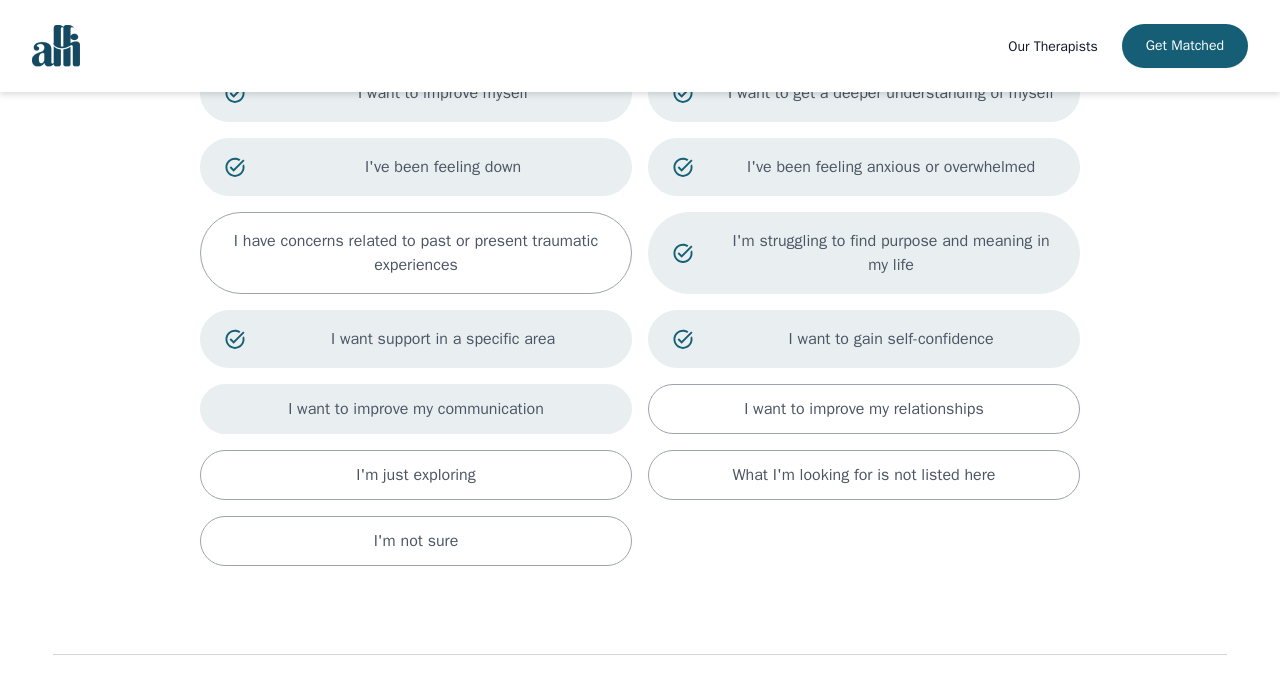 scroll, scrollTop: 325, scrollLeft: 0, axis: vertical 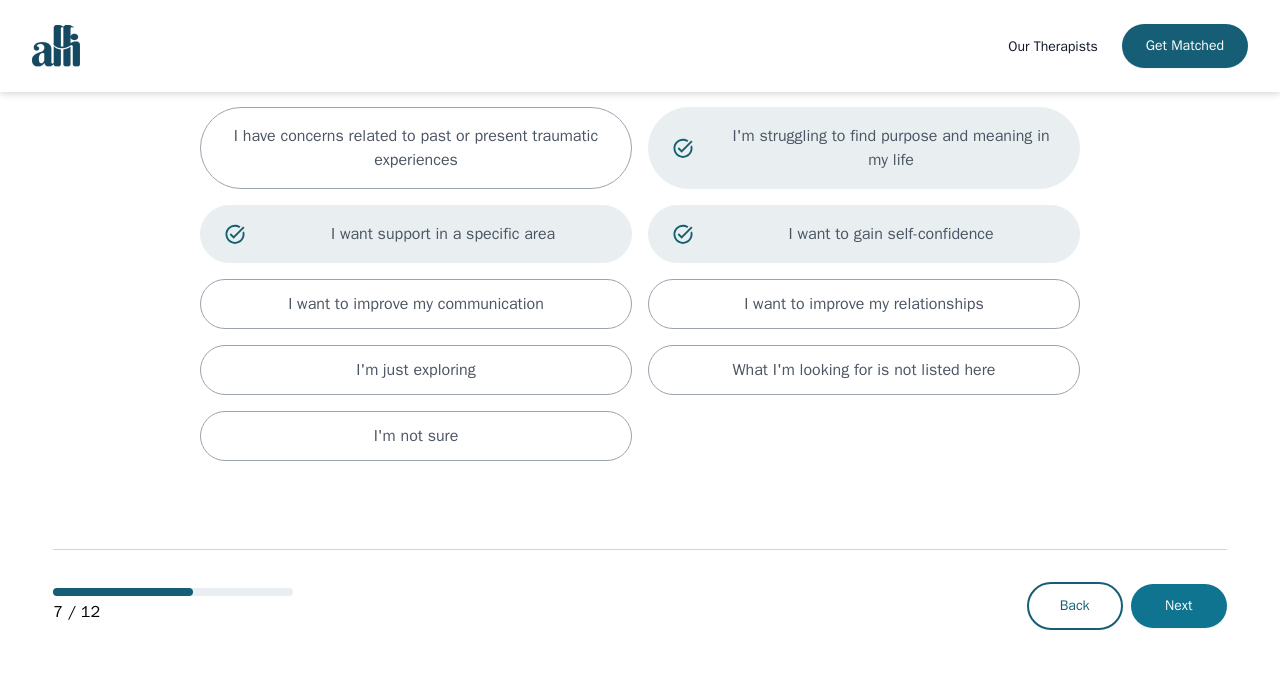 click on "Next" at bounding box center (1179, 606) 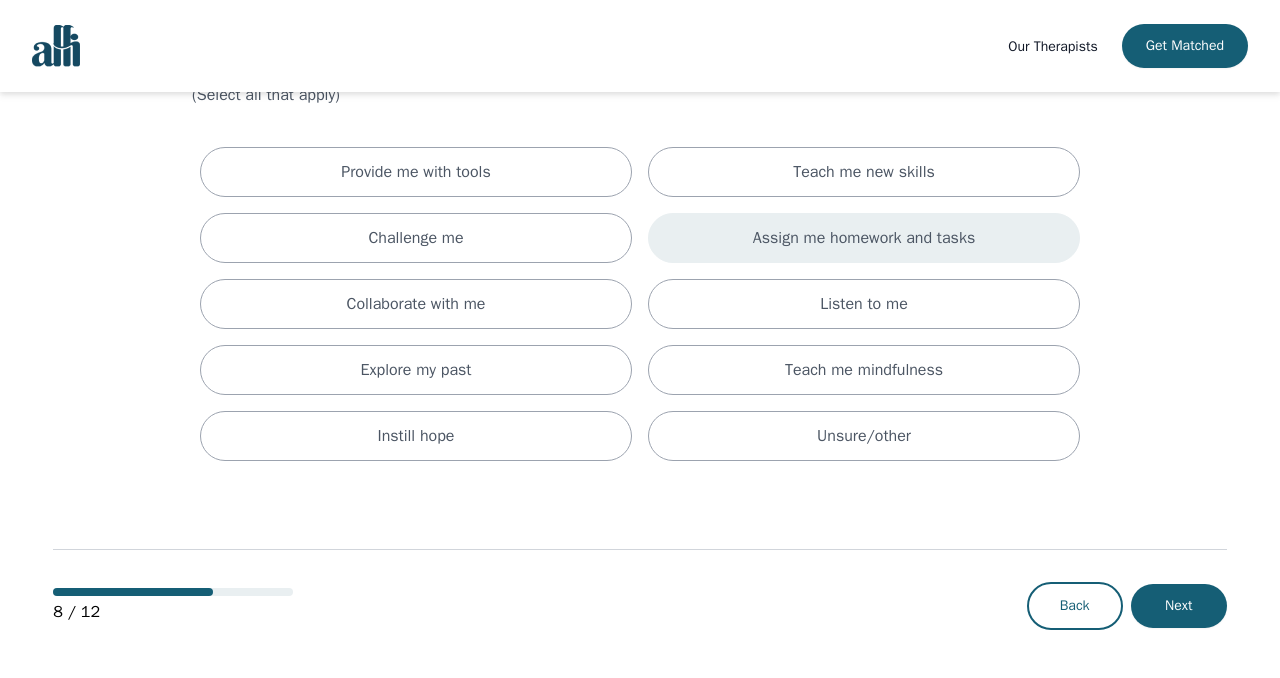 scroll, scrollTop: 0, scrollLeft: 0, axis: both 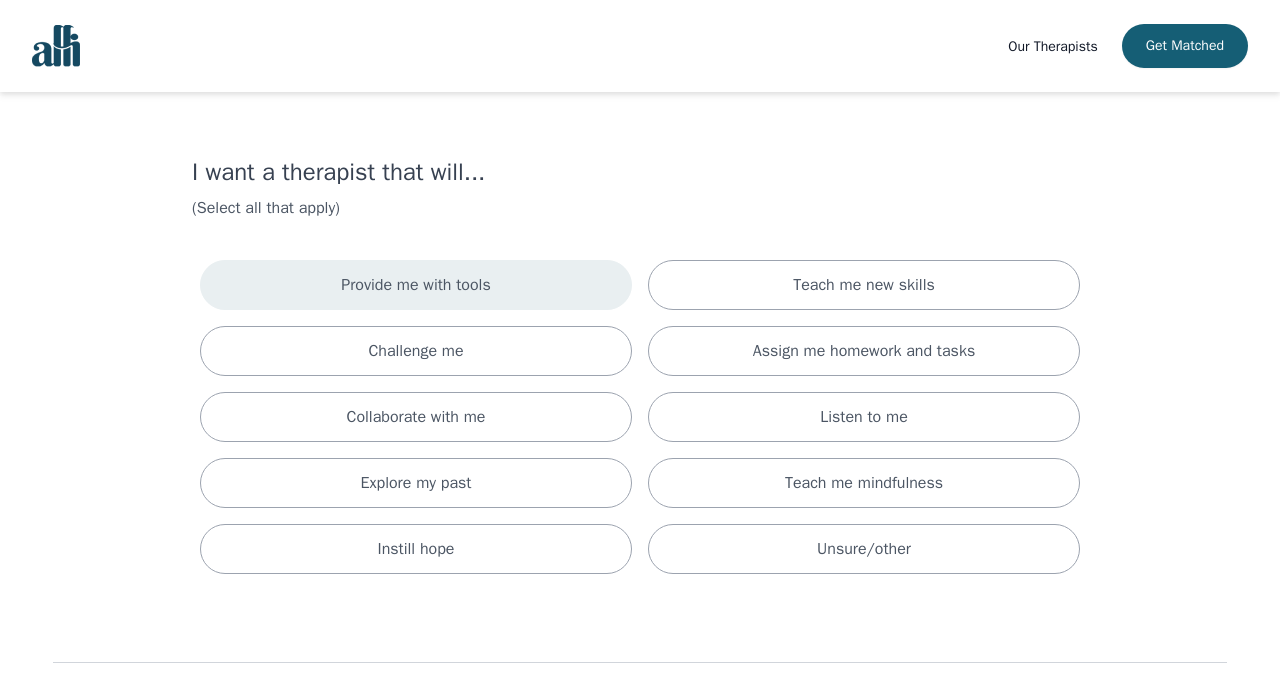 click on "Provide me with tools" at bounding box center (416, 285) 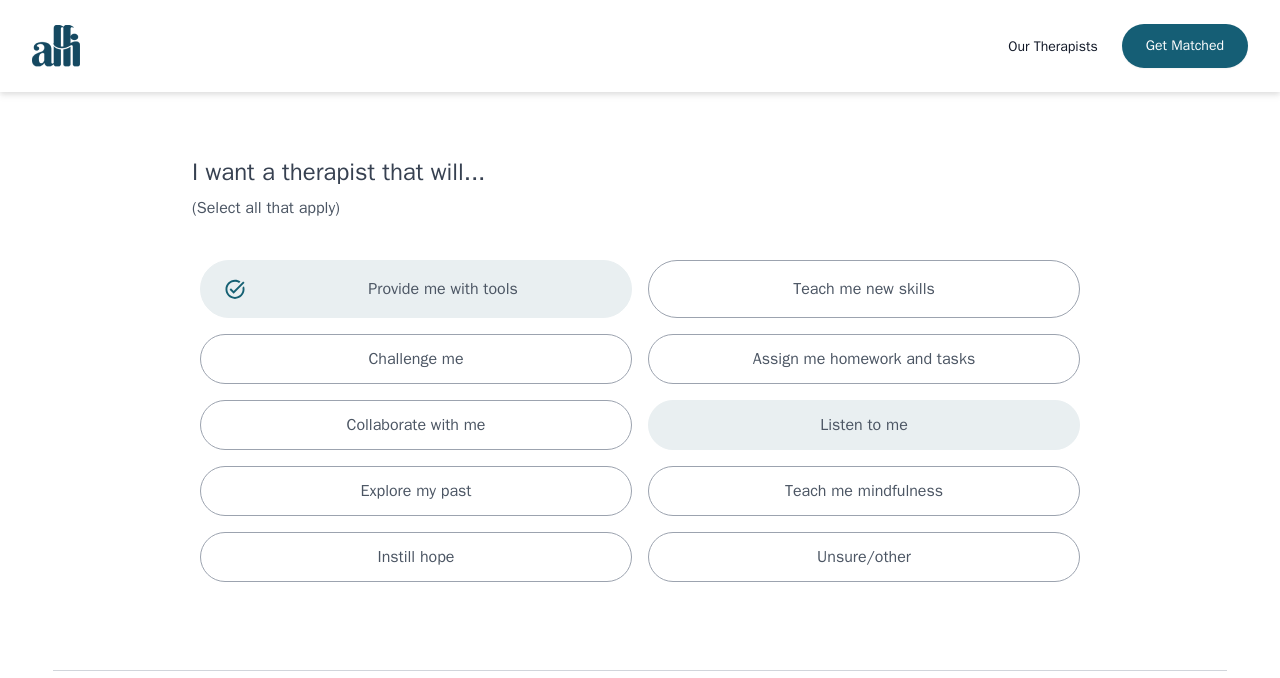 click on "Listen to me" at bounding box center [864, 425] 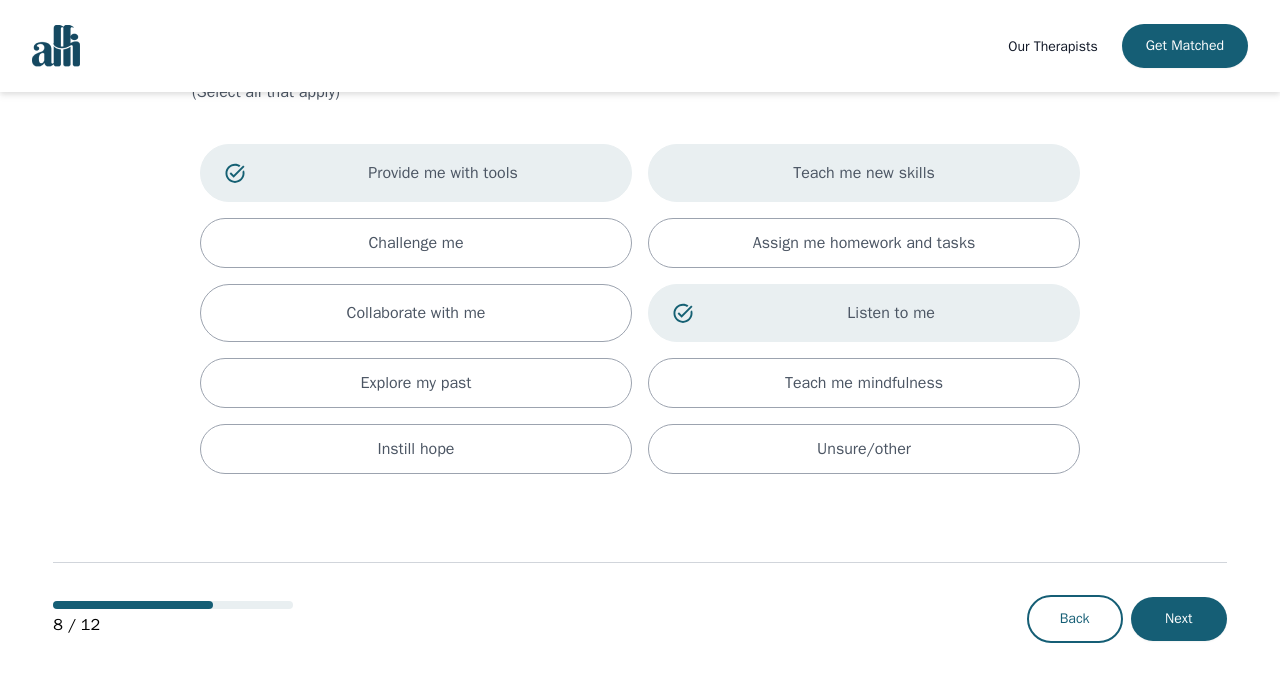 scroll, scrollTop: 129, scrollLeft: 0, axis: vertical 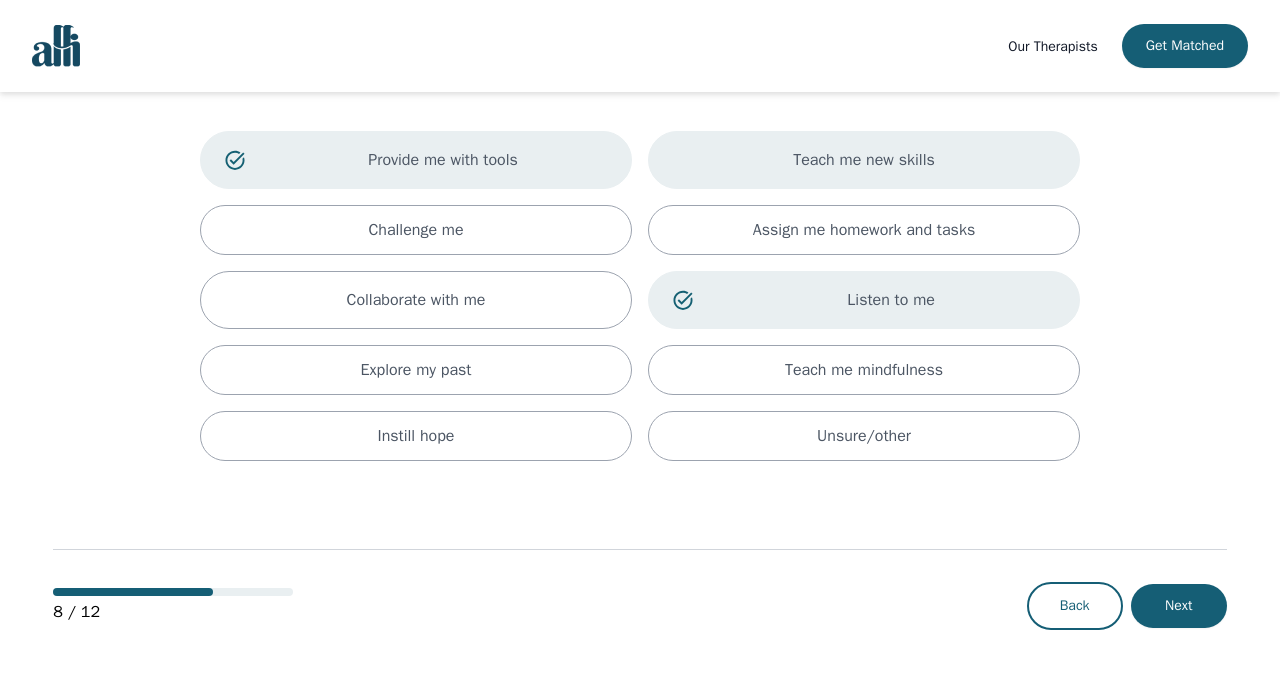 click on "Teach me new skills" at bounding box center (864, 160) 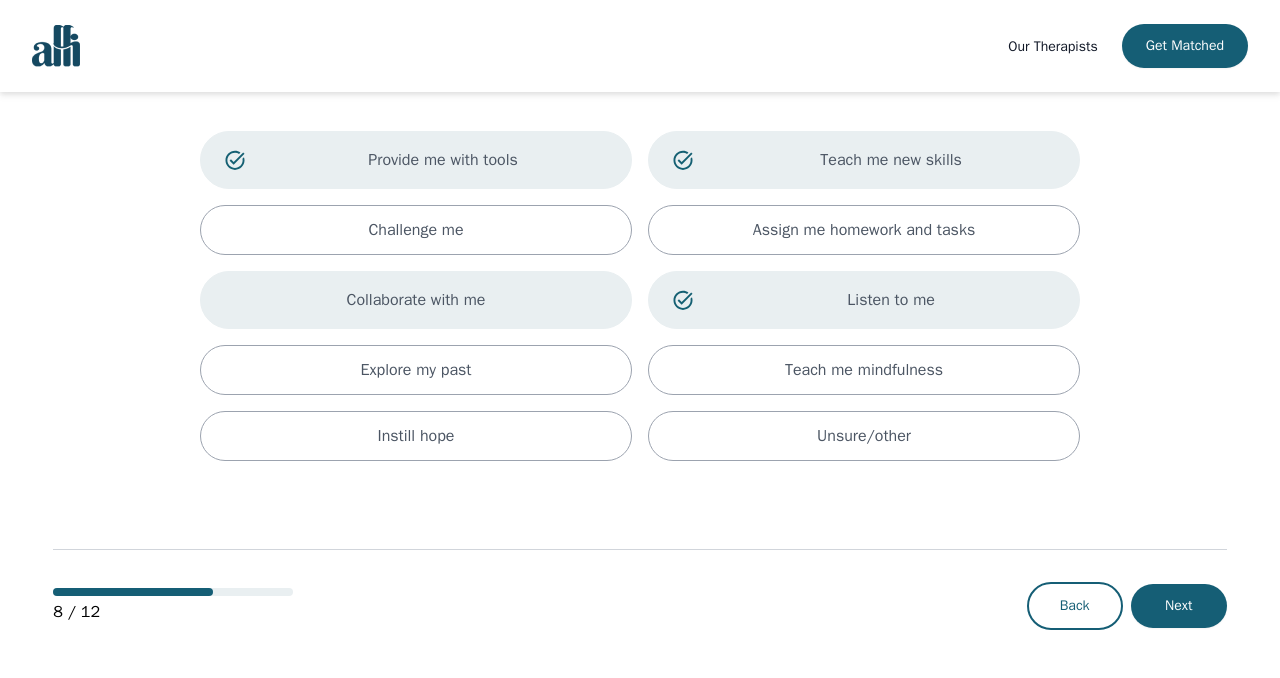 click on "Collaborate with me" at bounding box center (416, 300) 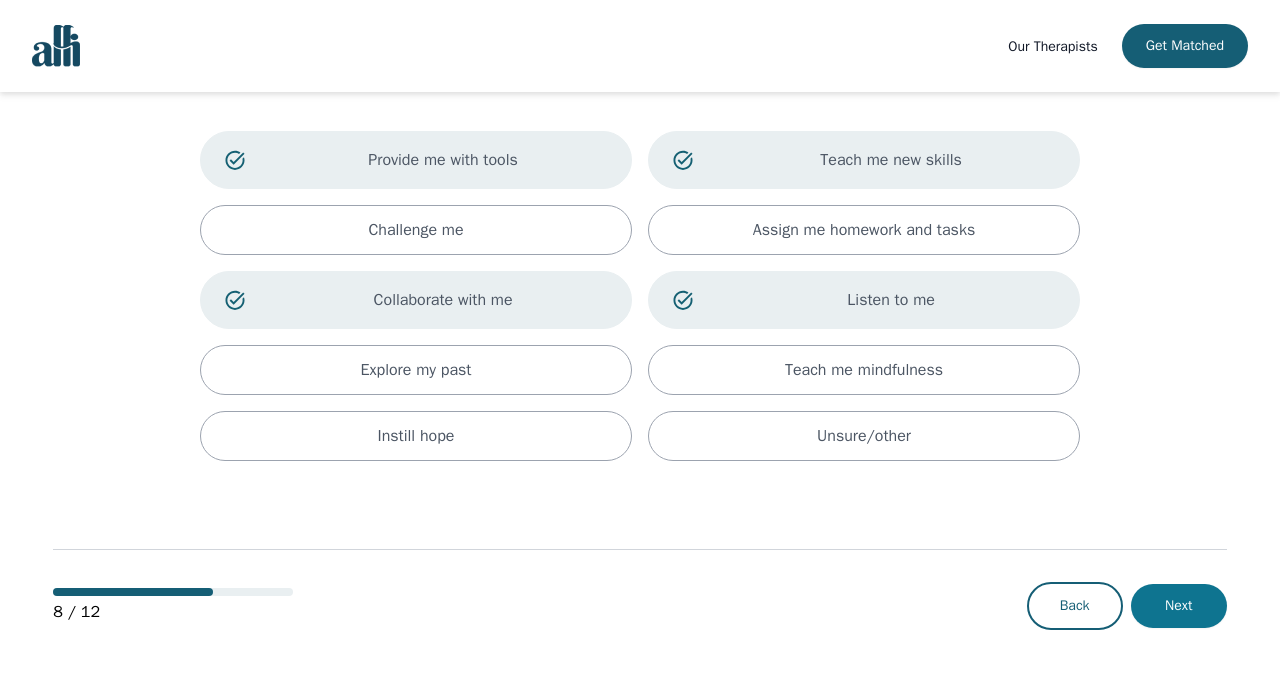 click on "Next" at bounding box center (1179, 606) 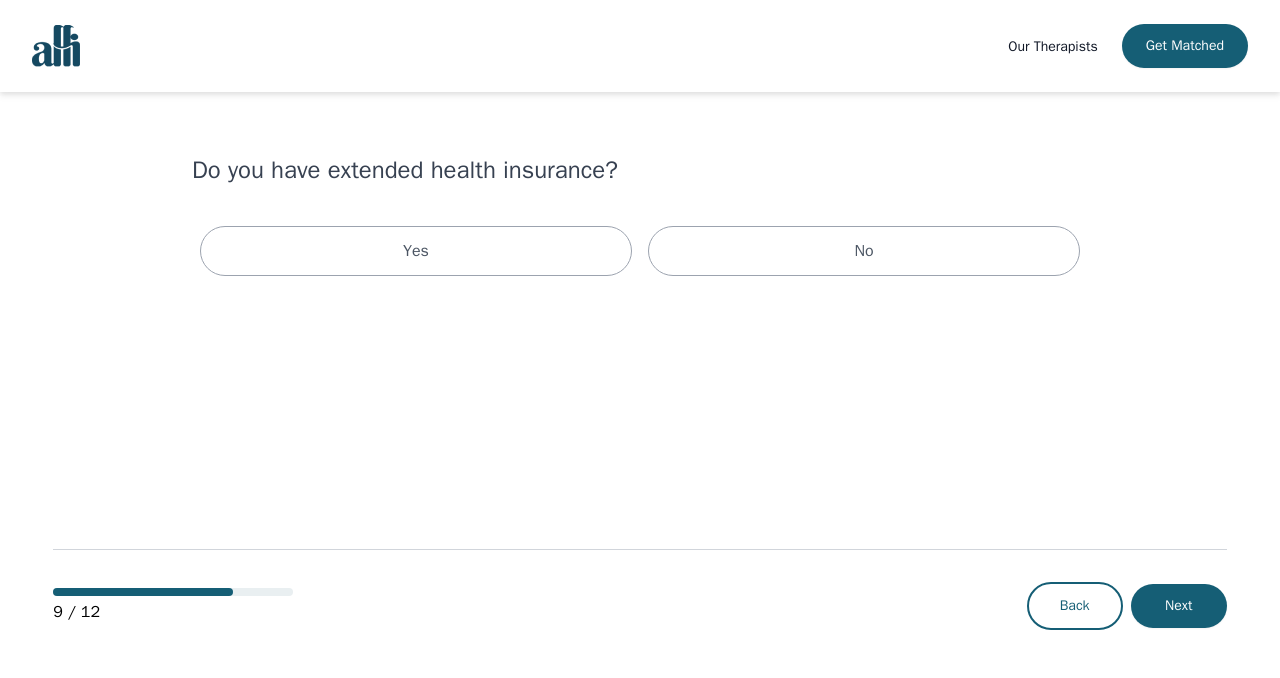 scroll, scrollTop: 0, scrollLeft: 0, axis: both 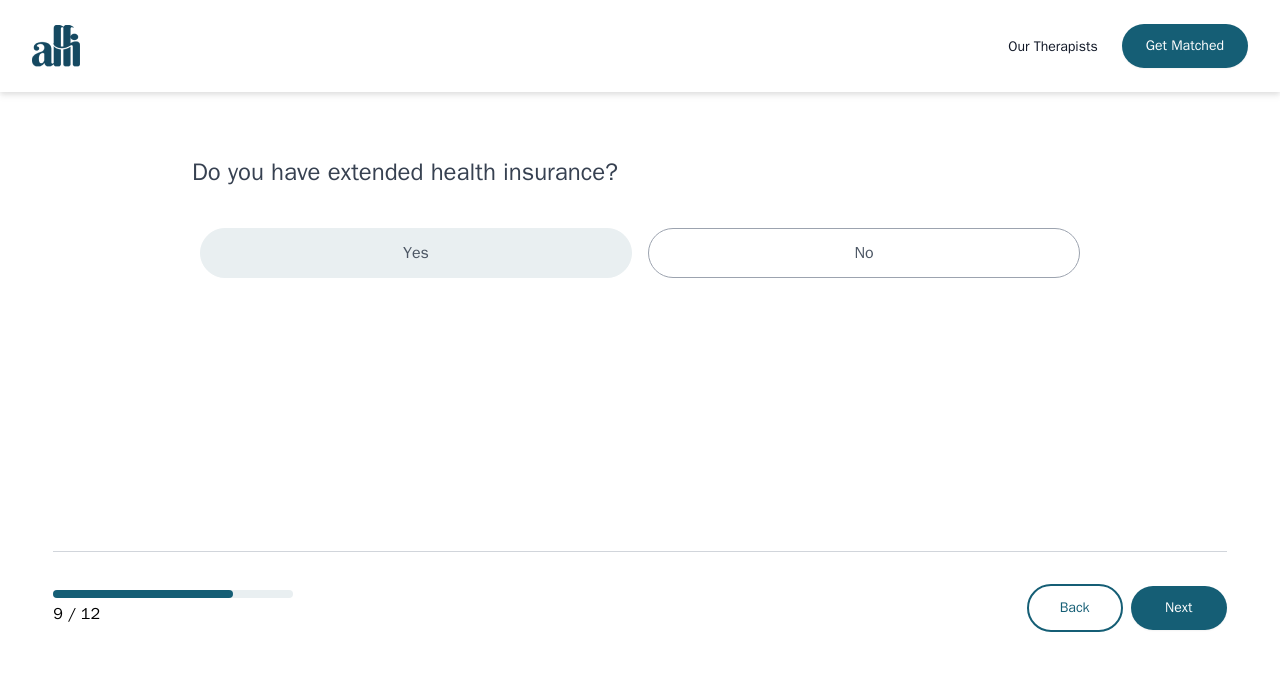 click on "Yes" at bounding box center (416, 253) 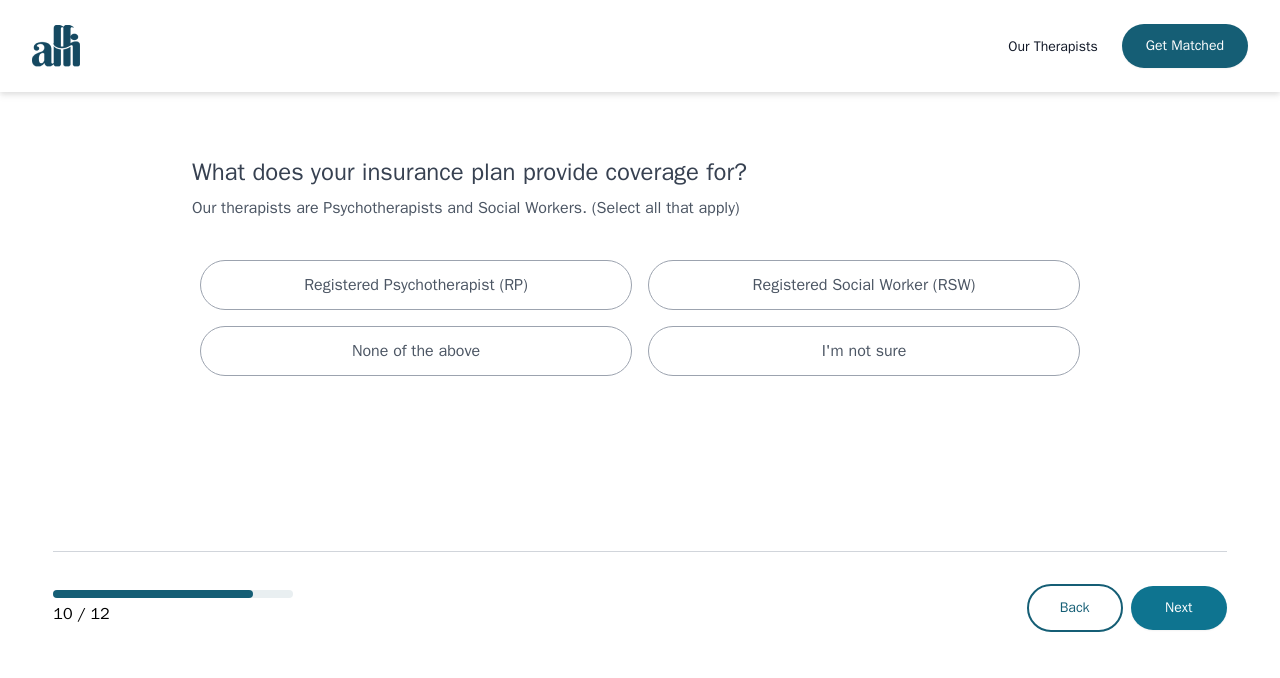 click on "Next" at bounding box center (1179, 608) 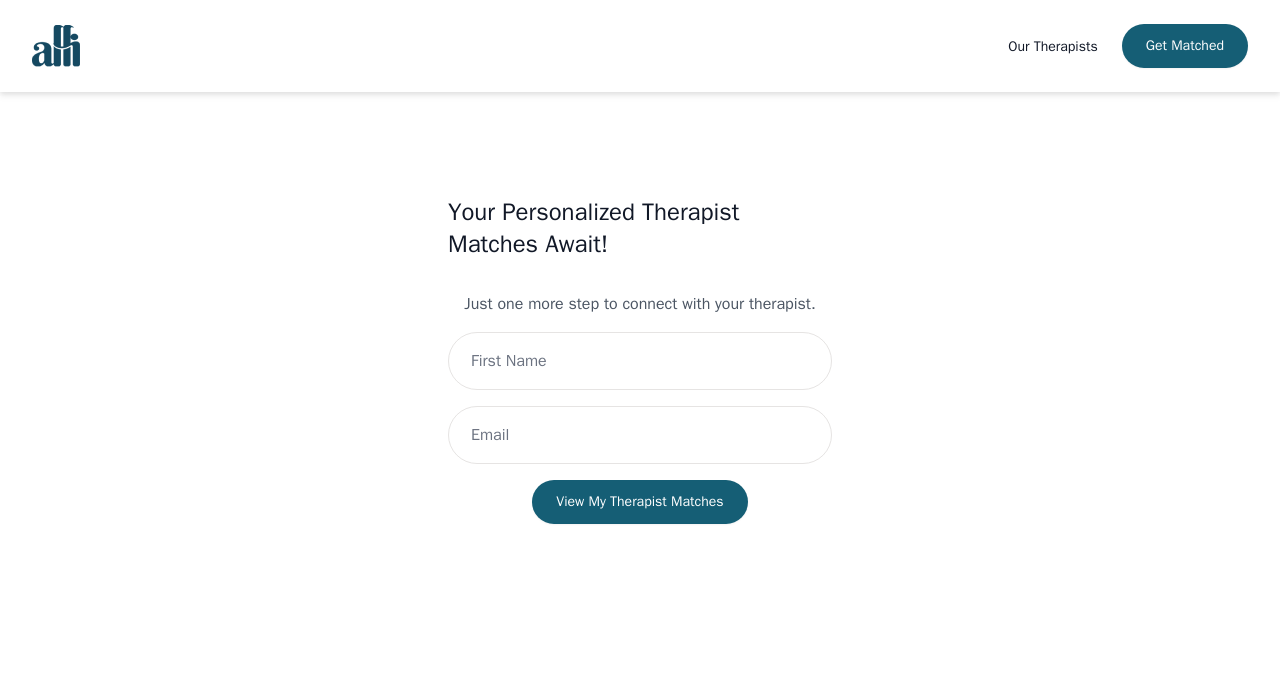 scroll, scrollTop: 2, scrollLeft: 0, axis: vertical 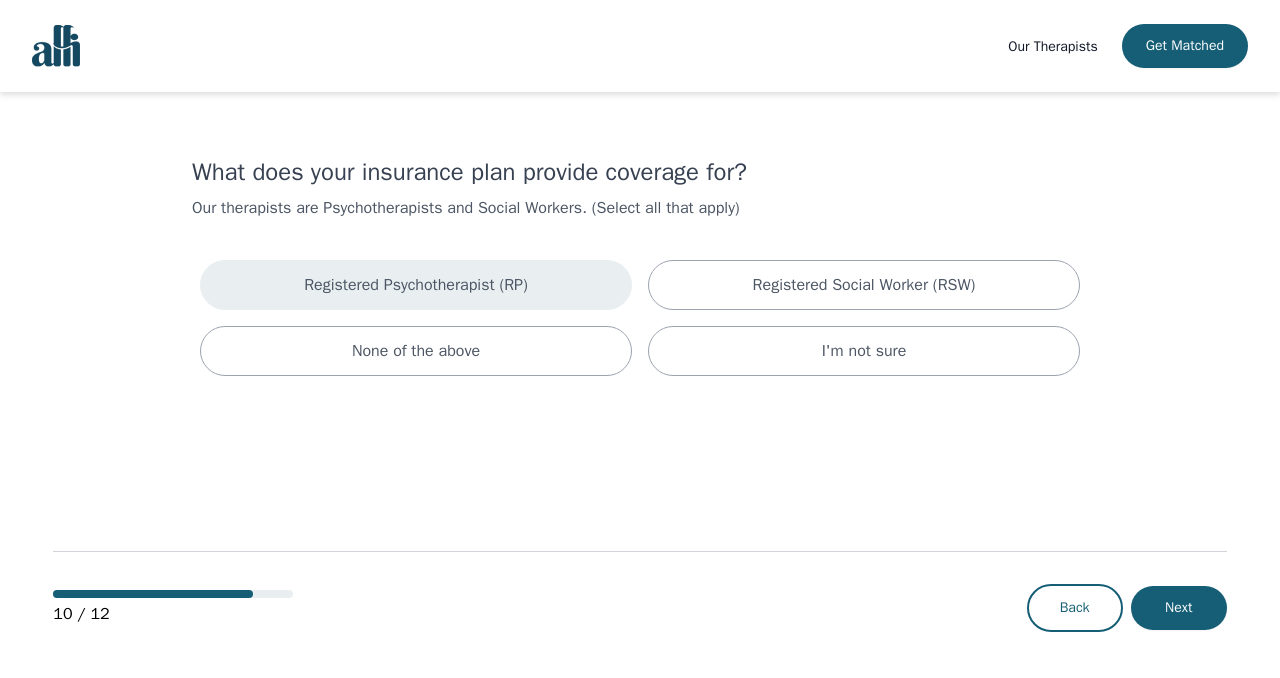click on "Registered Psychotherapist (RP)" at bounding box center (416, 285) 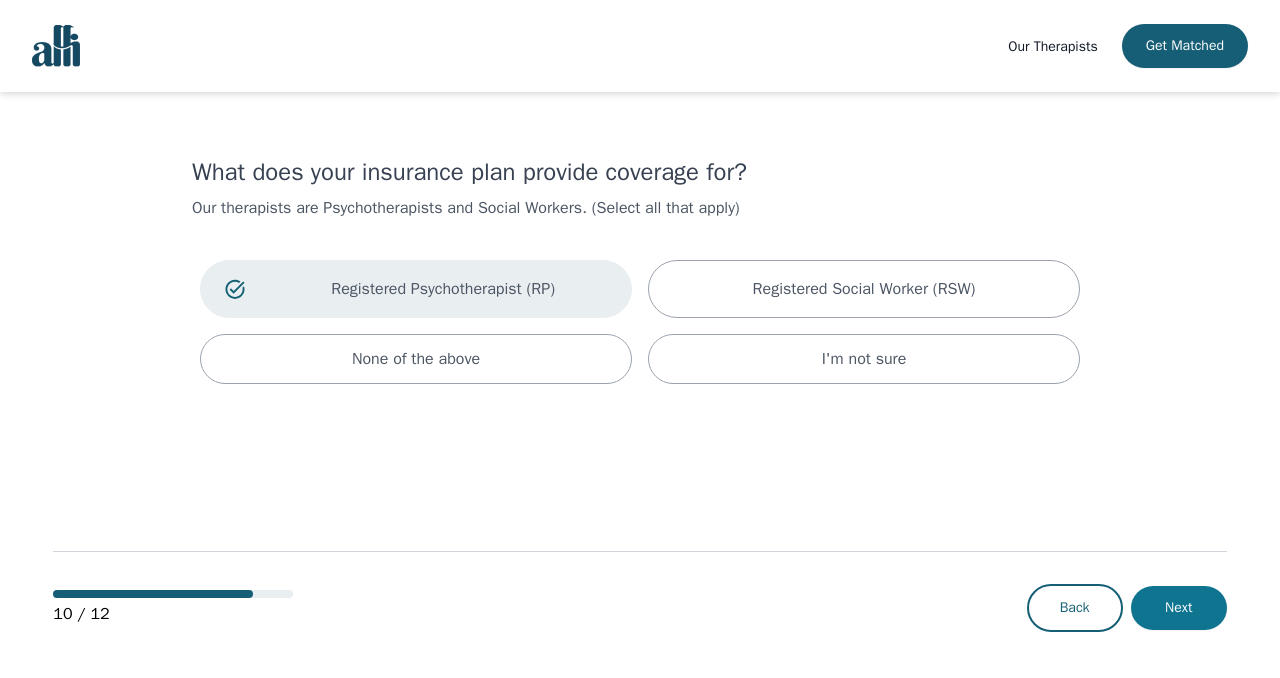 click on "Next" at bounding box center (1179, 608) 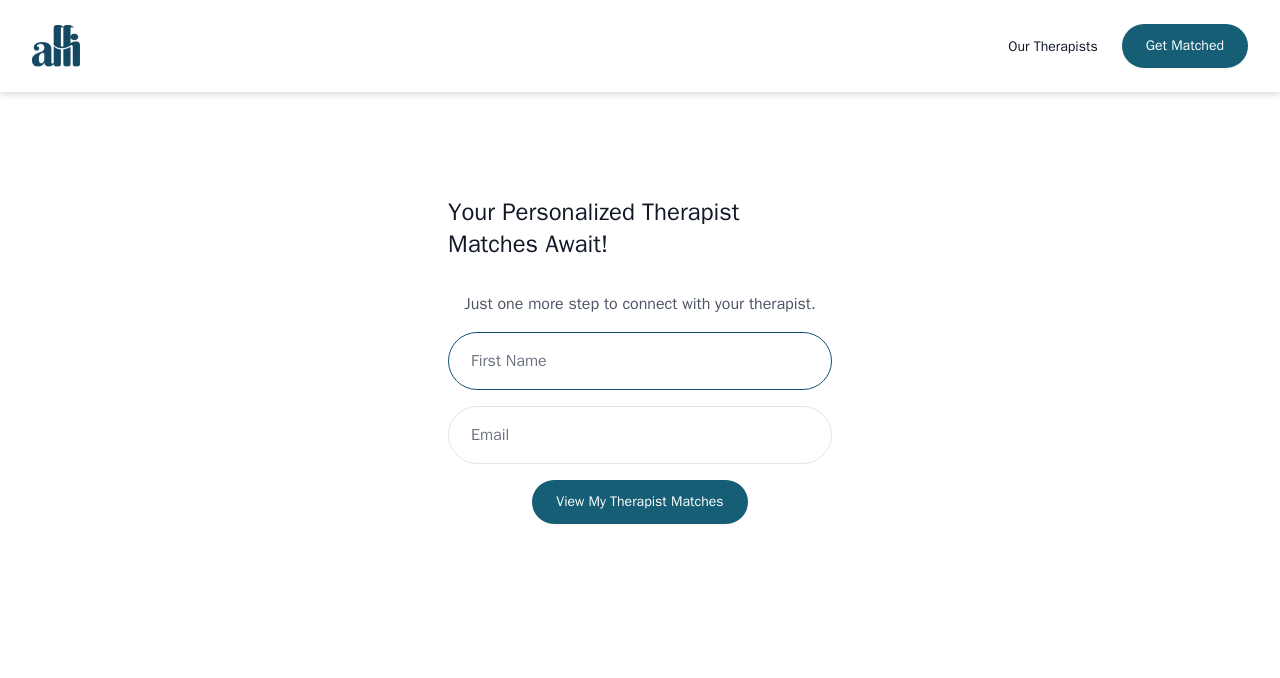 click at bounding box center (640, 361) 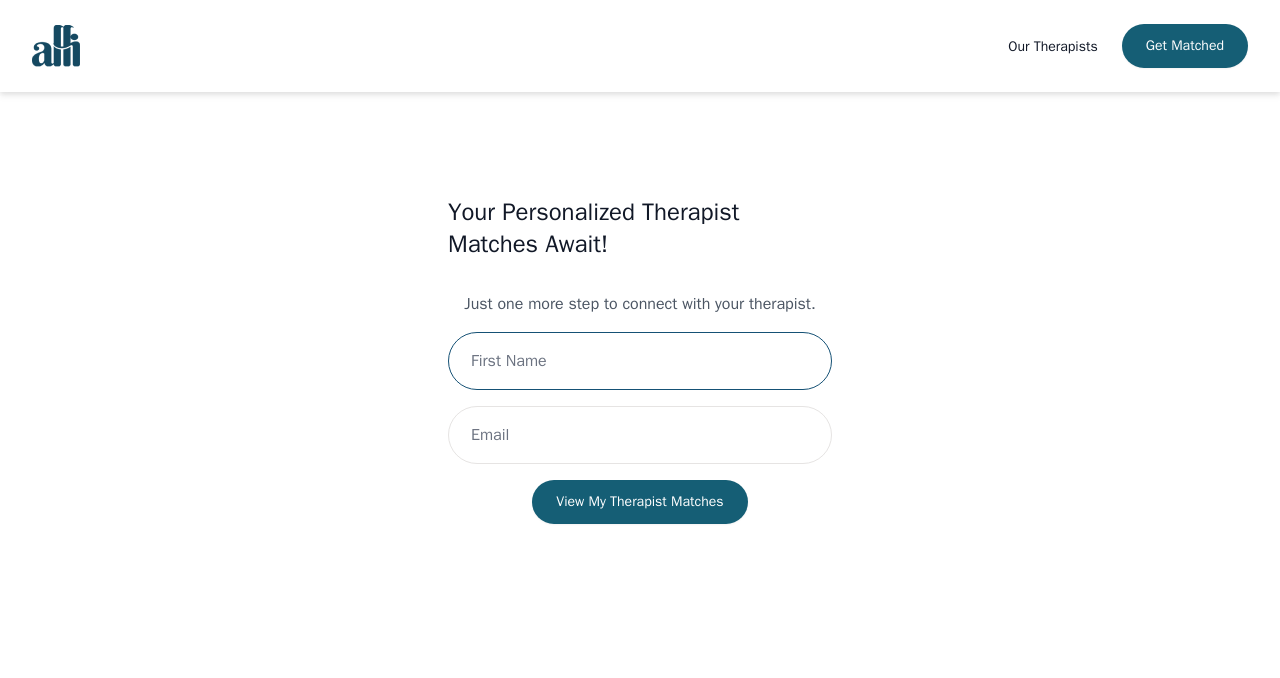 type on "Meg" 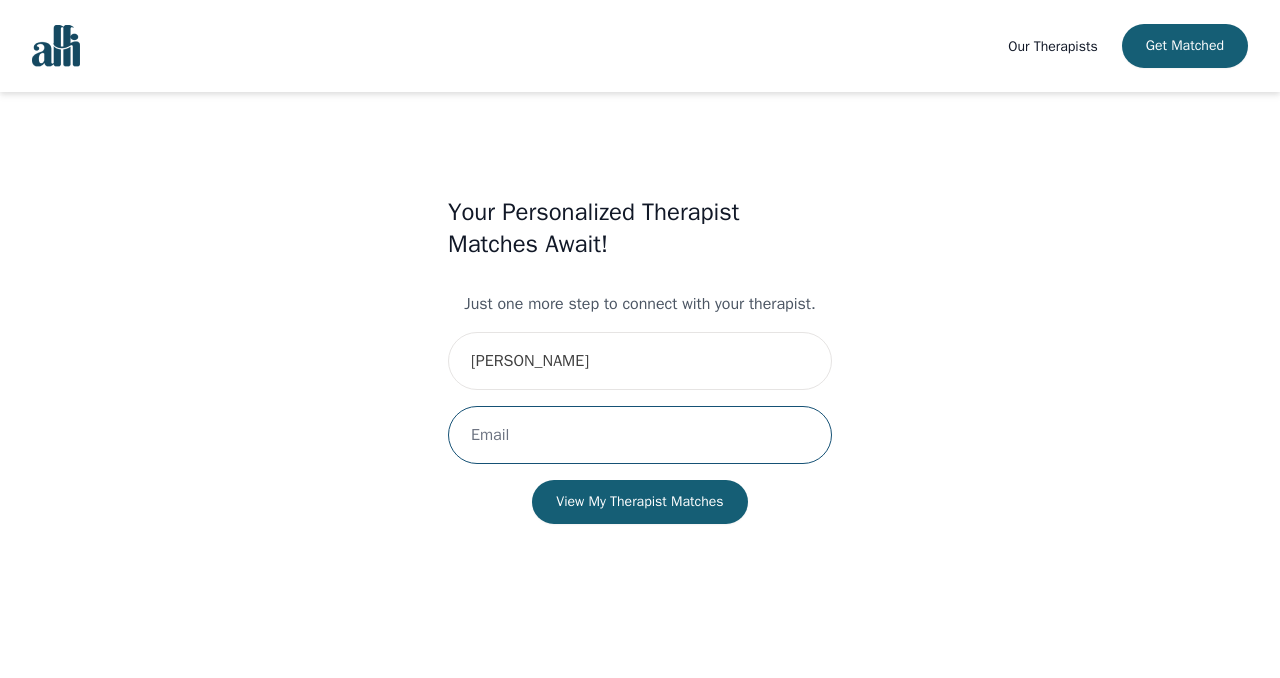 click at bounding box center [640, 435] 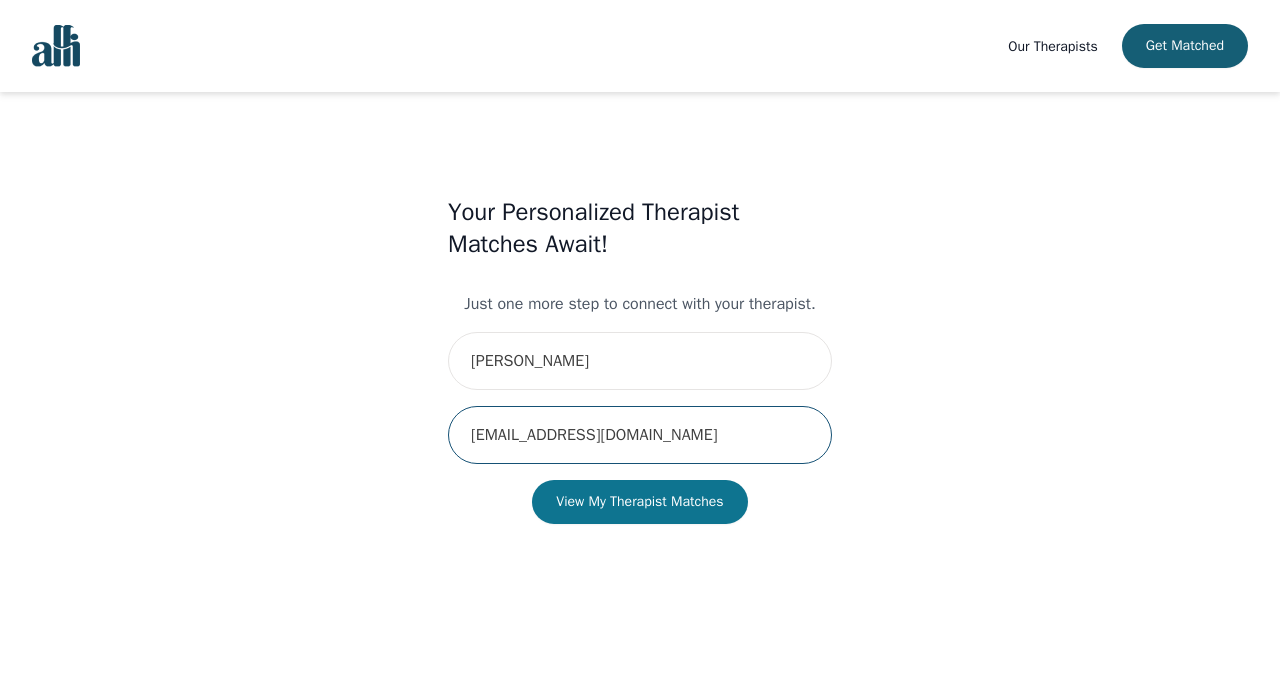 click on "View My Therapist Matches" at bounding box center (639, 502) 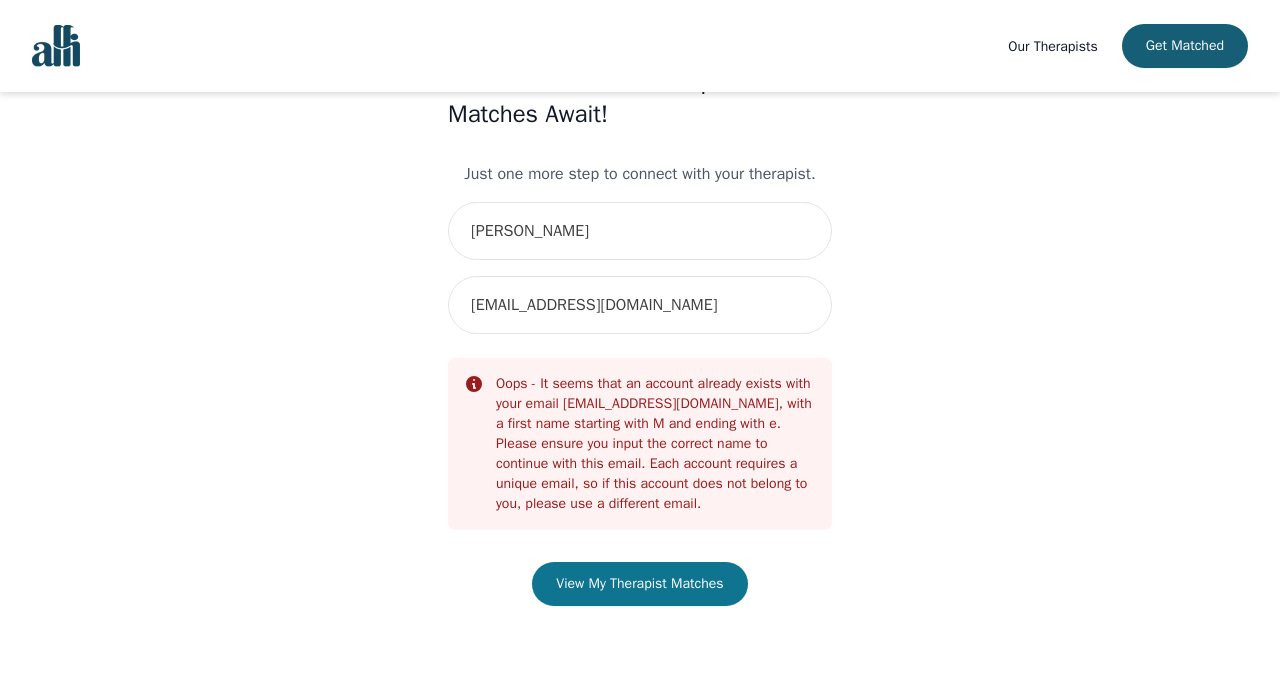 click on "View My Therapist Matches" at bounding box center [639, 584] 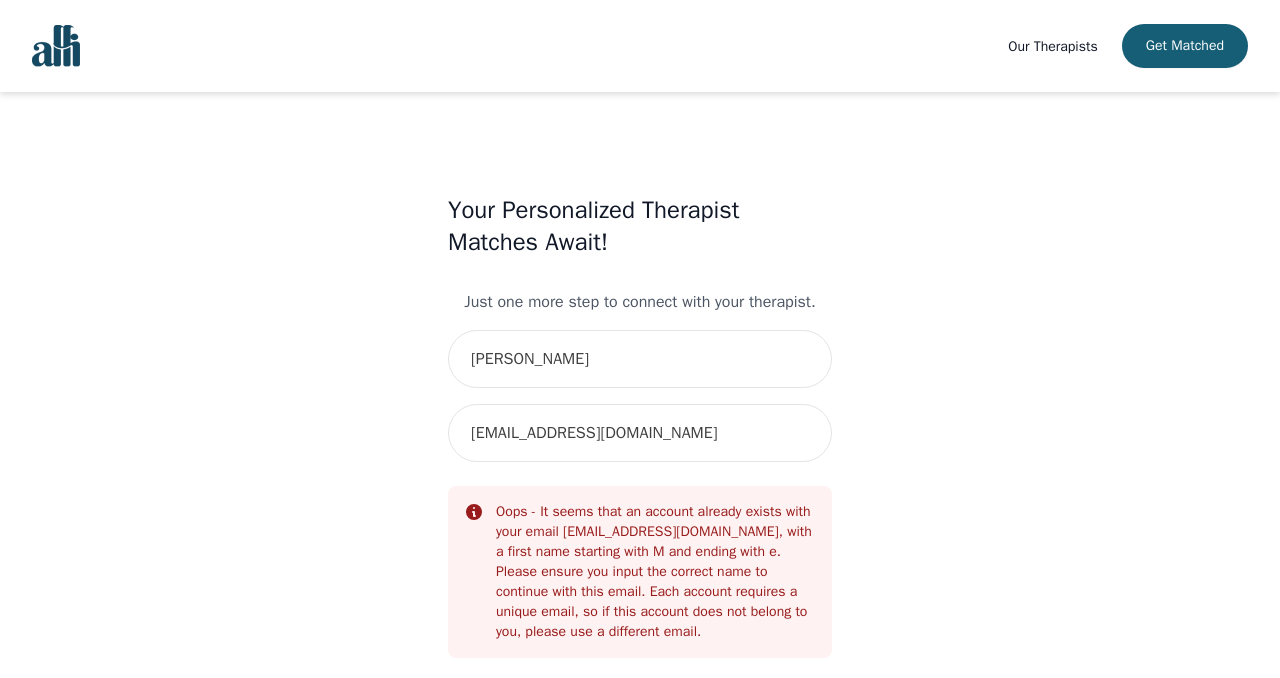 scroll, scrollTop: 130, scrollLeft: 0, axis: vertical 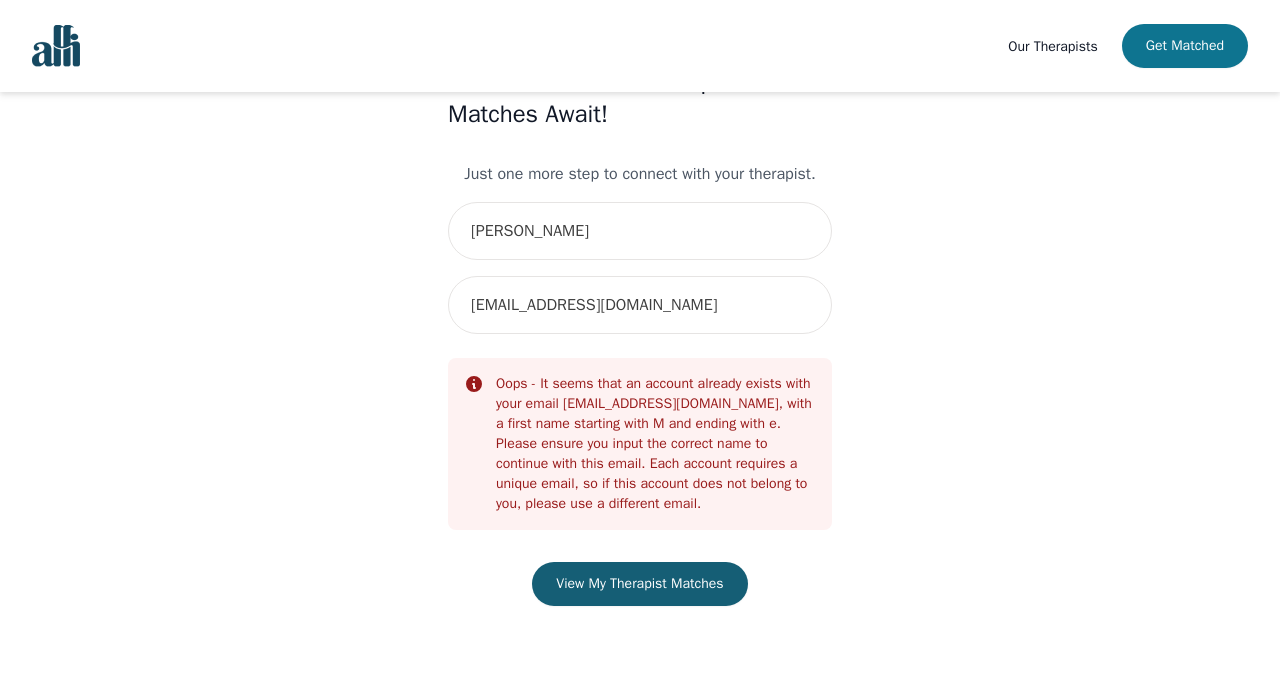 click on "Get Matched" at bounding box center (1185, 46) 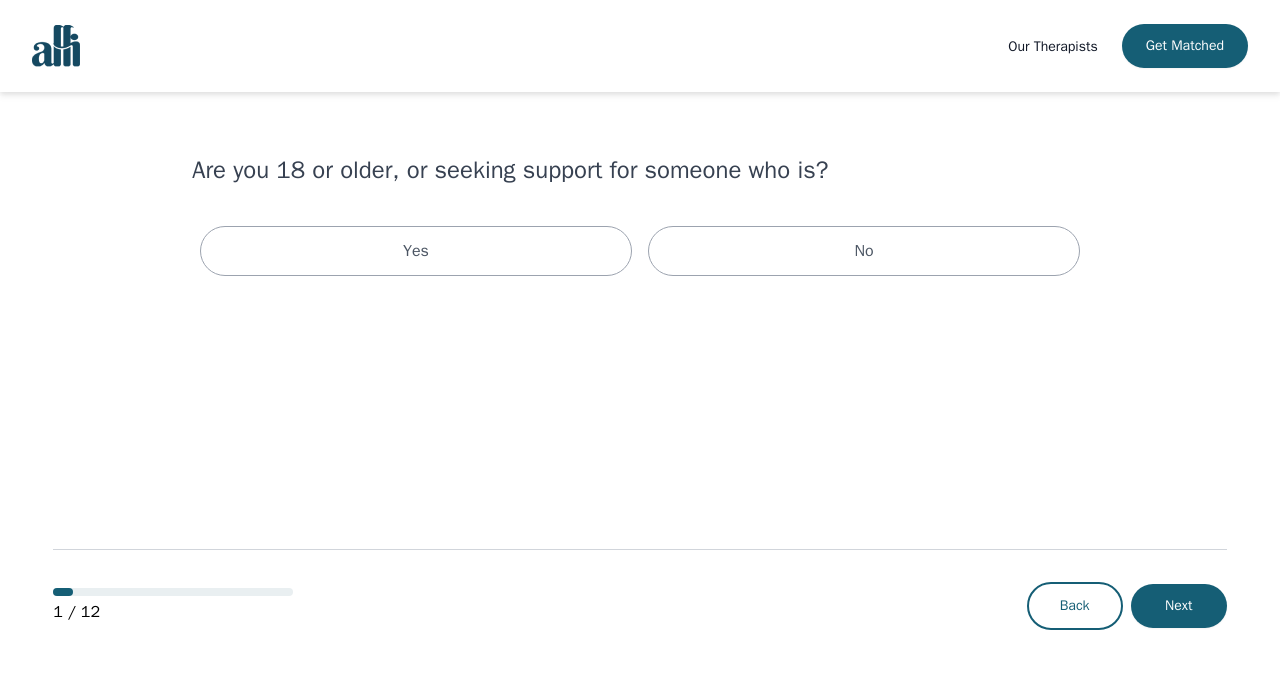scroll, scrollTop: 0, scrollLeft: 0, axis: both 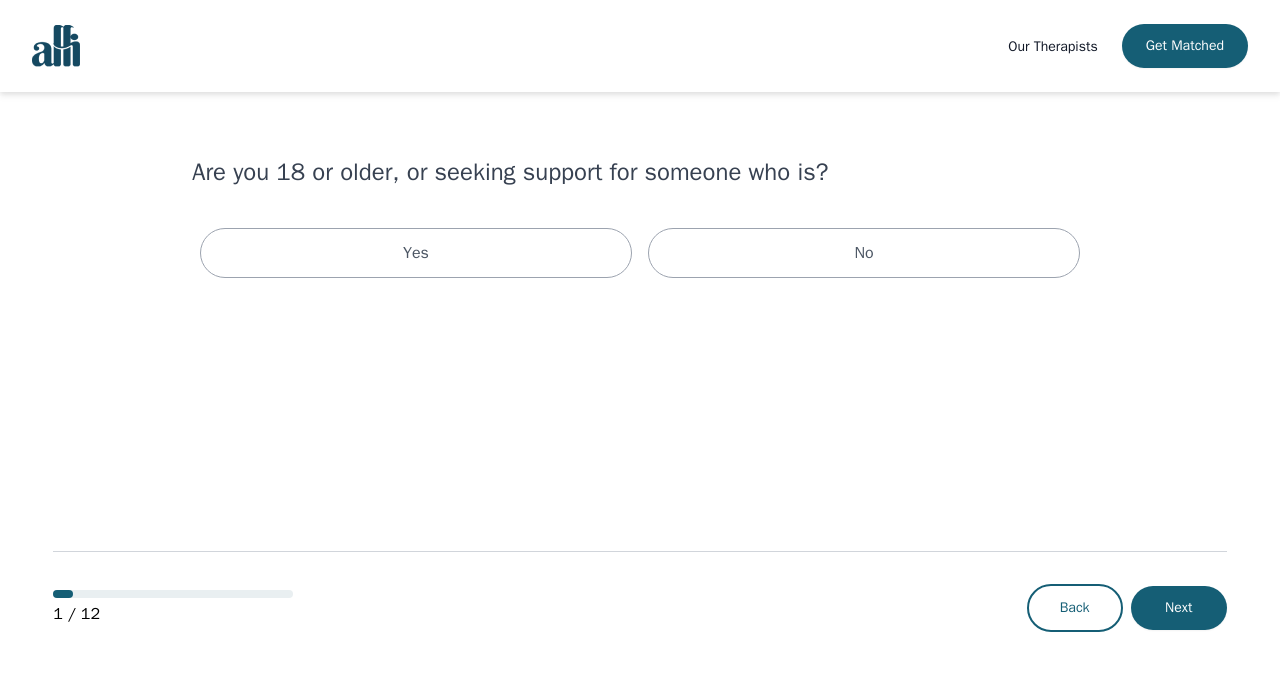 click at bounding box center [56, 46] 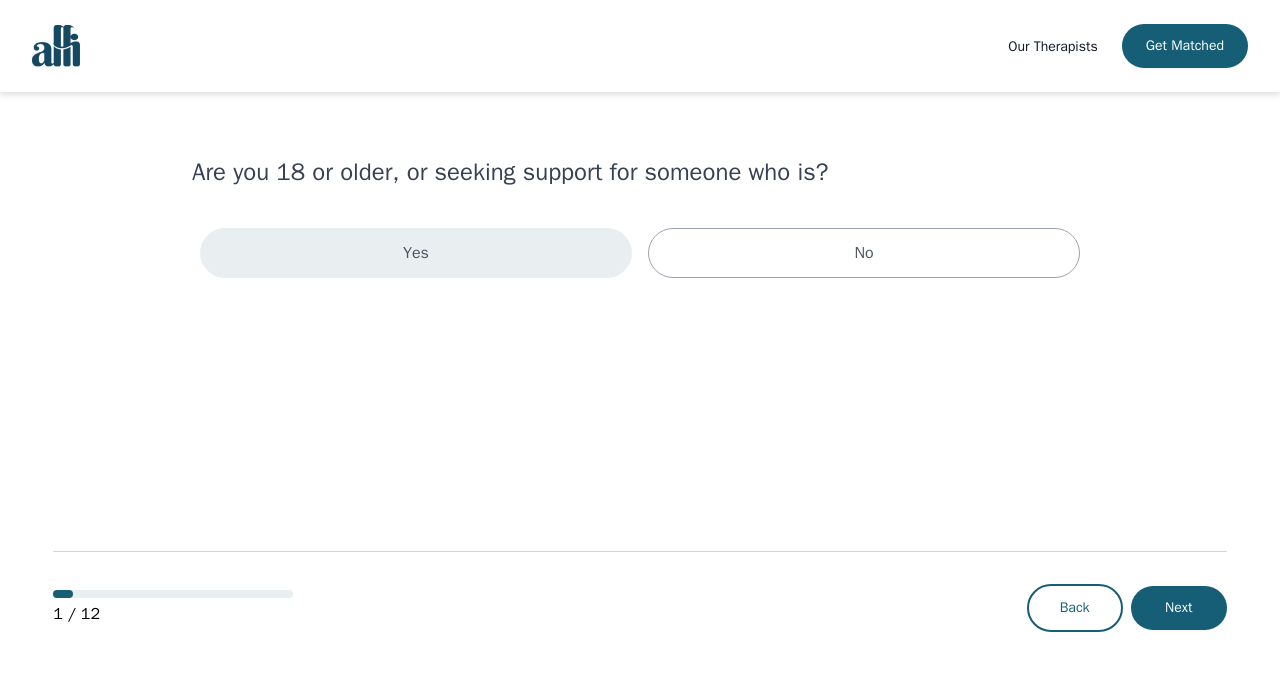click on "Yes" at bounding box center [416, 253] 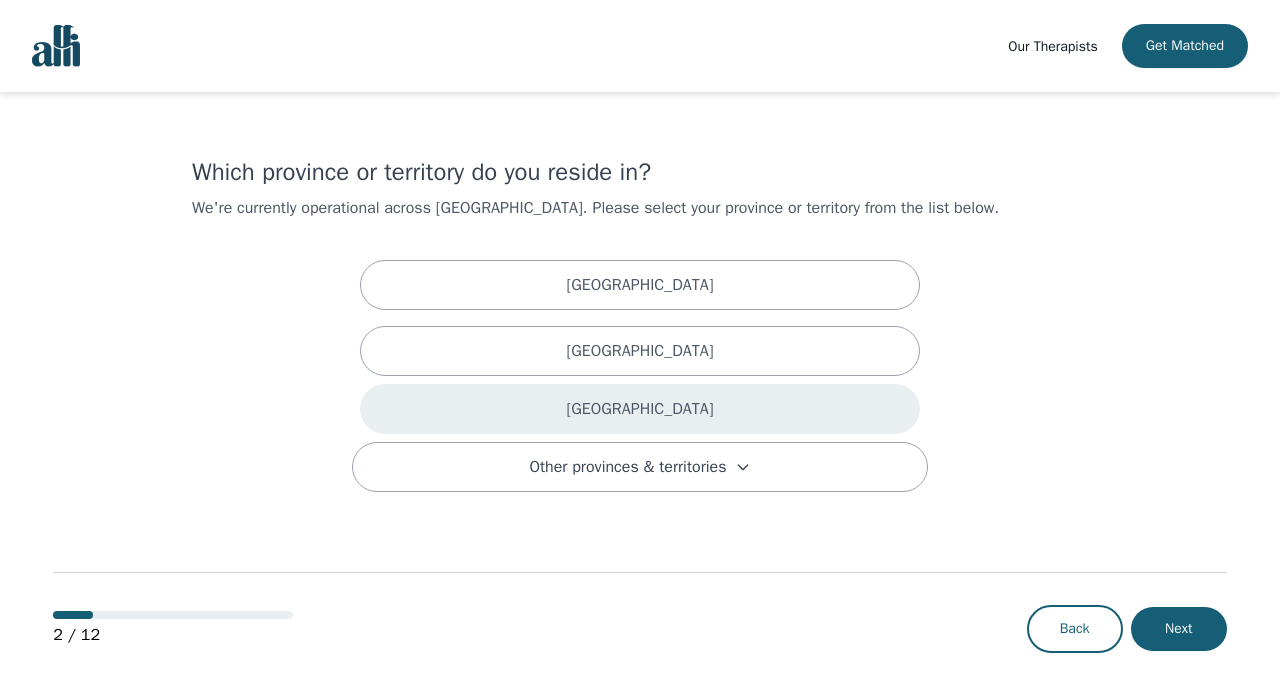 click on "Ontario" at bounding box center [640, 409] 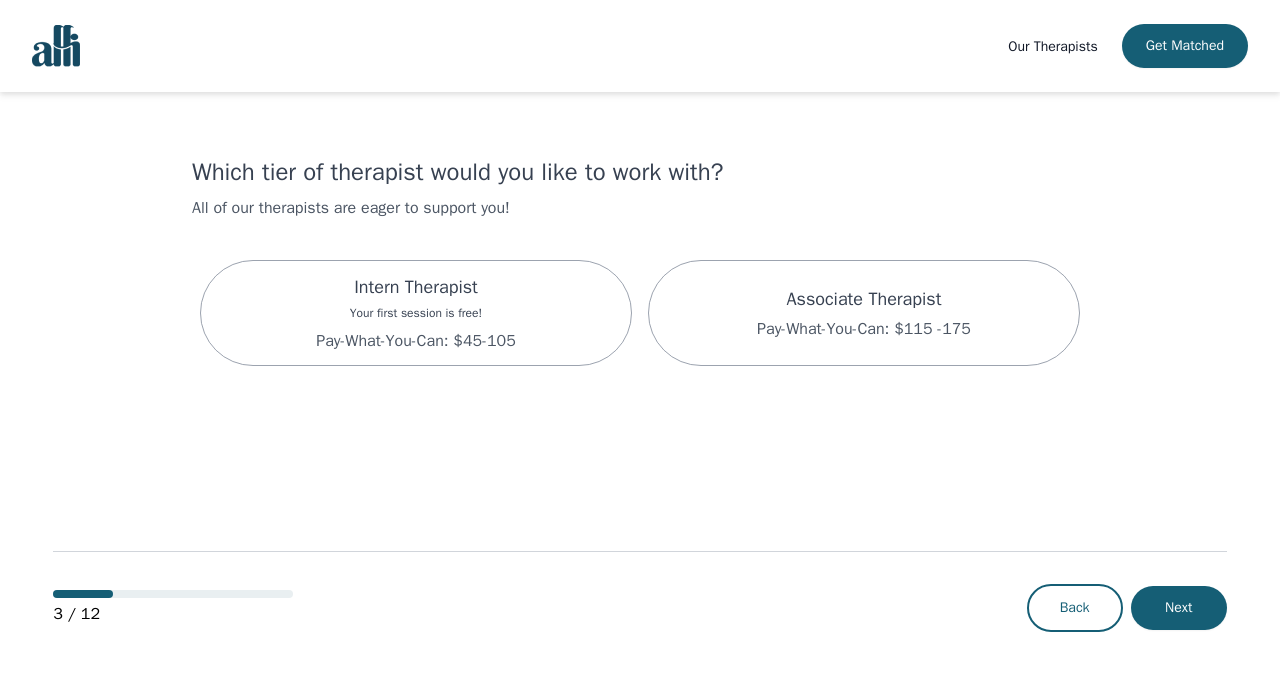 click on "Intern Therapist Your first session is free! Pay-What-You-Can: $45-105 Associate Therapist Pay-What-You-Can: $115 -175" at bounding box center (640, 313) 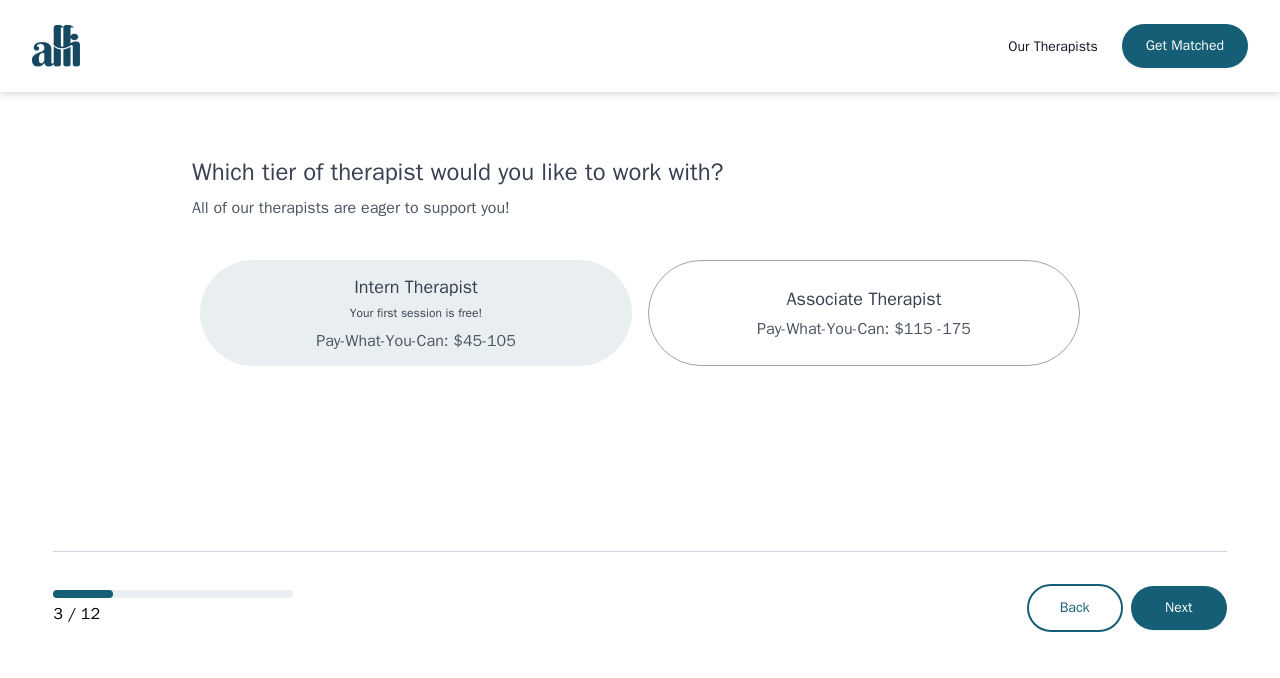 click on "Intern Therapist" at bounding box center [415, 287] 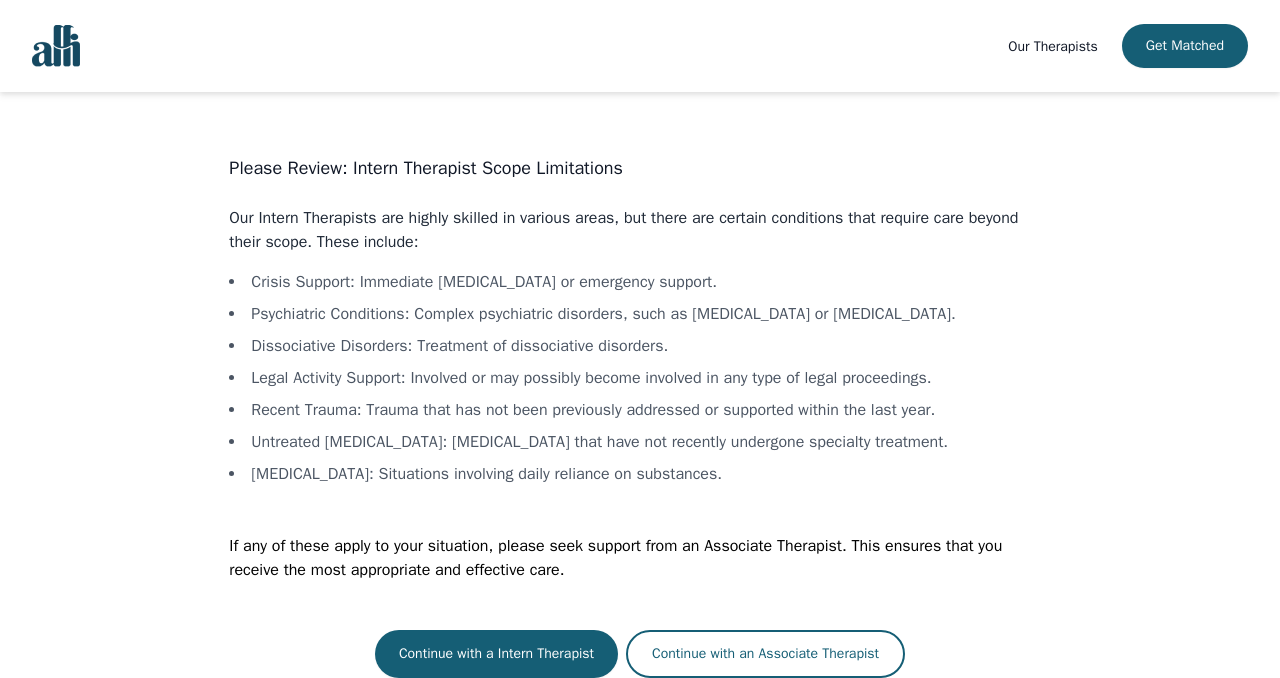 scroll, scrollTop: 0, scrollLeft: 0, axis: both 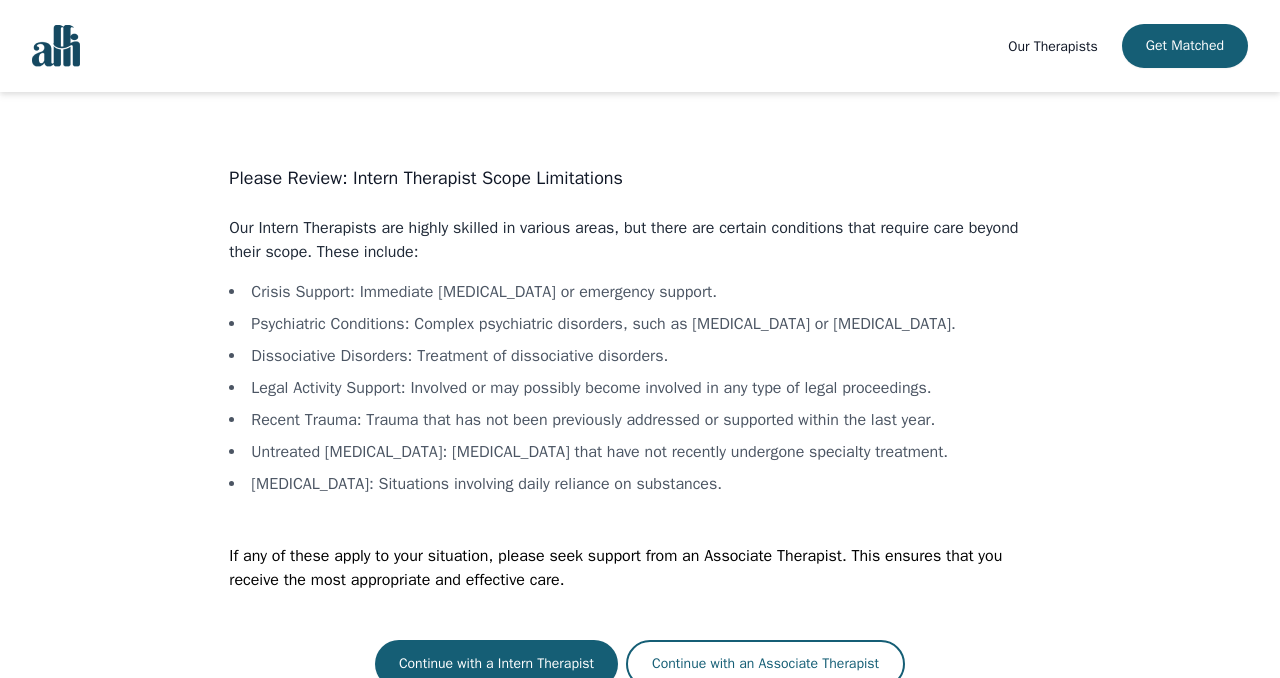 click at bounding box center (56, 46) 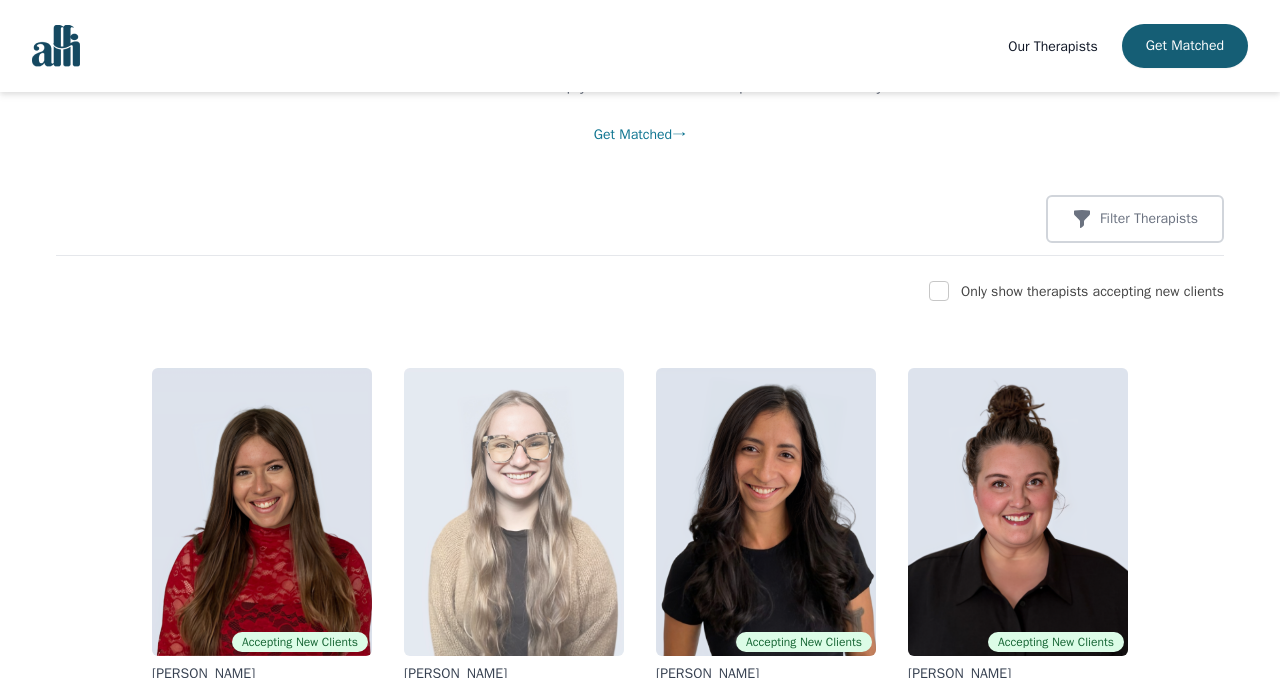 scroll, scrollTop: 169, scrollLeft: 0, axis: vertical 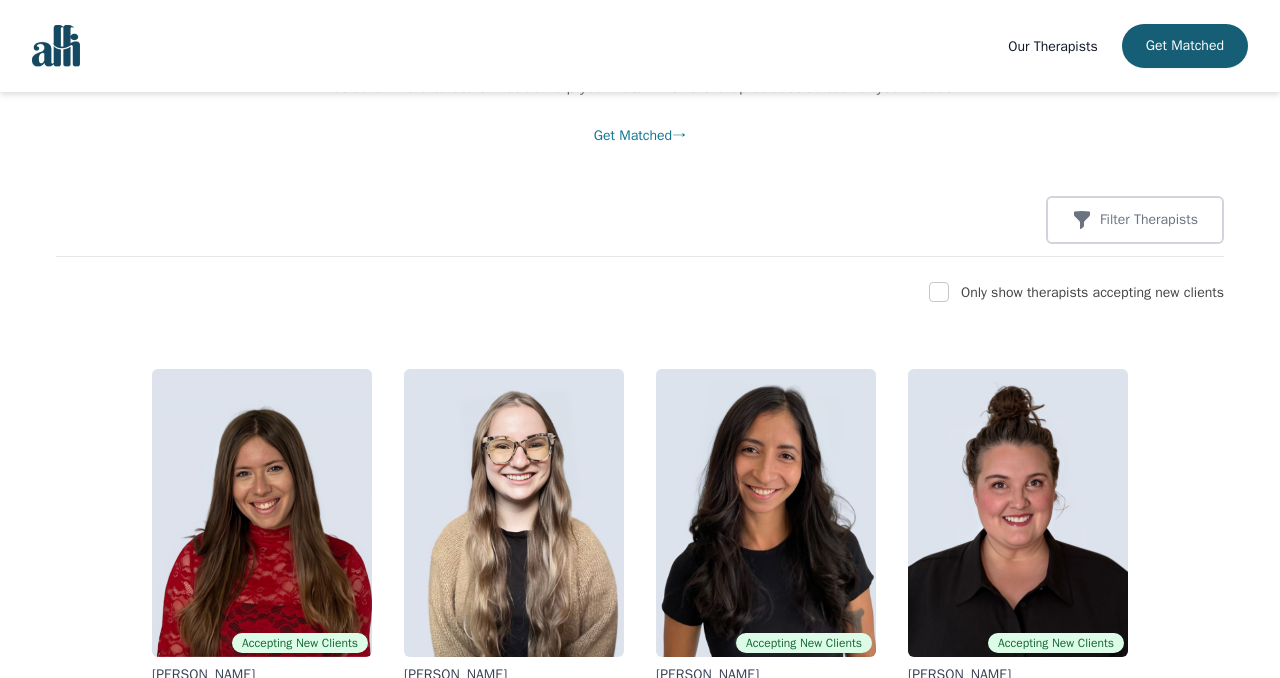 click on "Only show therapists accepting new clients" at bounding box center [1092, 292] 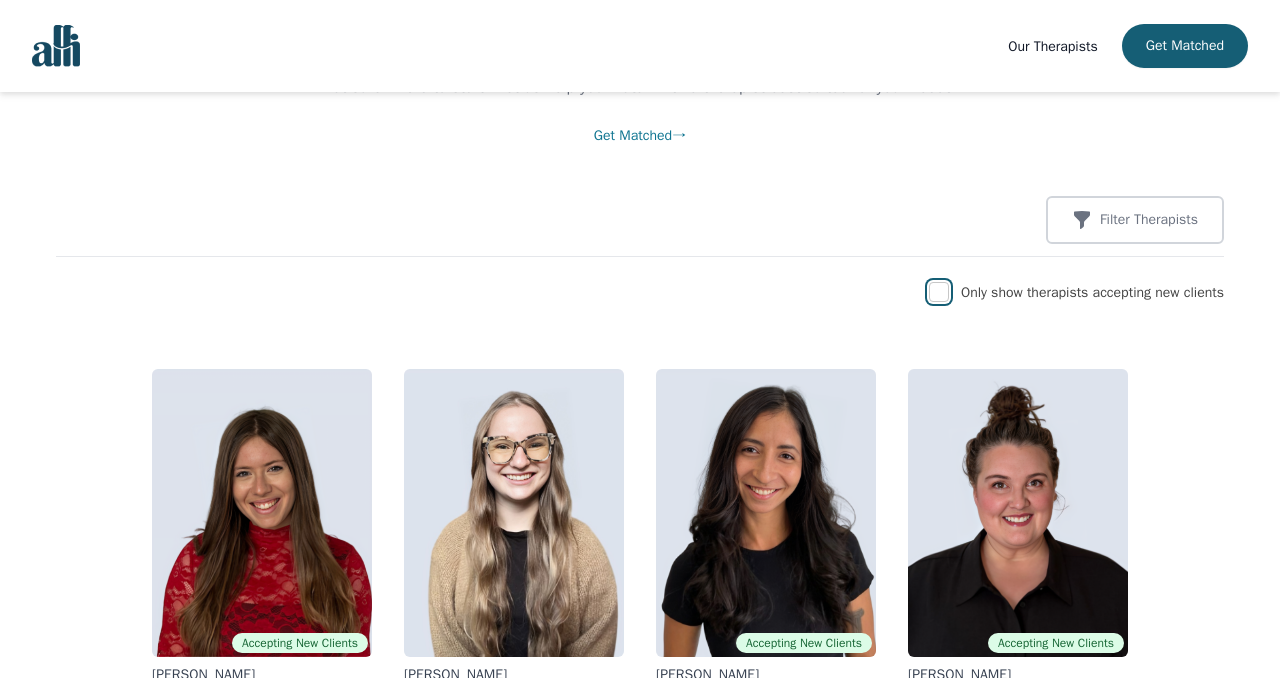 click at bounding box center [939, 292] 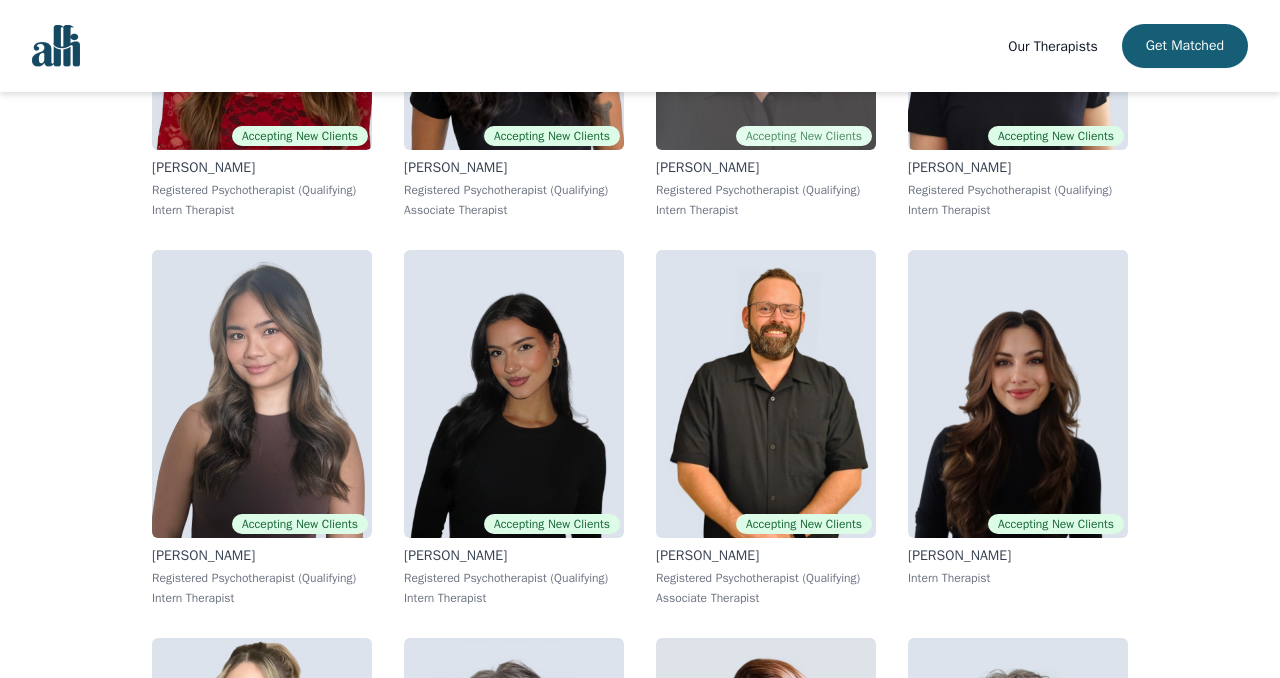 scroll, scrollTop: 673, scrollLeft: 0, axis: vertical 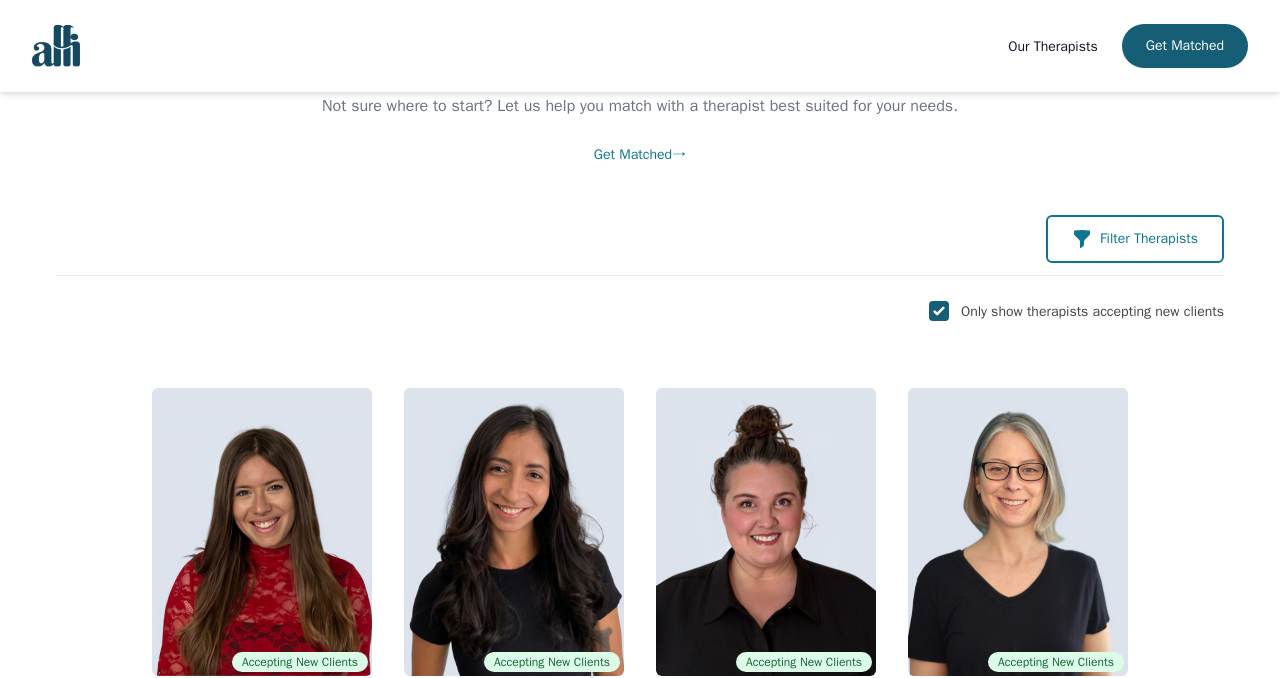 click on "Filter Therapists" at bounding box center [1135, 239] 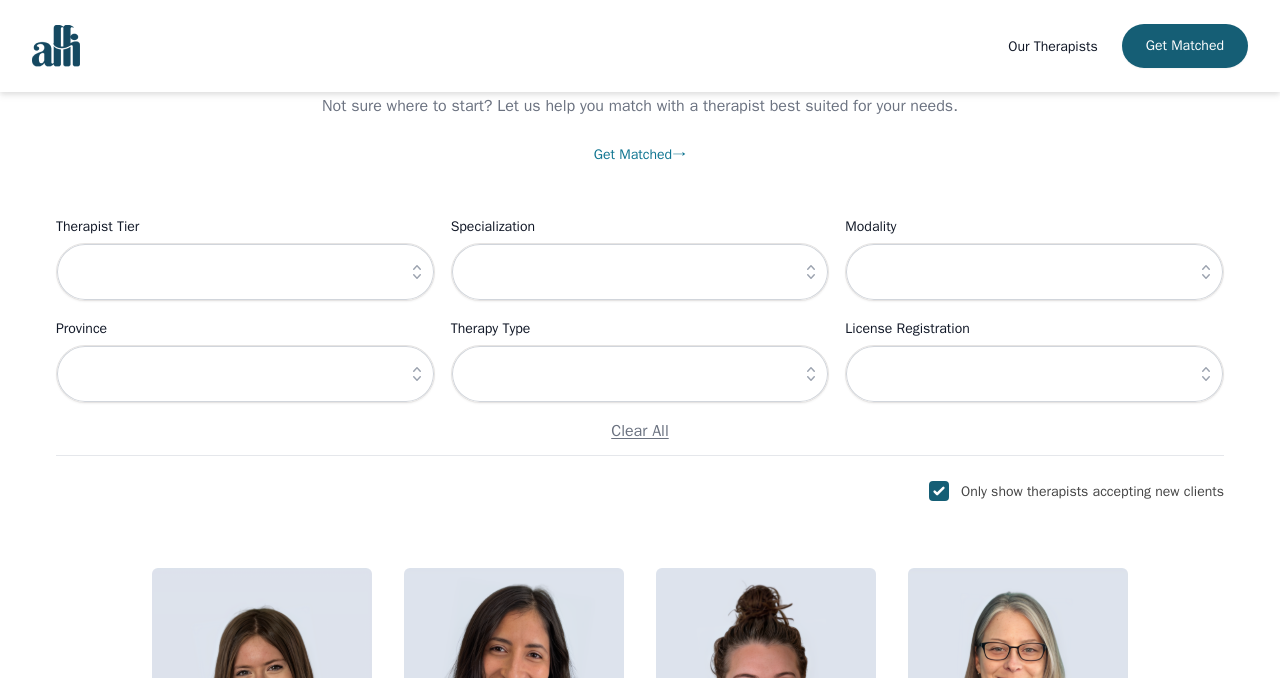click on "Therapist Tier Specialization Modality Province Therapy Type License Registration Clear All" at bounding box center [640, 329] 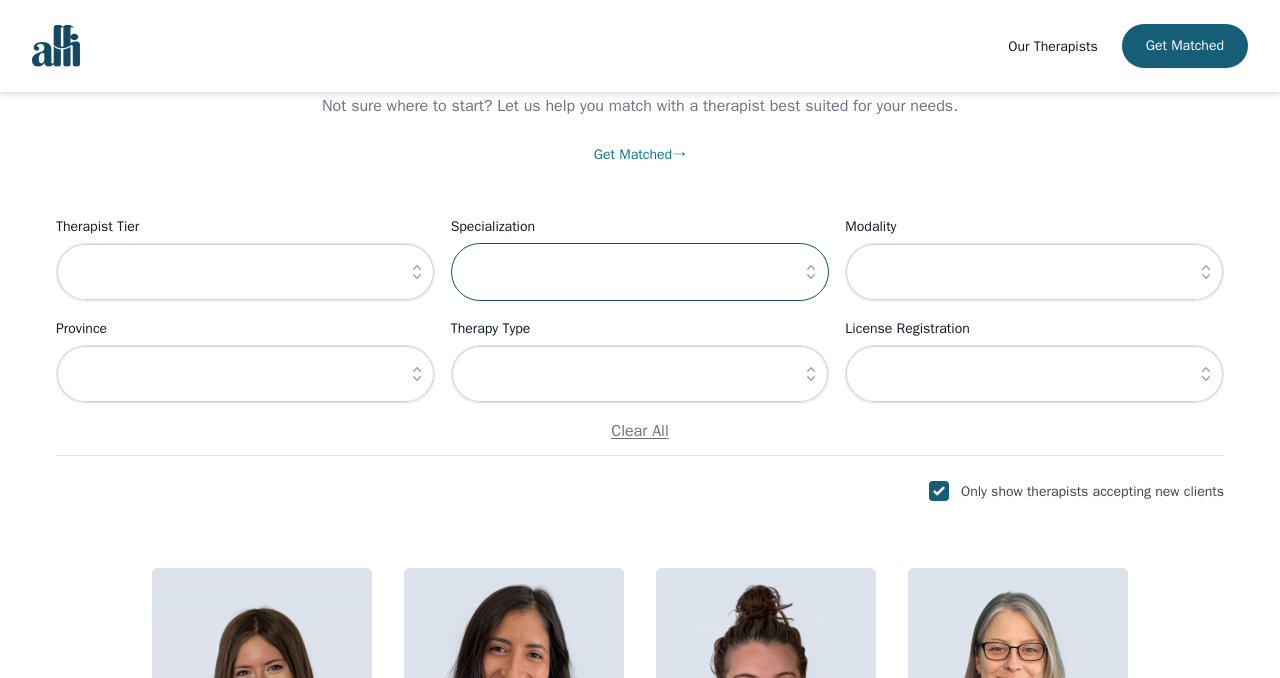 click at bounding box center (640, 272) 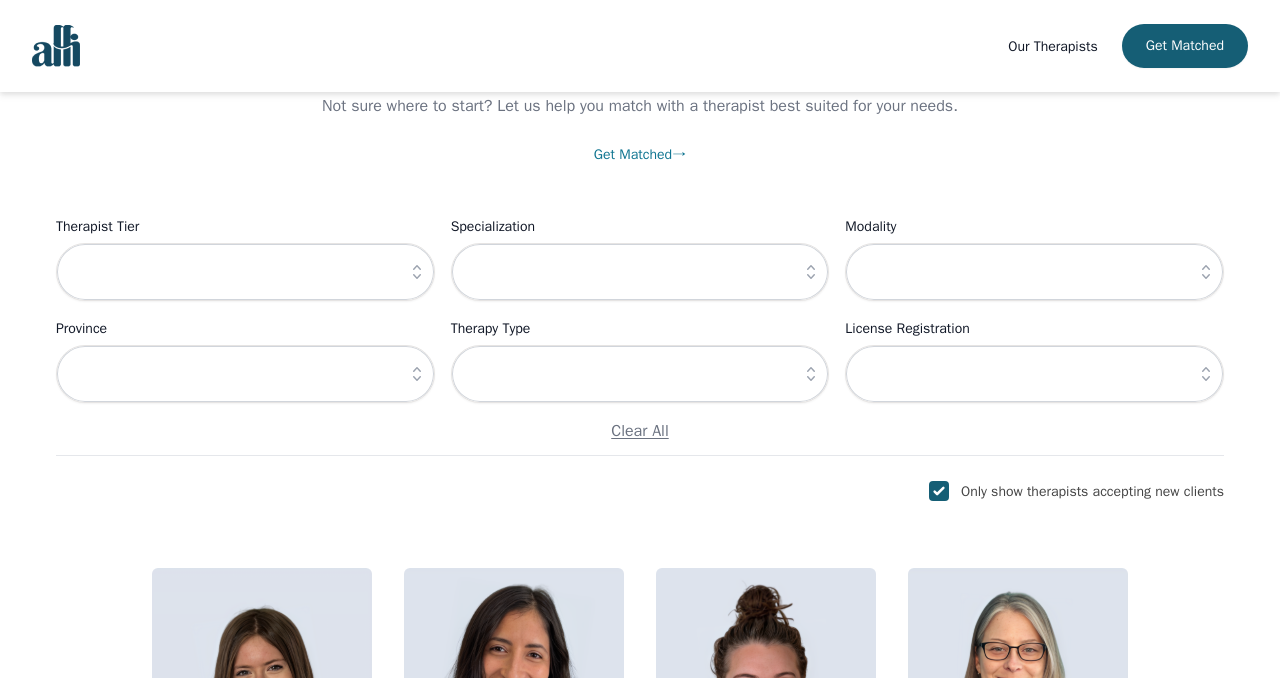 click 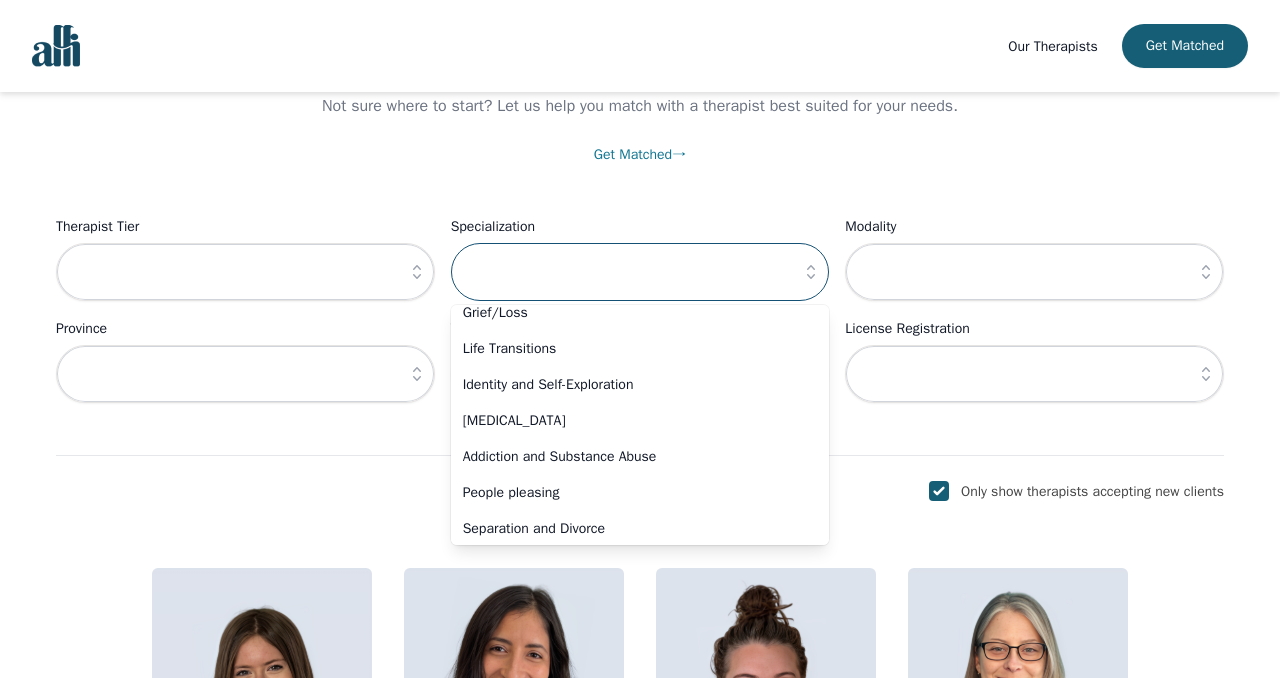 scroll, scrollTop: 0, scrollLeft: 0, axis: both 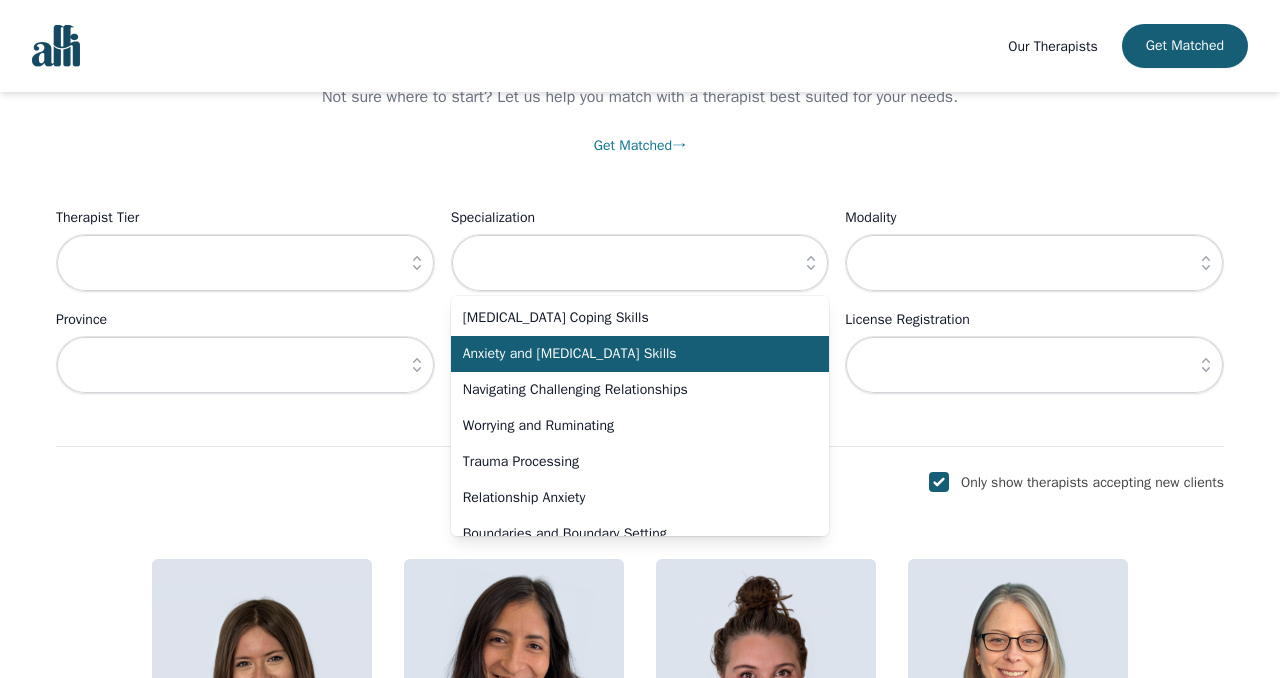 click on "Anxiety and Stress Management Skills" at bounding box center [640, 354] 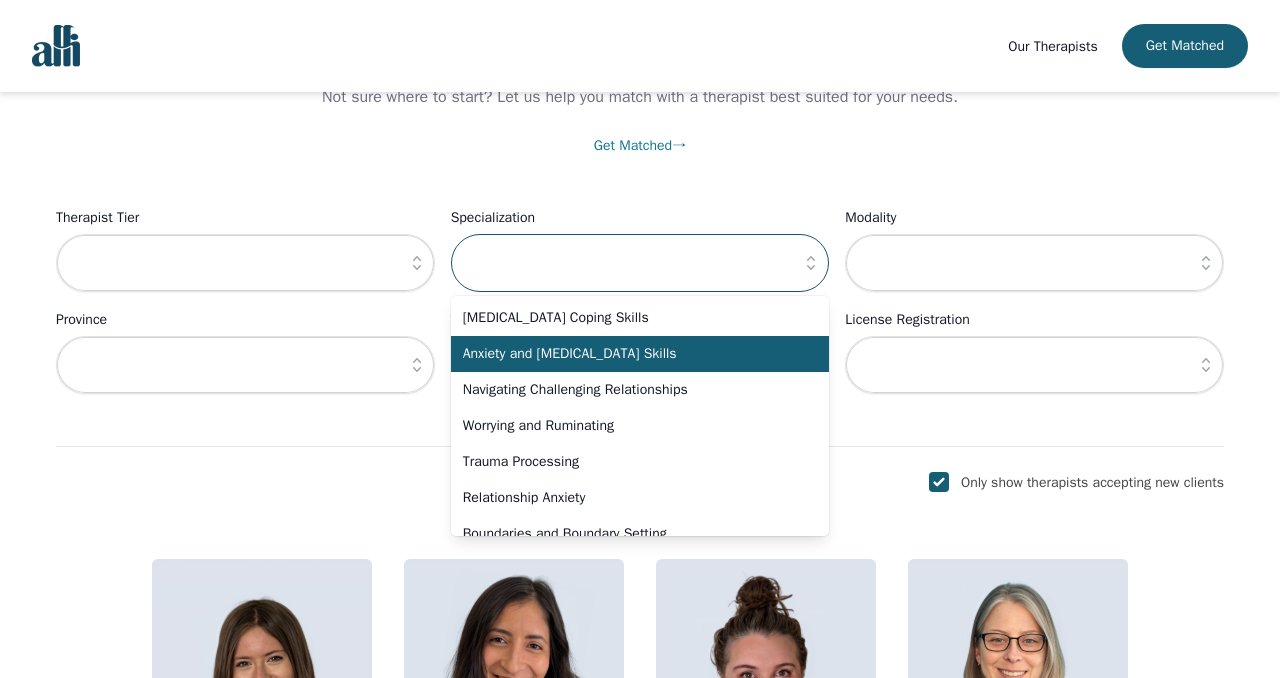 type on "Anxiety and Stress Management Skills" 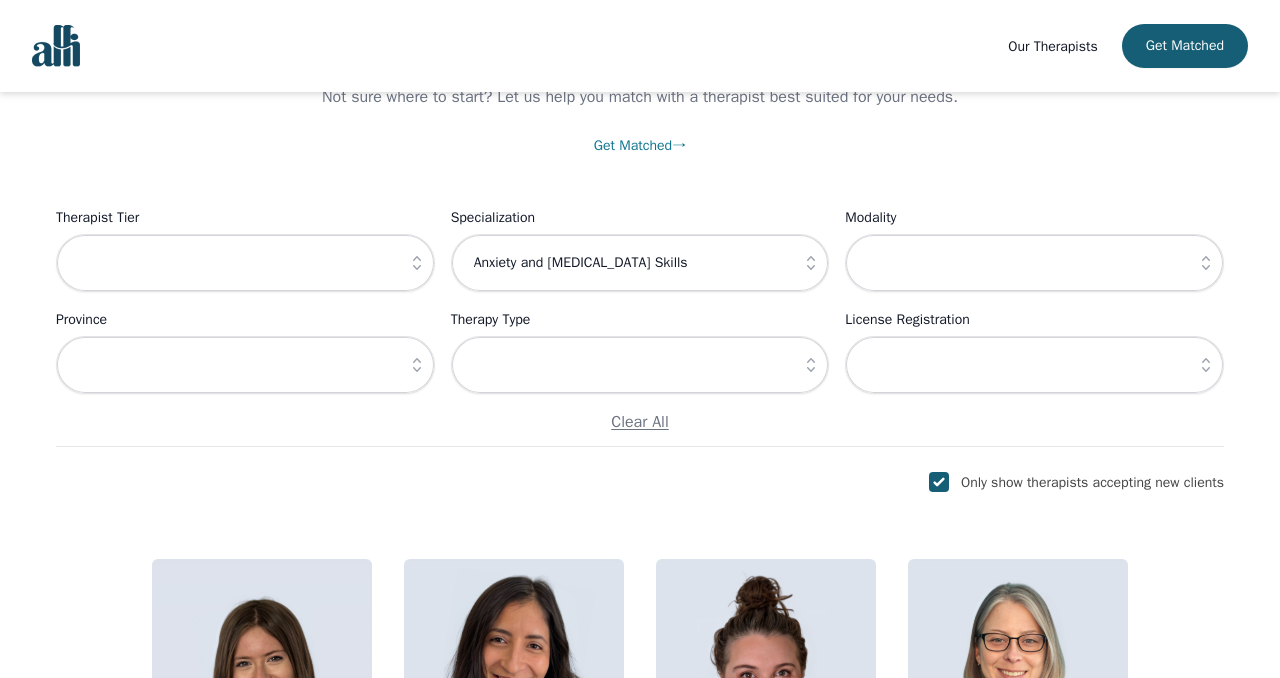 click on "Find the right therapist for you Not sure where to start? Let us help you match with a therapist best suited for your needs. Get Matched  → Filter Therapists Therapist Tier Specialization Anxiety and Stress Management Skills Modality Province Therapy Type License Registration Clear All Only show therapists accepting new clients Accepting New Clients Alisha Levine Registered Psychotherapist (Qualifying) Intern Therapist Accepting New Clients Natalia Sarmiento Registered Psychotherapist (Qualifying) Associate Therapist Accepting New Clients Janelle Rushton Registered Psychotherapist (Qualifying) Intern Therapist Accepting New Clients Meghan Dudley Registered Psychotherapist (Qualifying) Intern Therapist Accepting New Clients Noreen Clare Tibudan Registered Psychotherapist (Qualifying) Intern Therapist Accepting New Clients Alyssa Tweedie Registered Psychotherapist (Qualifying) Intern Therapist Accepting New Clients Josh Cadieux Registered Psychotherapist (Qualifying) Associate Therapist Accepting New Clients" at bounding box center [640, 4700] 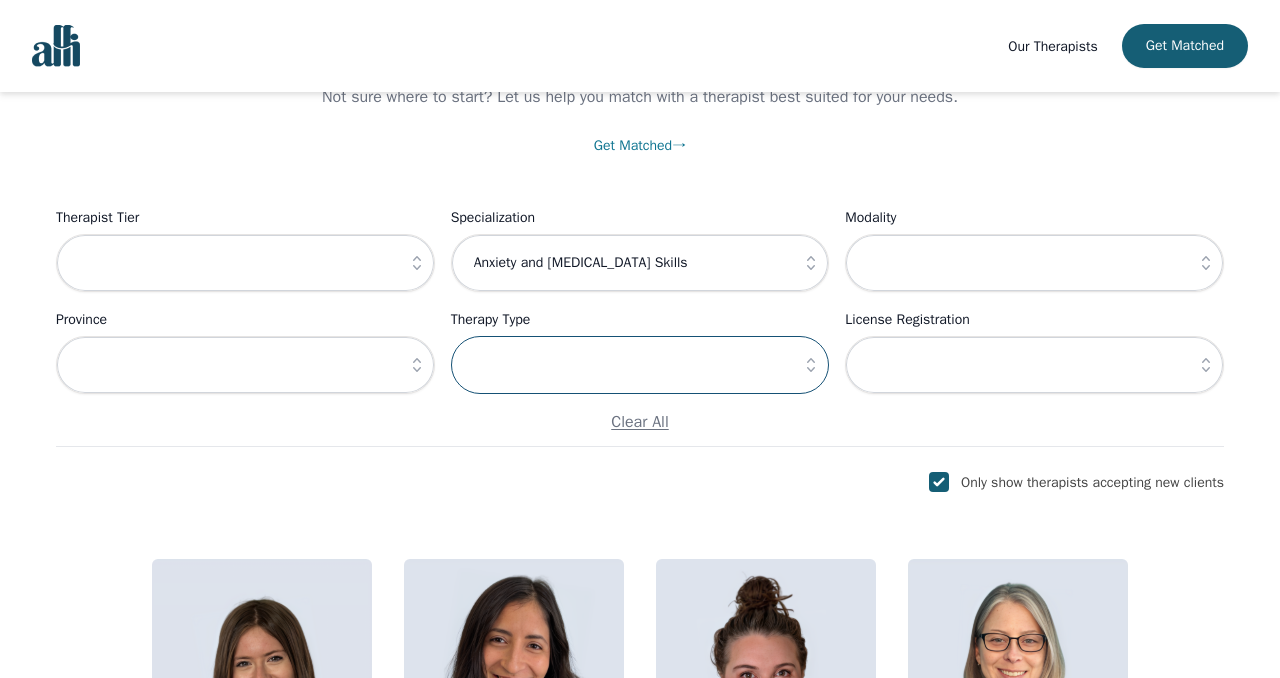 click at bounding box center [640, 365] 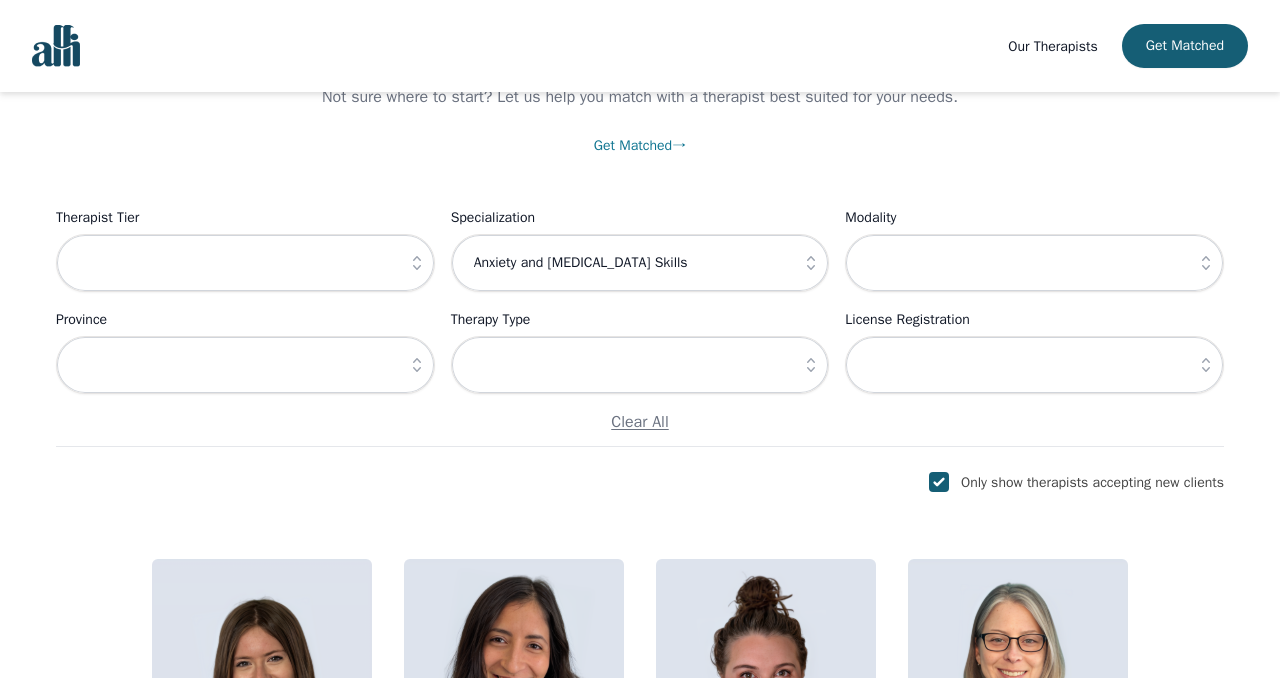 click 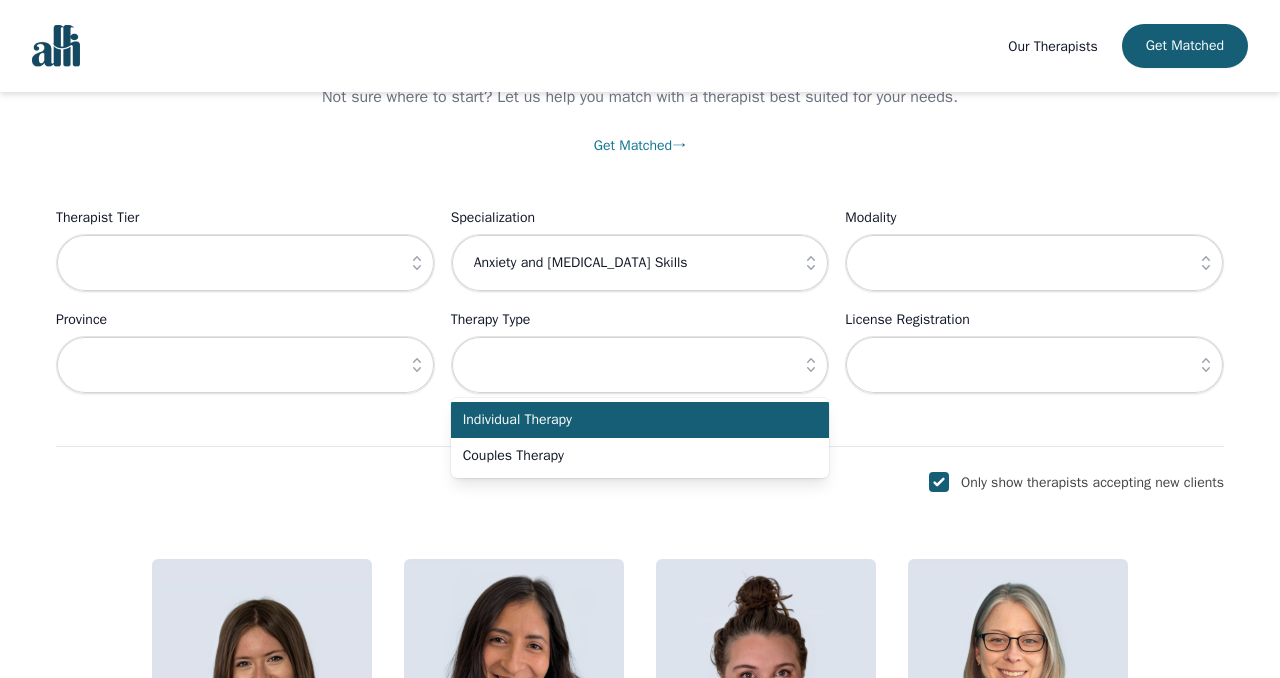 click on "Individual Therapy" at bounding box center [628, 420] 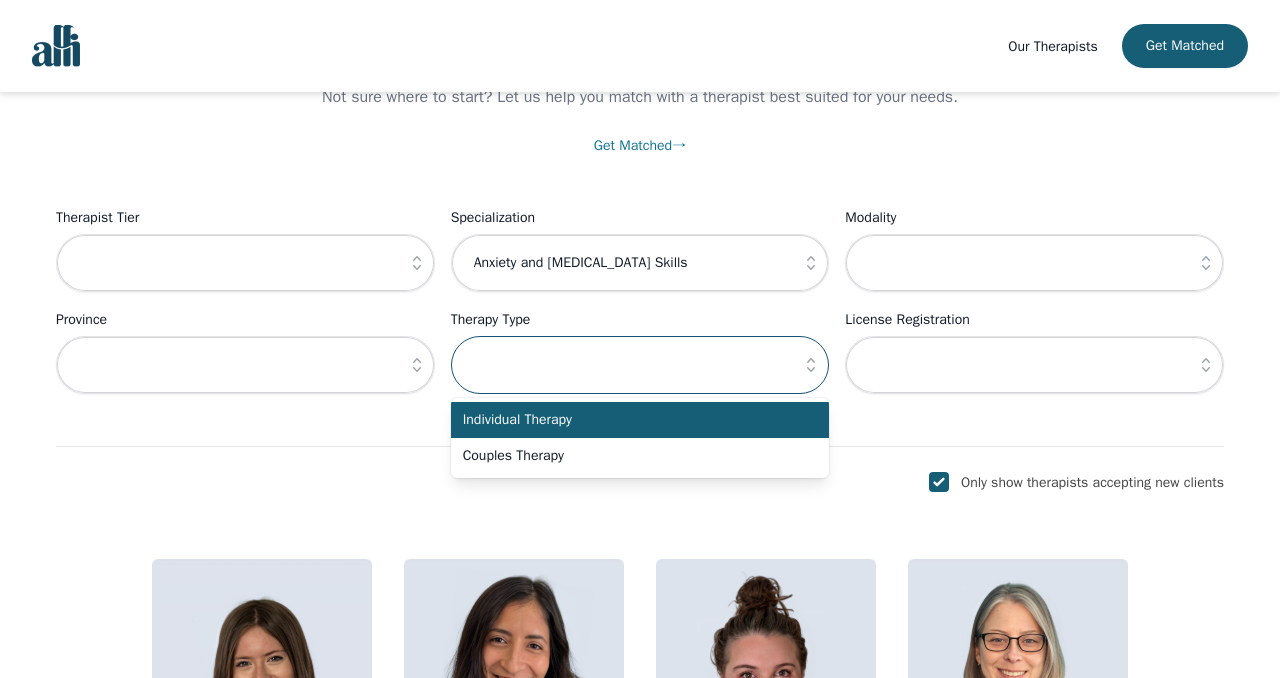 type on "Individual Therapy" 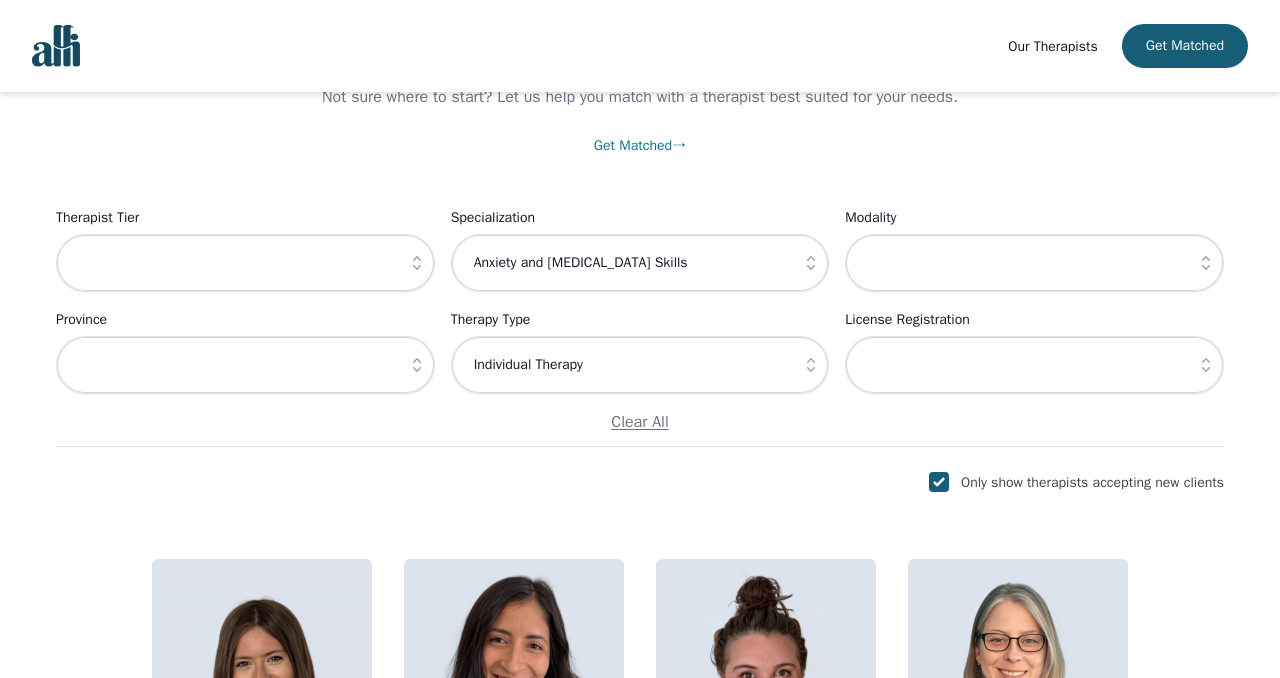 click 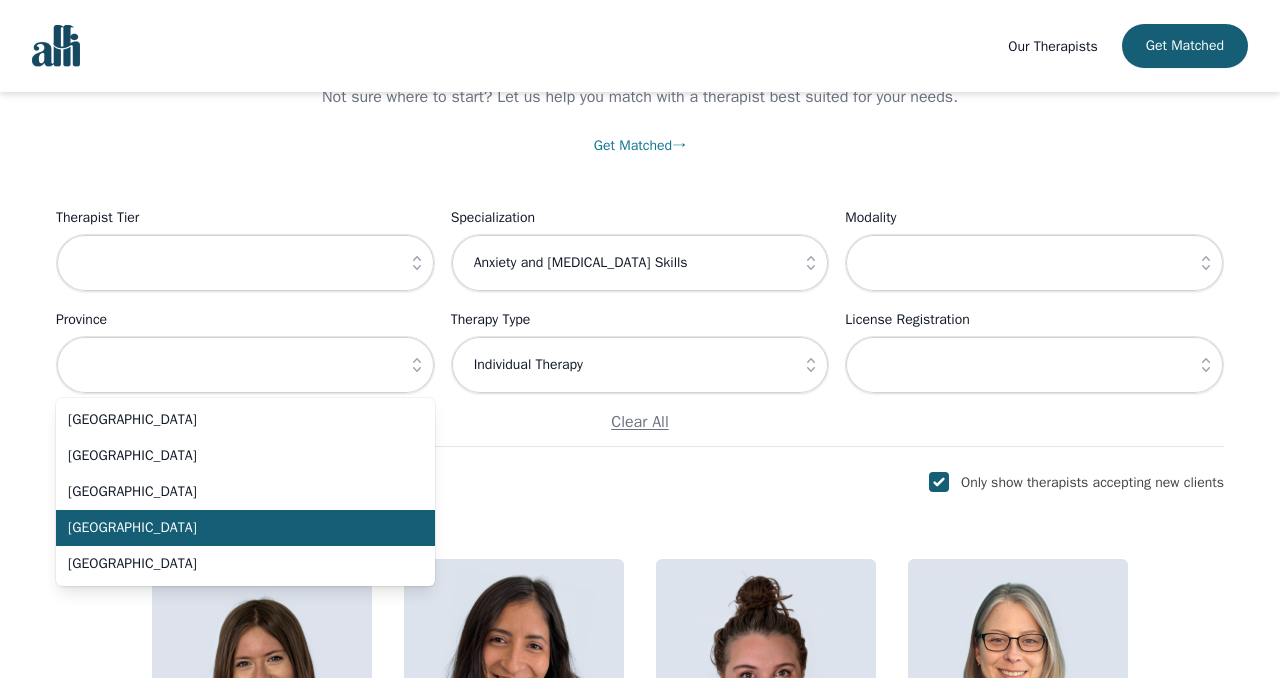 click on "Ontario" at bounding box center (233, 528) 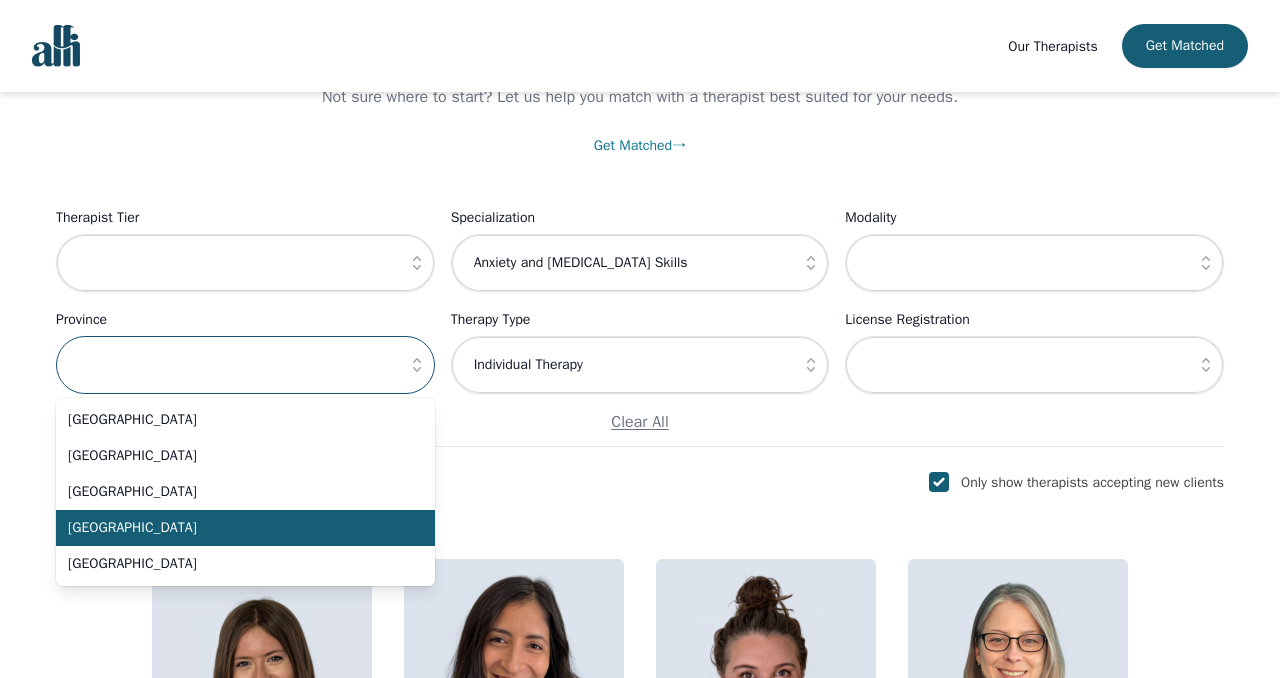 type on "Ontario" 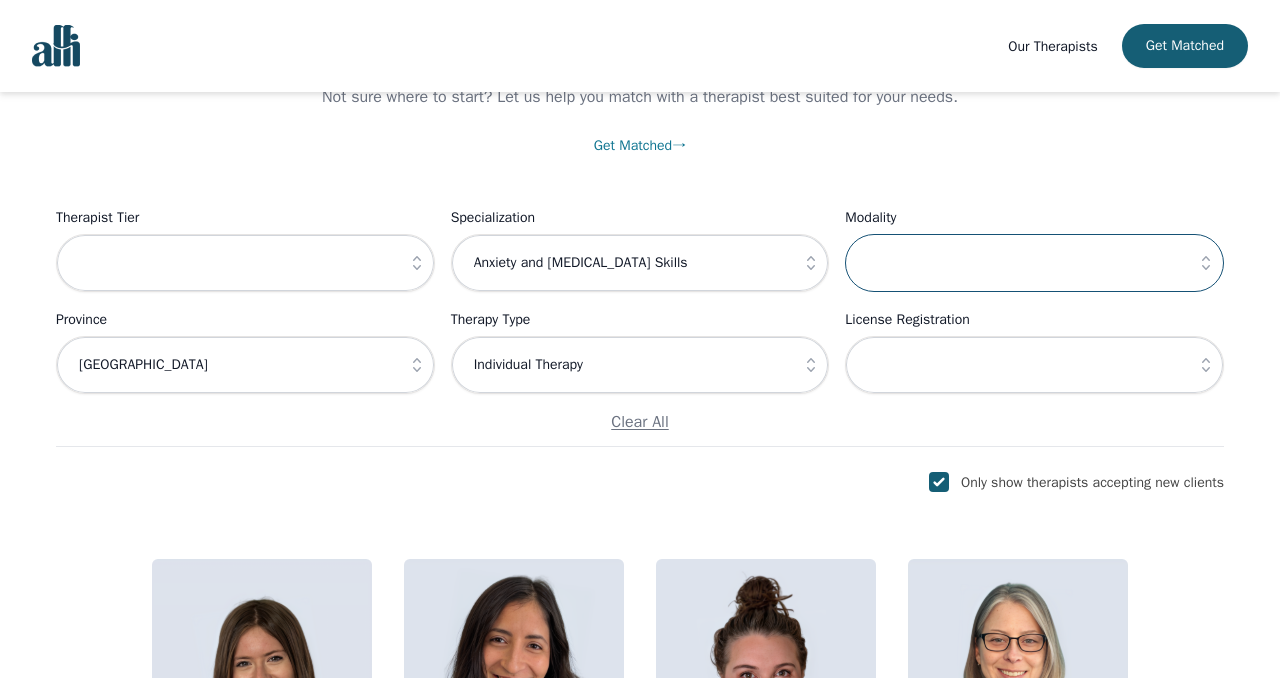 click at bounding box center [1034, 263] 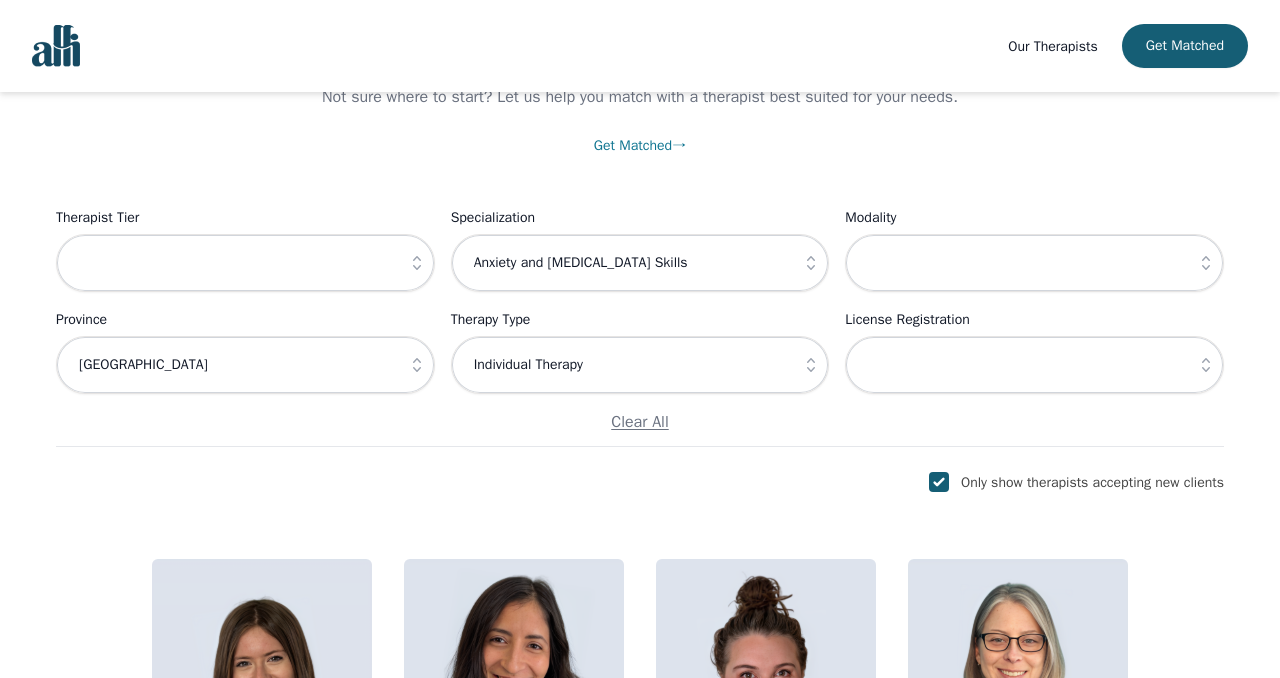 click 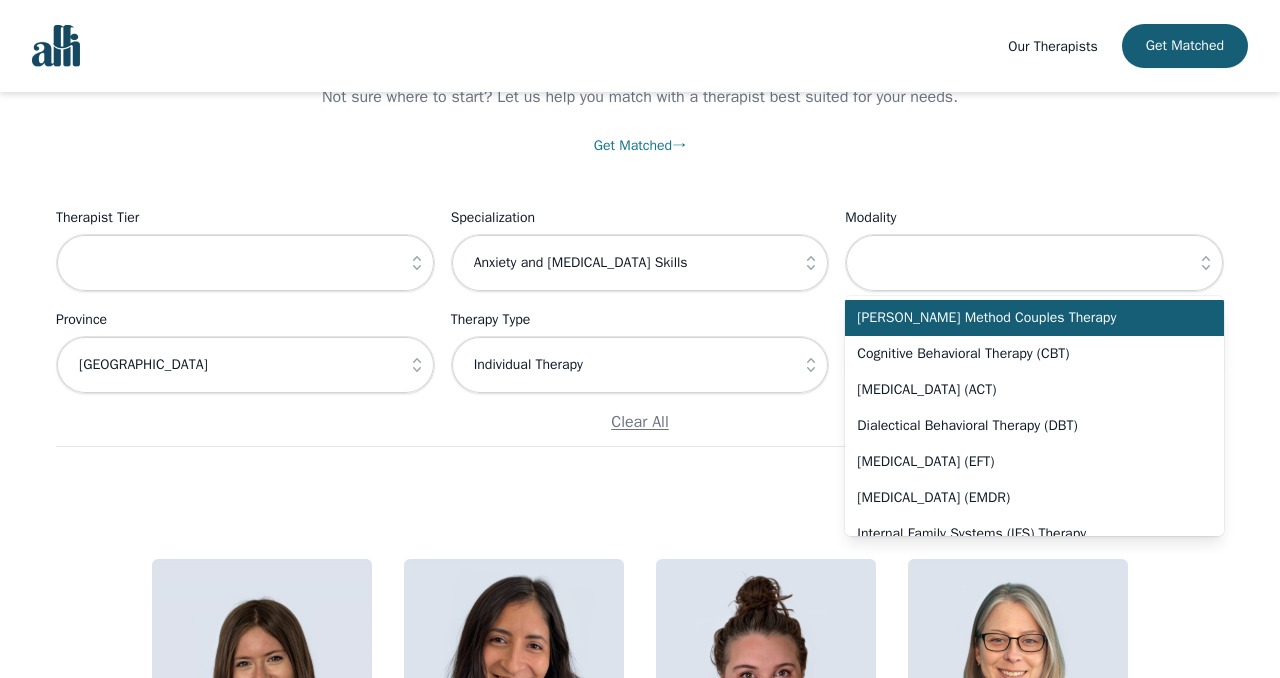 click on "Find the right therapist for you Not sure where to start? Let us help you match with a therapist best suited for your needs. Get Matched  → Filter Therapists Therapist Tier Specialization Anxiety and Stress Management Skills Modality Gottman Method Couples Therapy Cognitive Behavioral Therapy (CBT) Acceptance and Commitment Therapy (ACT) Dialectical Behavioral Therapy (DBT) Emotionally Focused Therapy (EFT) Eye Movement Desensitization and Reprocessing (EMDR) Internal Family Systems (IFS) Therapy Structural Family Therapy Family Systems Therapy Interpersonal Therapy (IPT) Relational Therapy Mindfulness-Based Therapy Motivational Interviewing Narrative Therapy Psychodynamic Therapy Solution-Focused Therapy Strength-Based Therapy Collaborative Proactive Solutions Trauma-Focused Therapy Trauma-Informed Therapy Humanistic Therapy Brief Psychodynamic Therapy Schema Therapy Play Therapy Art Therapy Expressive Art Therapy Music Therapy Sand Tray Therapy Parent-Child Interaction (PCIT) Attachment Based Therapy" at bounding box center (640, 4700) 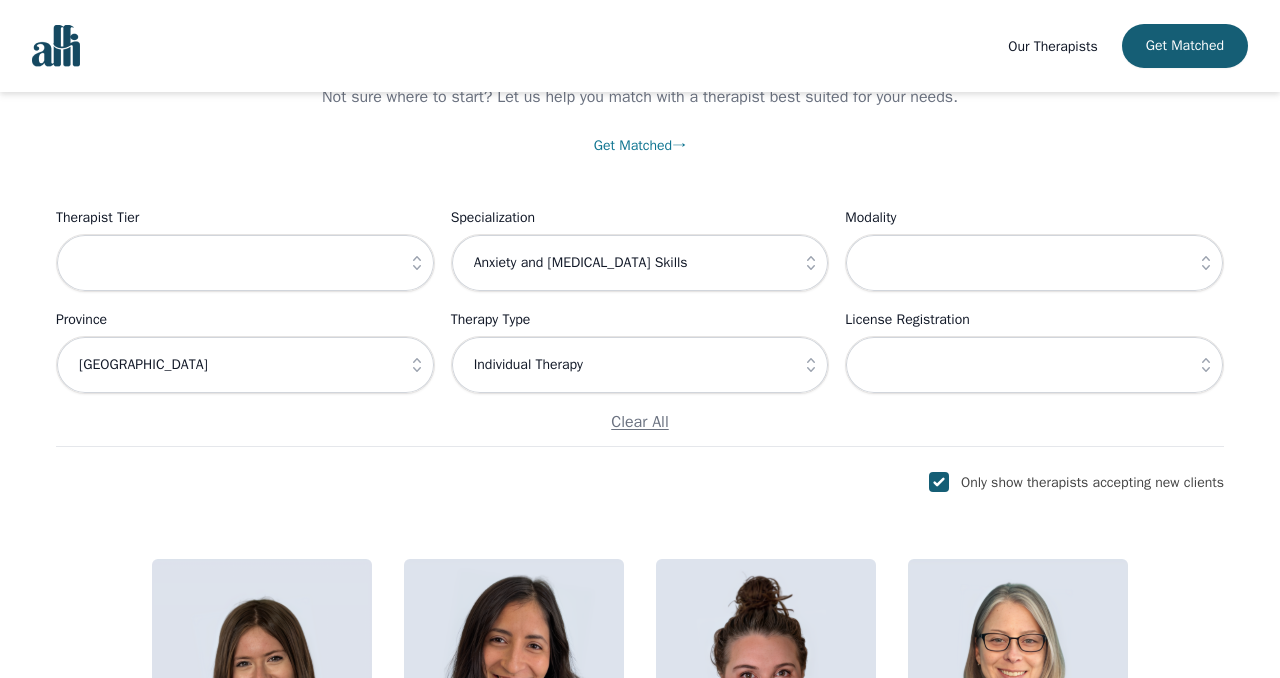 click 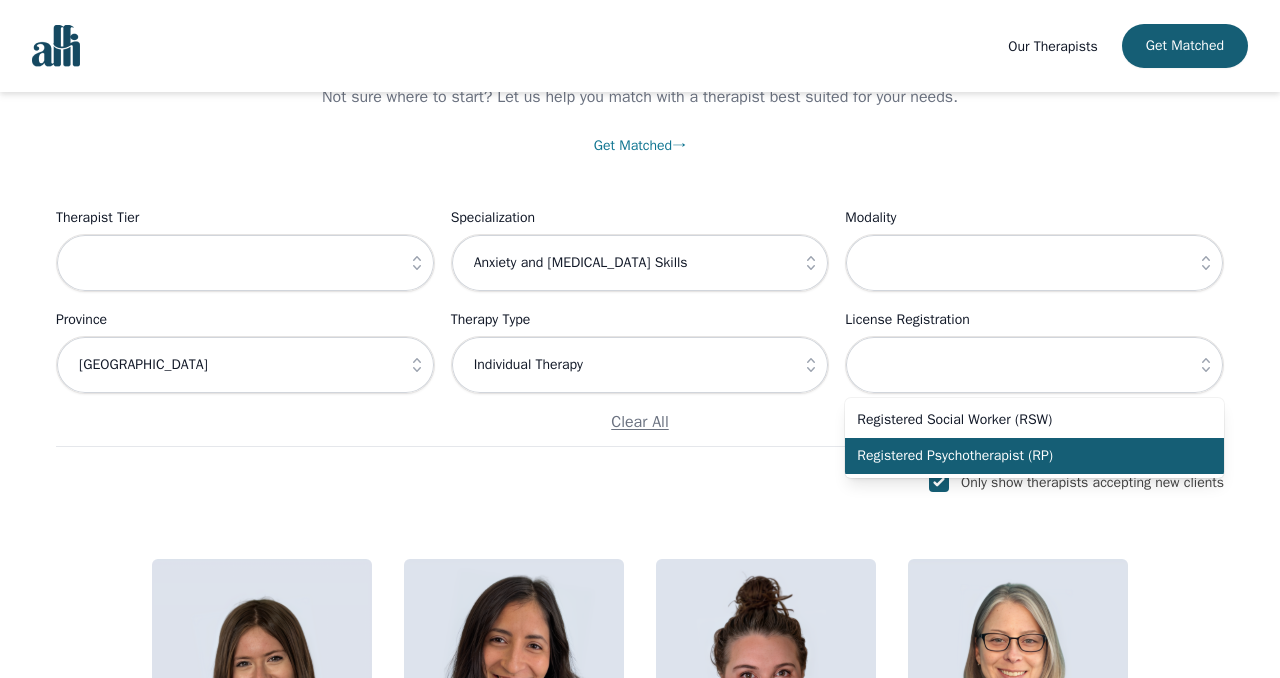 click on "Registered Psychotherapist (RP)" at bounding box center (1022, 456) 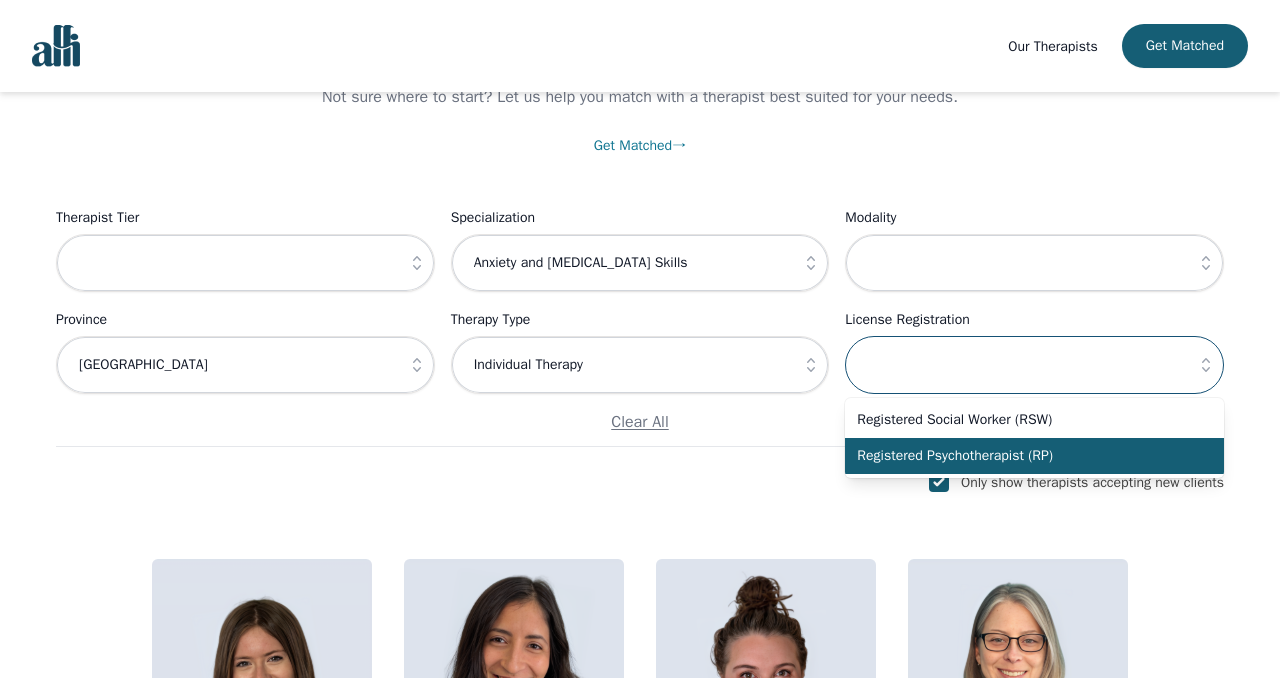 type on "Registered Psychotherapist (RP)" 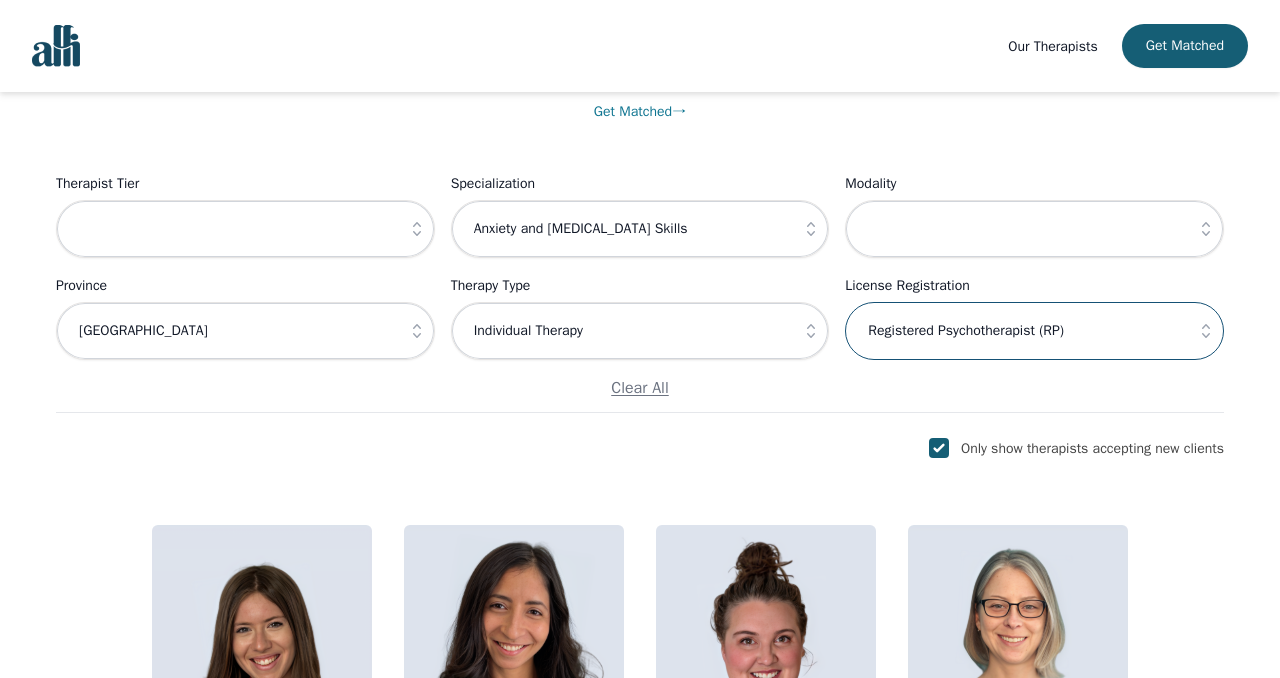 scroll, scrollTop: 200, scrollLeft: 0, axis: vertical 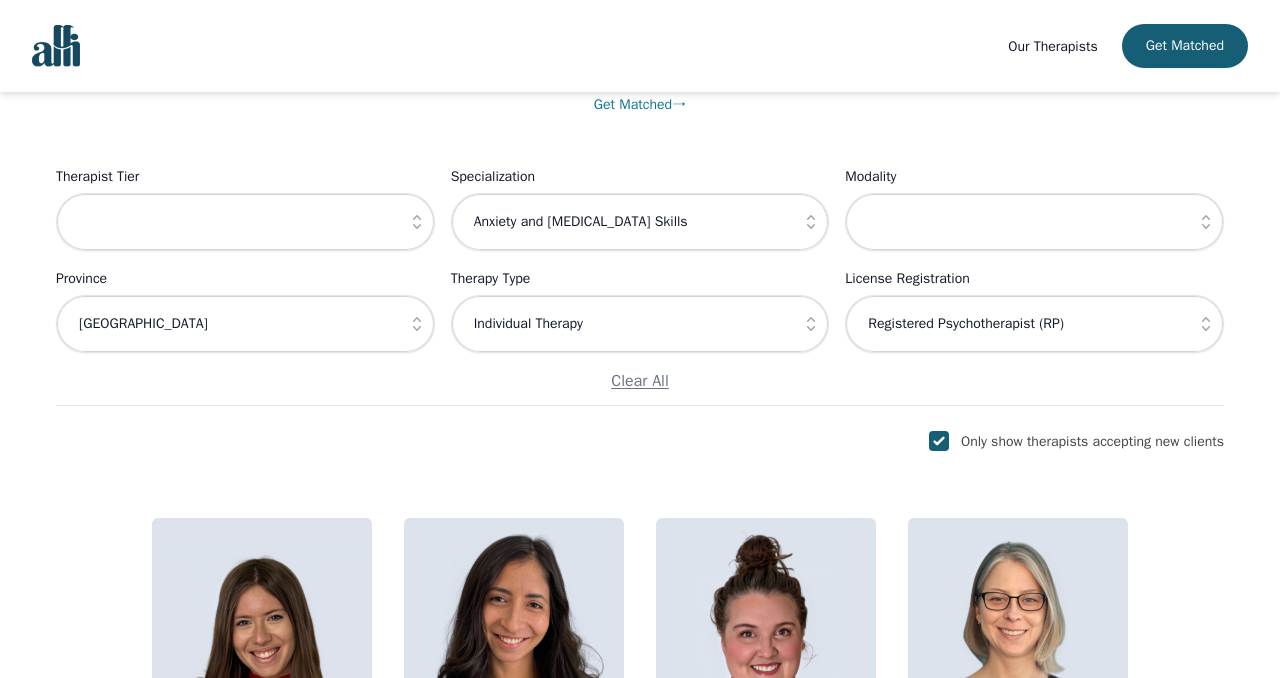 click on "Only show therapists accepting new clients" at bounding box center [640, 442] 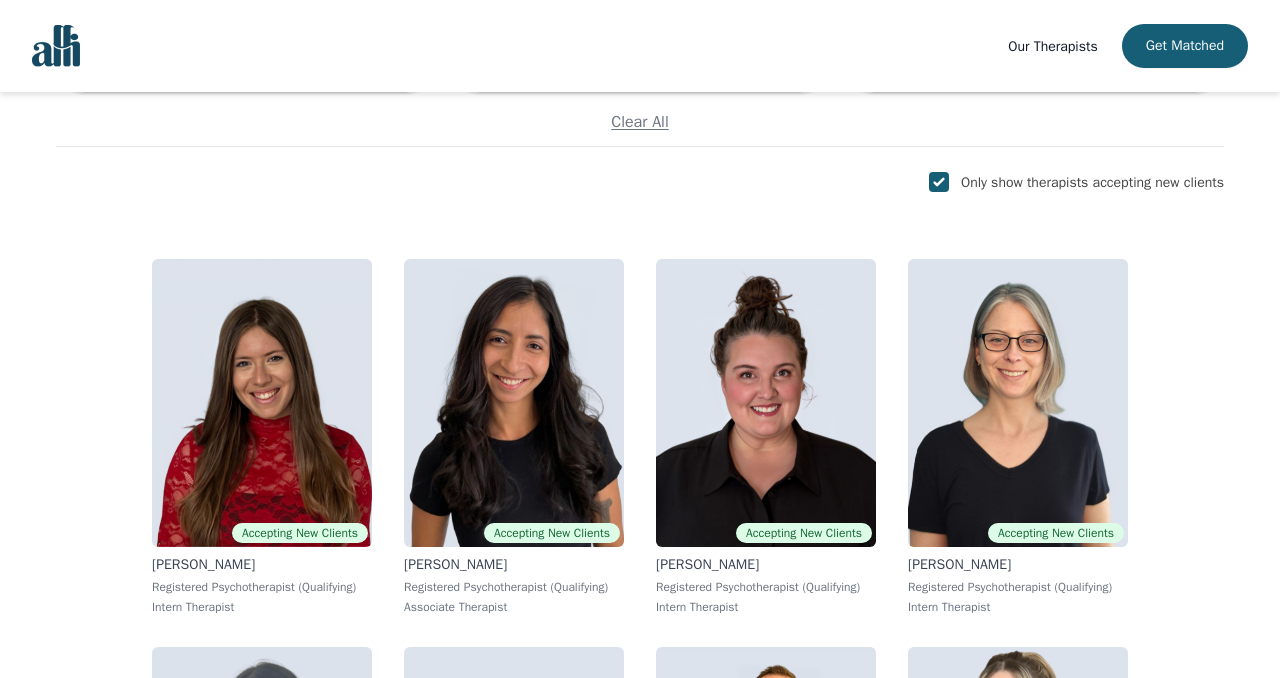 scroll, scrollTop: 0, scrollLeft: 0, axis: both 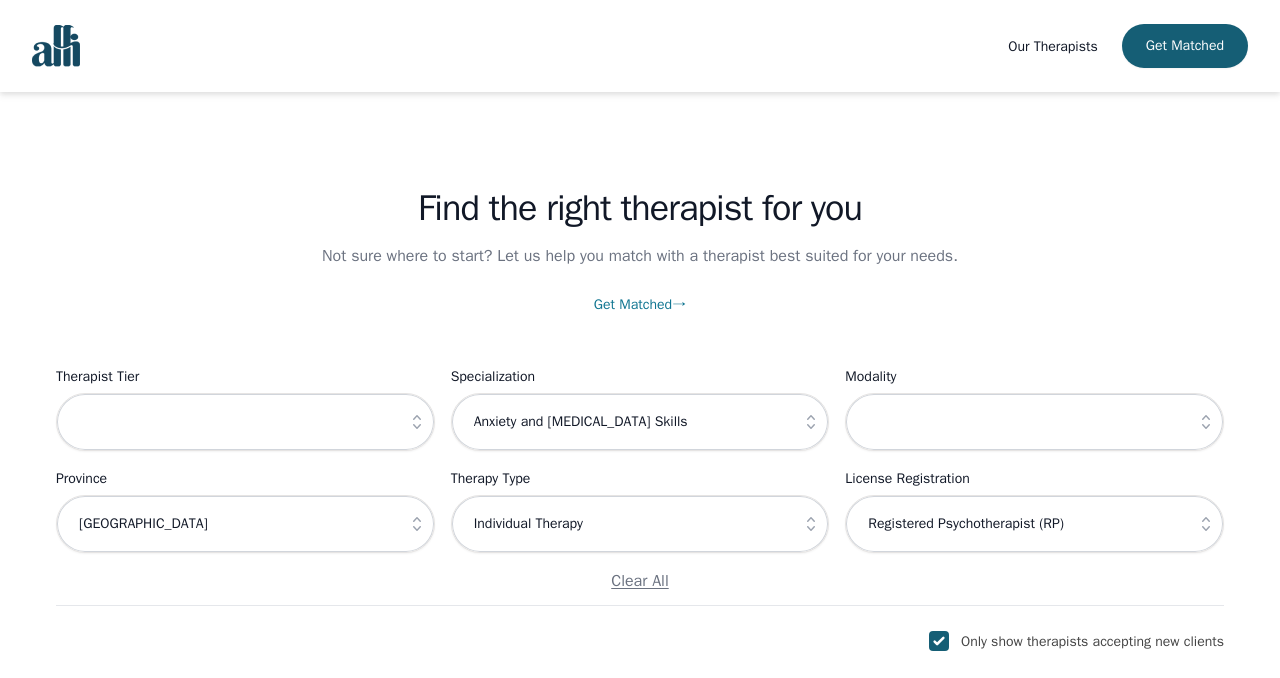 click on "Find the right therapist for you Not sure where to start? Let us help you match with a therapist best suited for your needs. Get Matched  → Filter Therapists Therapist Tier Specialization Anxiety and Stress Management Skills Modality Province Ontario Therapy Type Individual Therapy License Registration Registered Psychotherapist (RP) Clear All" at bounding box center [640, 349] 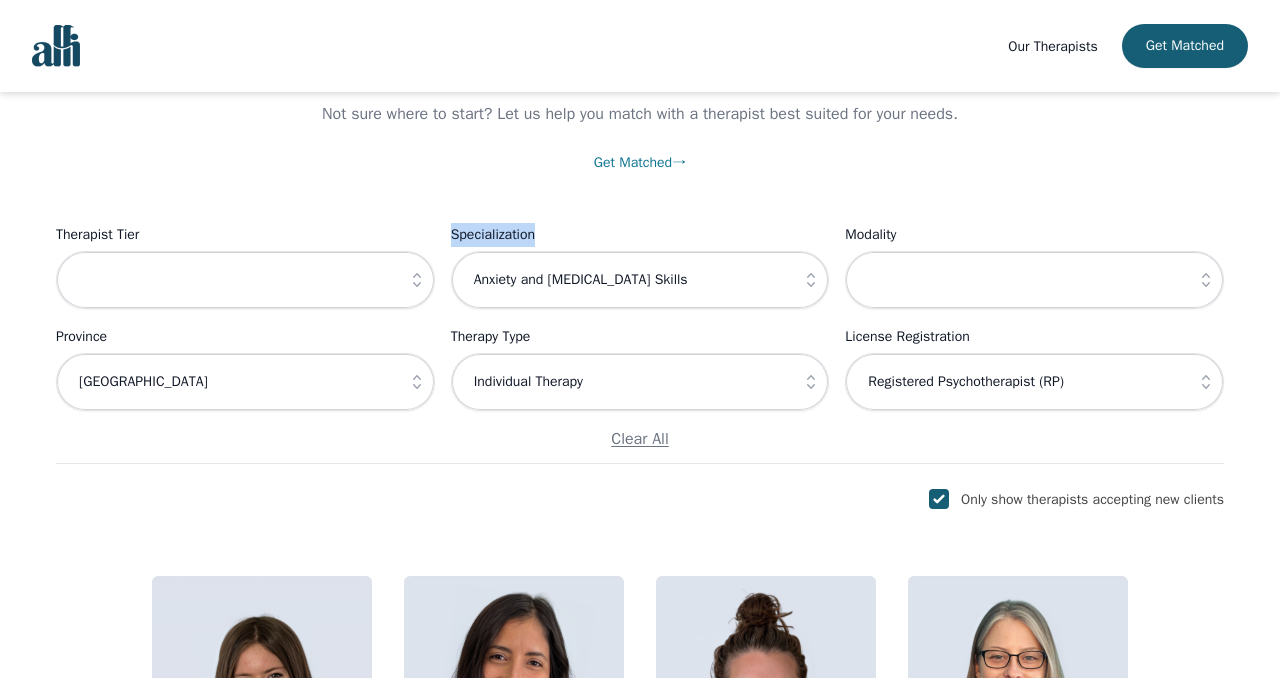 scroll, scrollTop: 155, scrollLeft: 0, axis: vertical 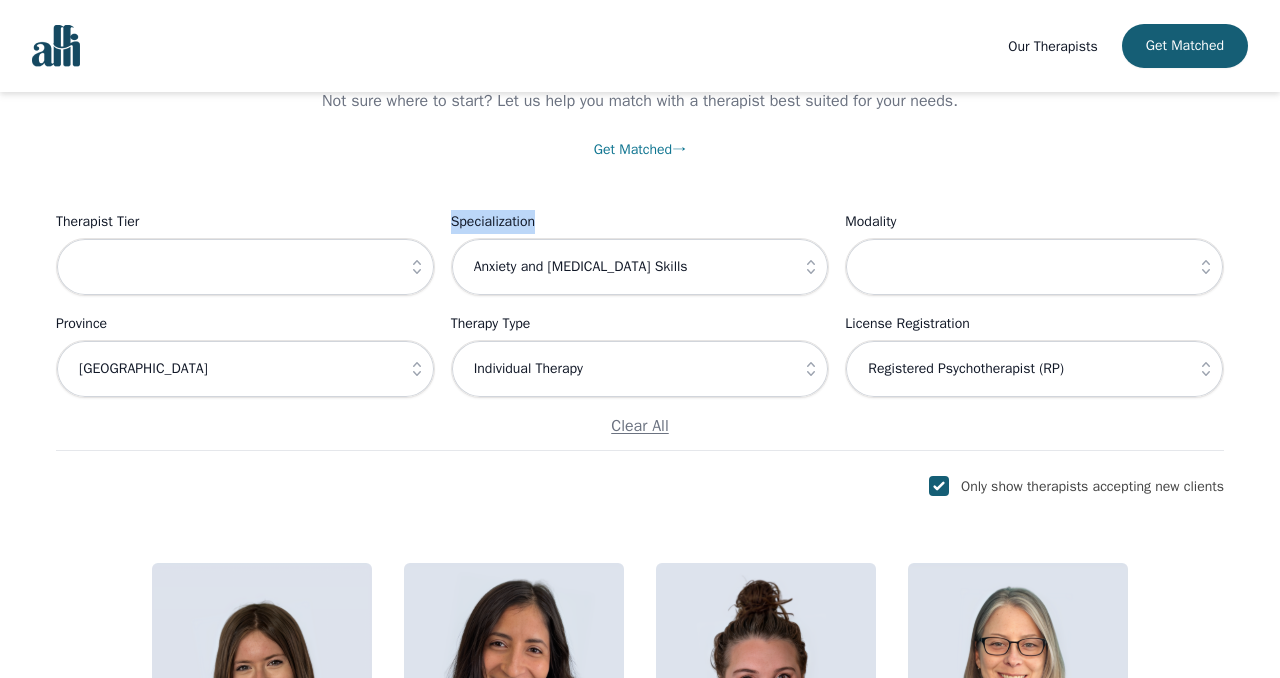 click on "Only show therapists accepting new clients" at bounding box center [1092, 486] 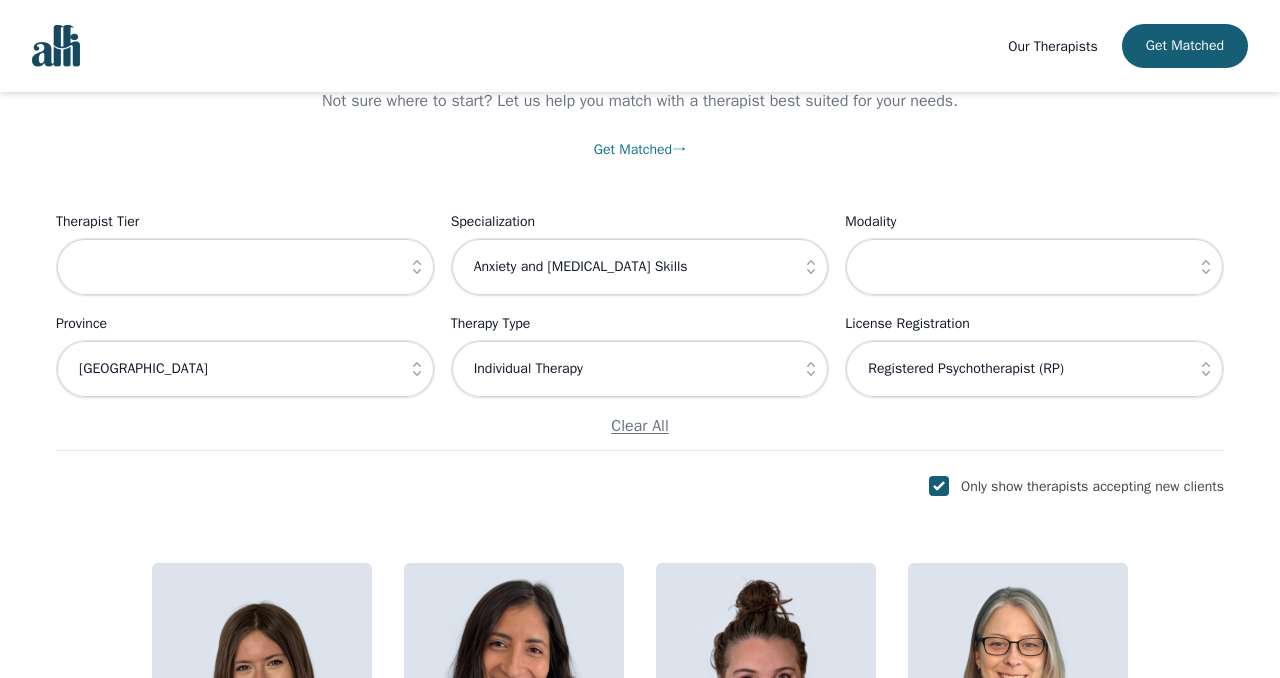 click on "Find the right therapist for you Not sure where to start? Let us help you match with a therapist best suited for your needs. Get Matched  → Filter Therapists Therapist Tier Specialization Anxiety and Stress Management Skills Modality Province Ontario Therapy Type Individual Therapy License Registration Registered Psychotherapist (RP) Clear All" at bounding box center [640, 194] 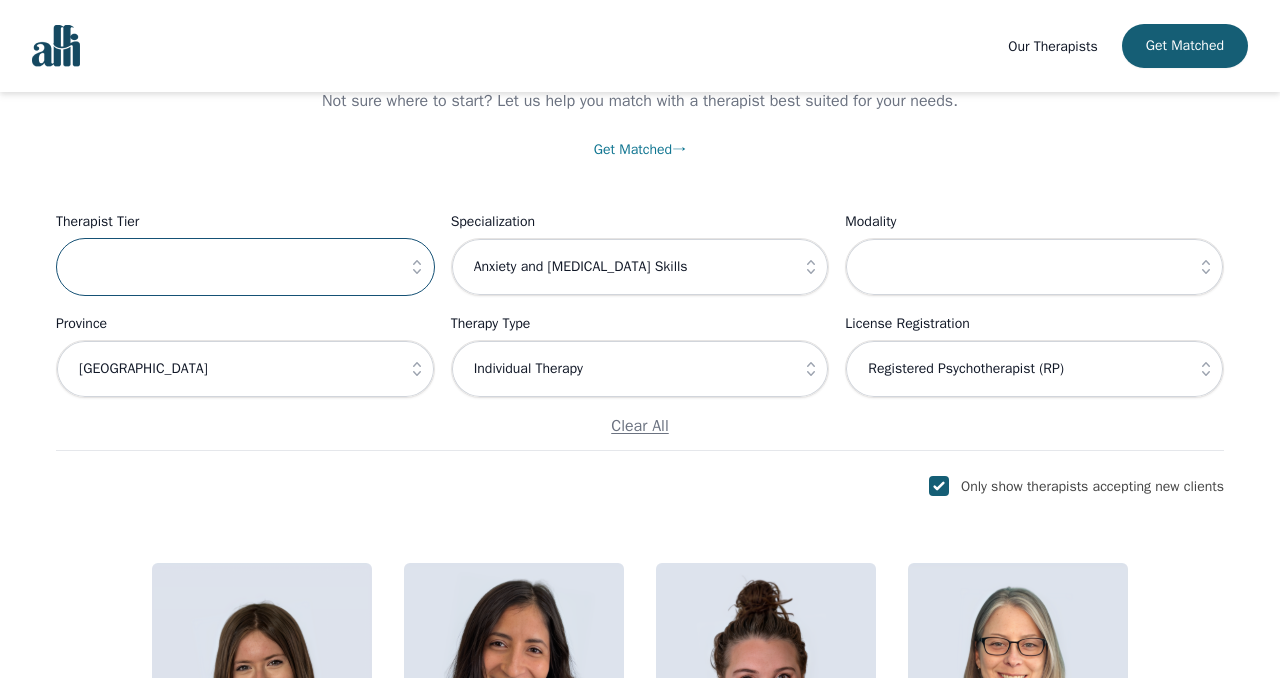 click at bounding box center [245, 267] 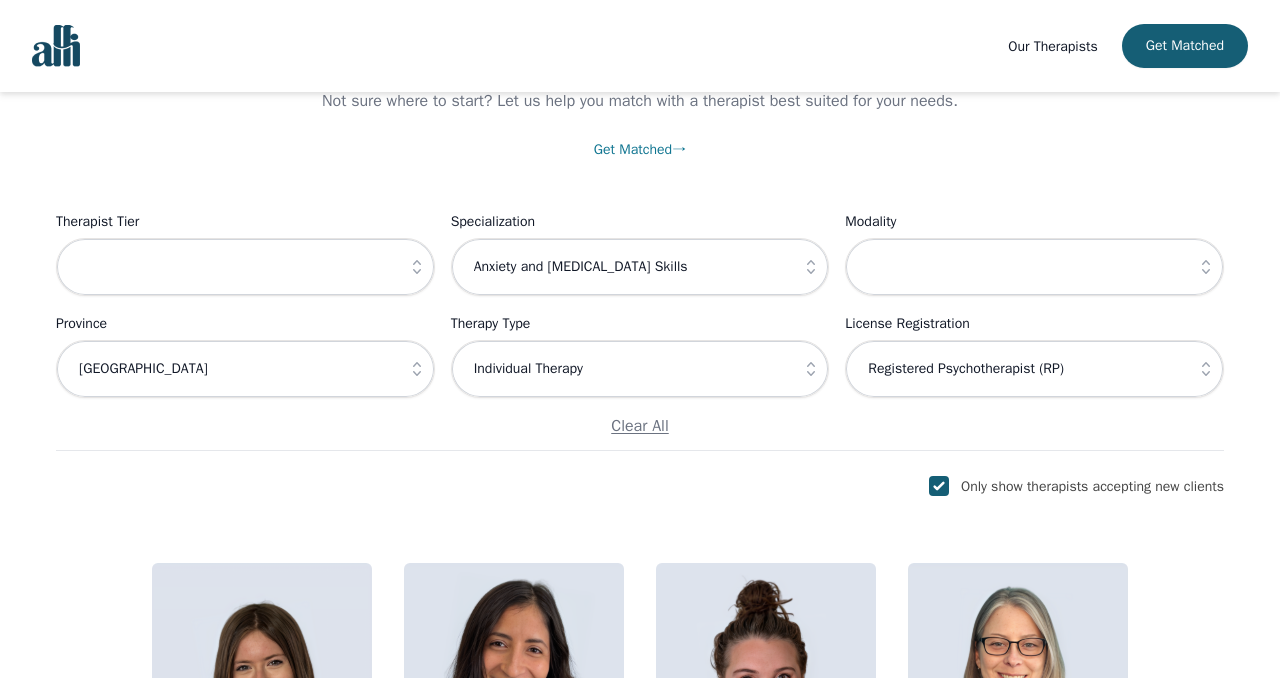 click at bounding box center [417, 267] 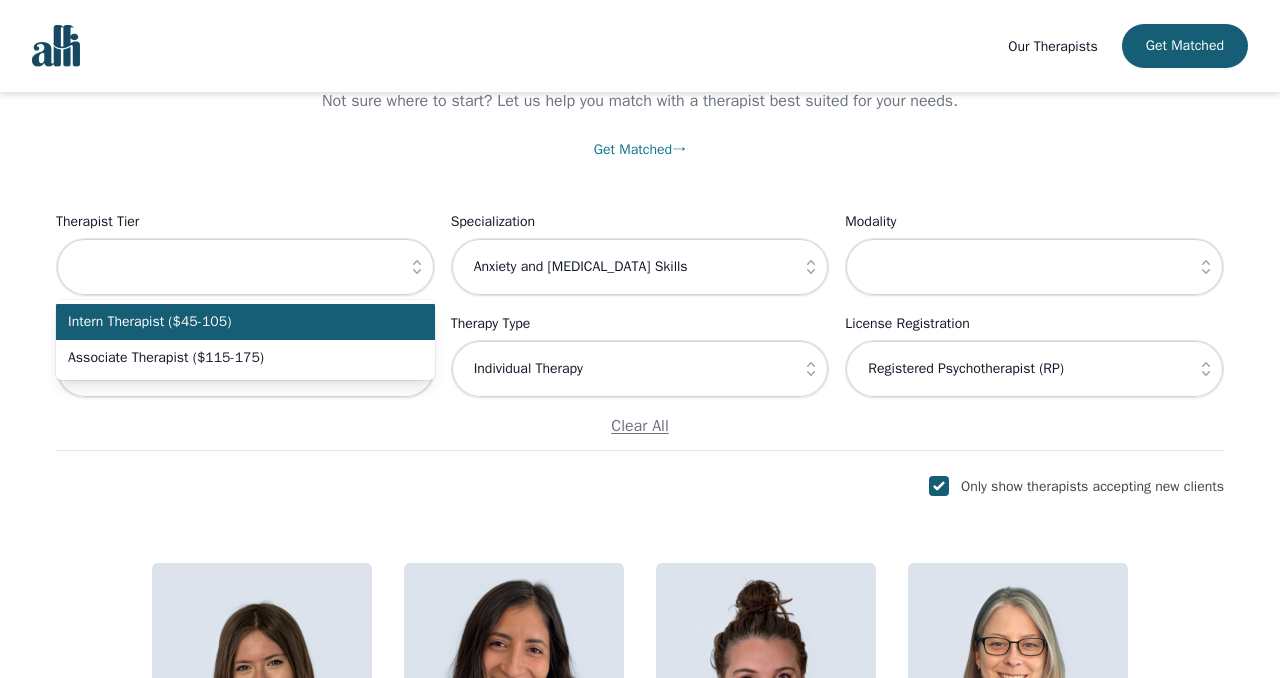 click on "Intern Therapist ($45-105)" at bounding box center [233, 322] 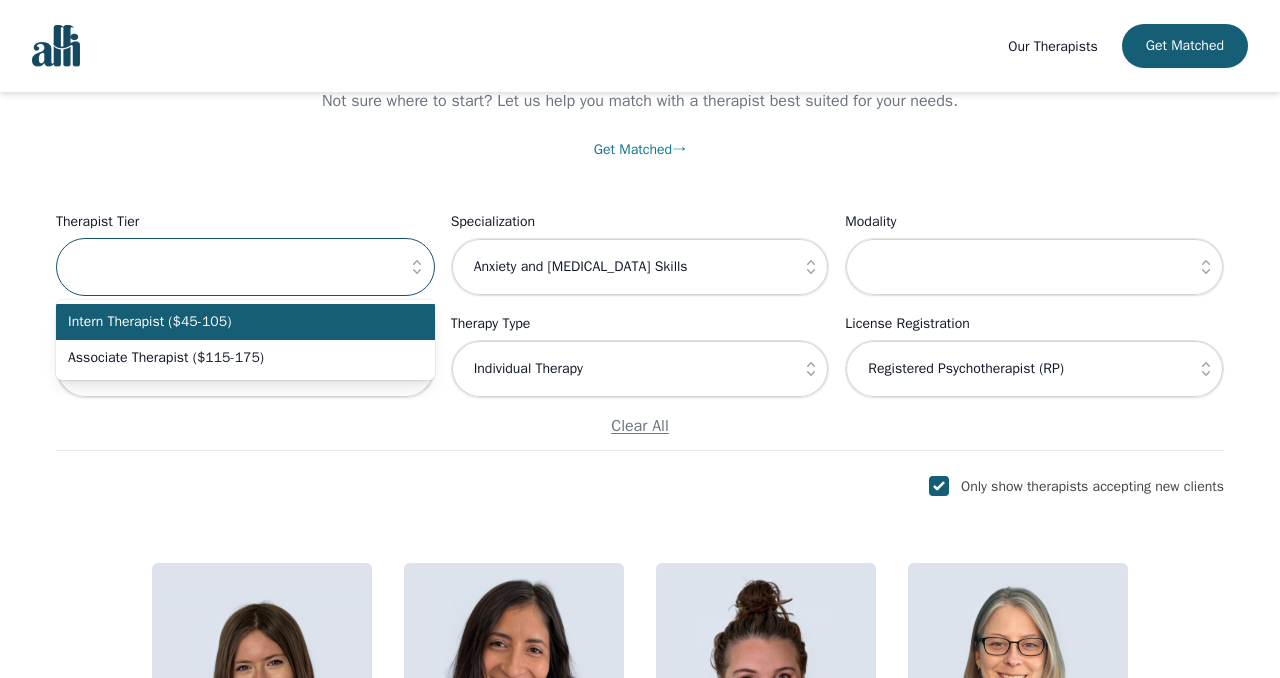 type on "Intern Therapist ($45-105)" 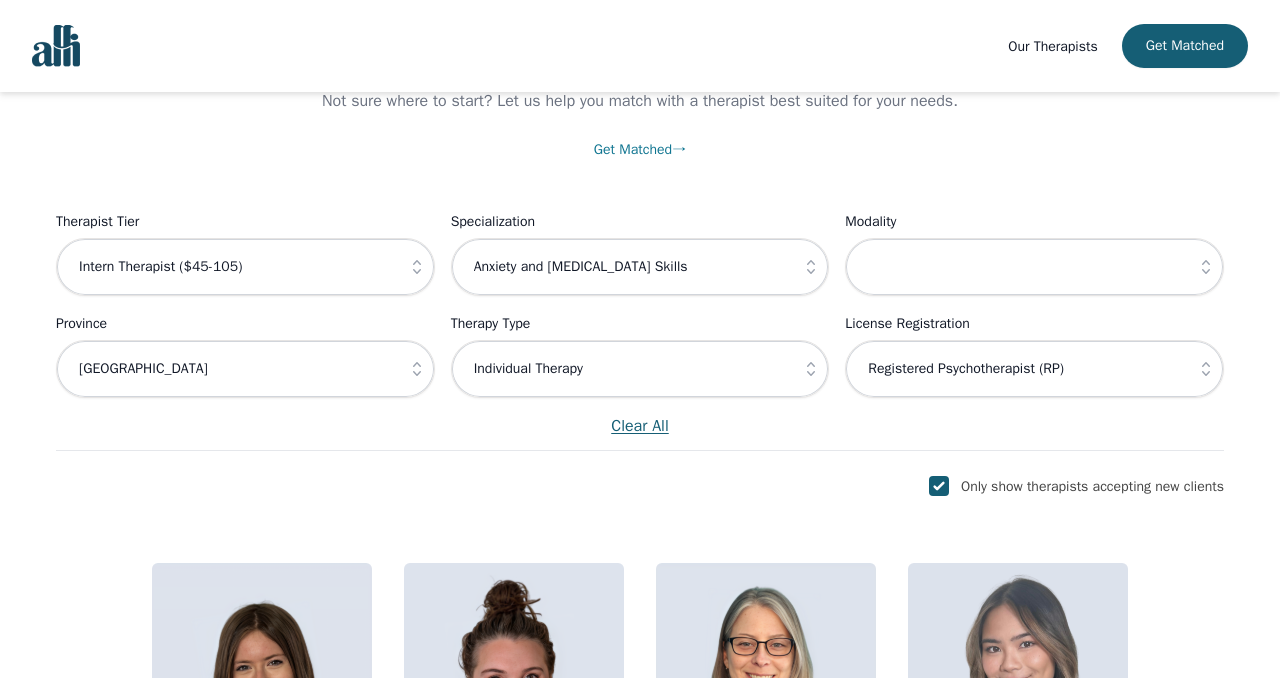 click on "Clear All" at bounding box center (640, 426) 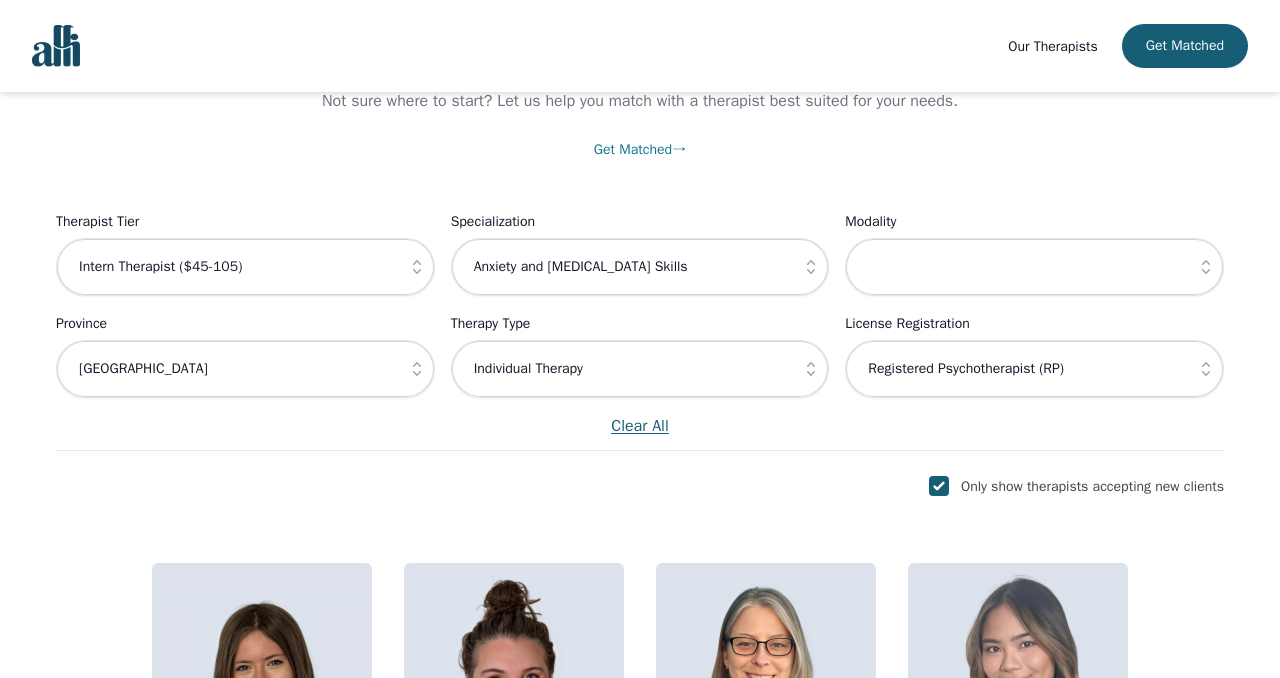 type 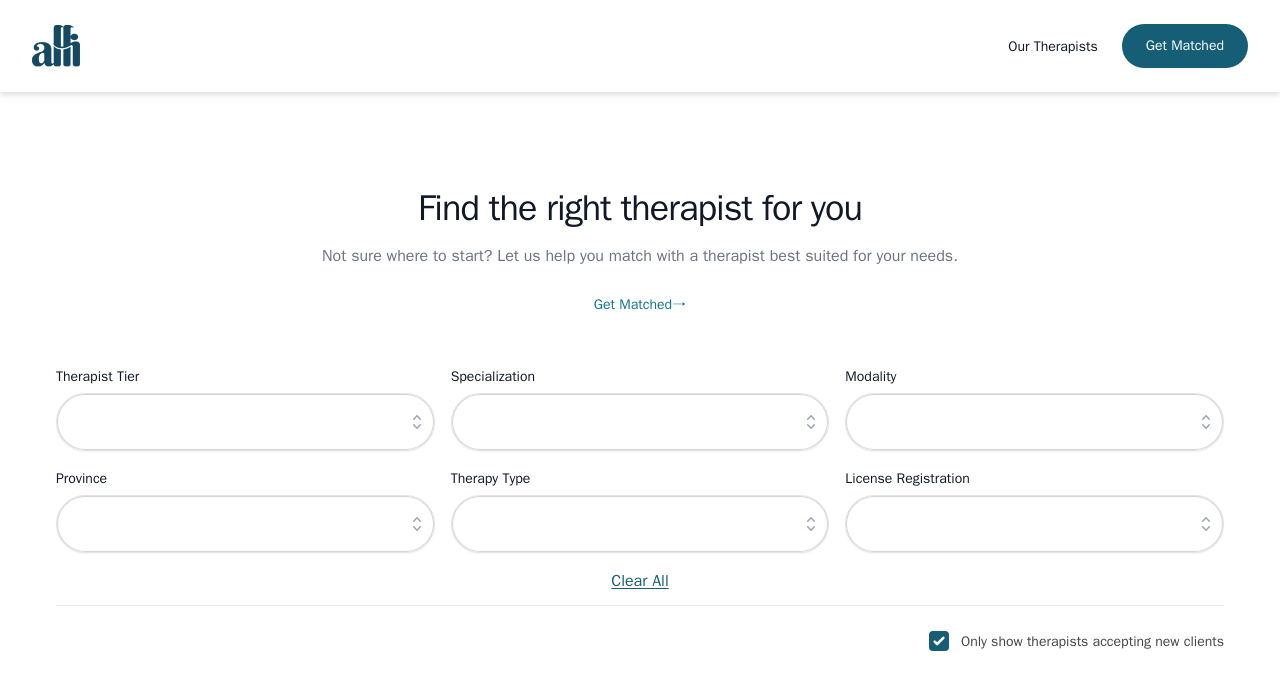 scroll, scrollTop: 26, scrollLeft: 0, axis: vertical 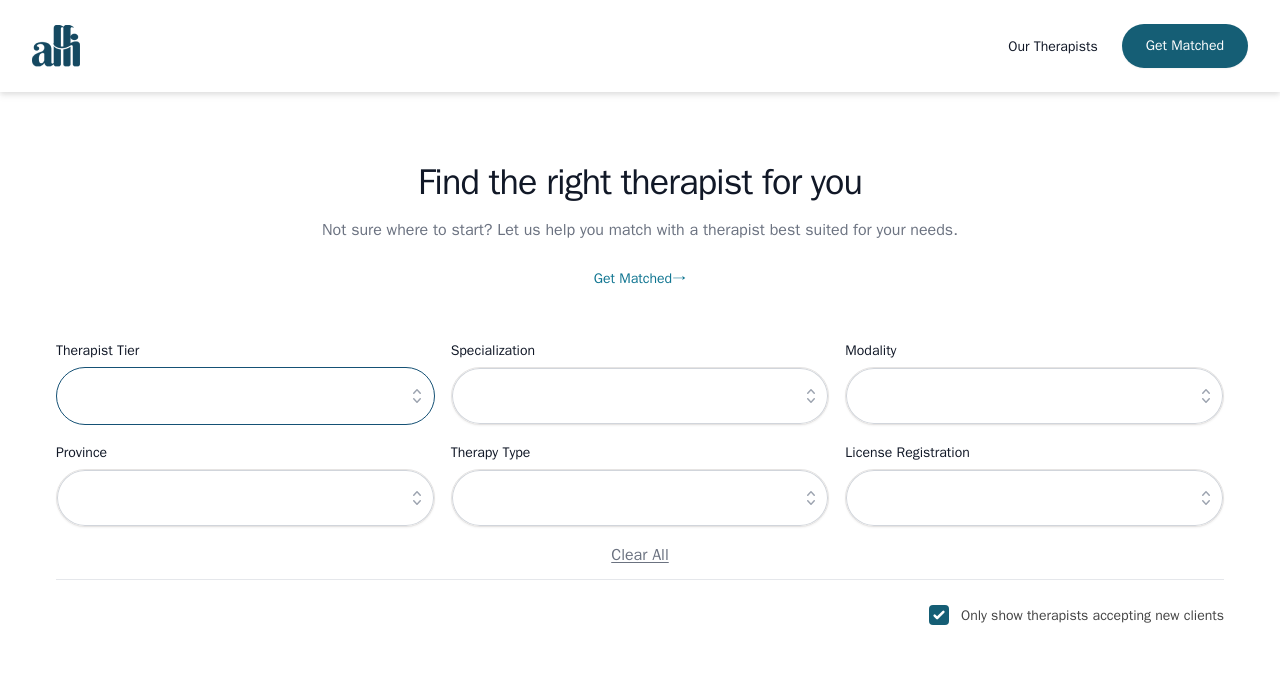 click at bounding box center (245, 396) 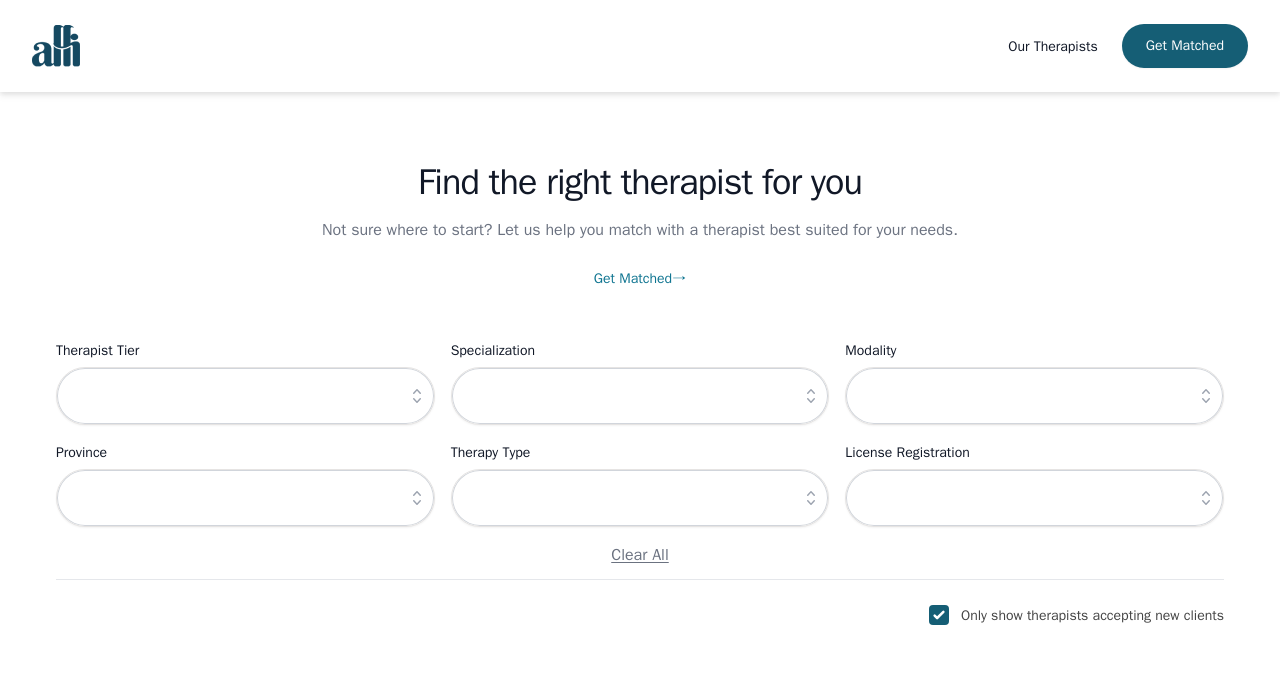 click at bounding box center (417, 396) 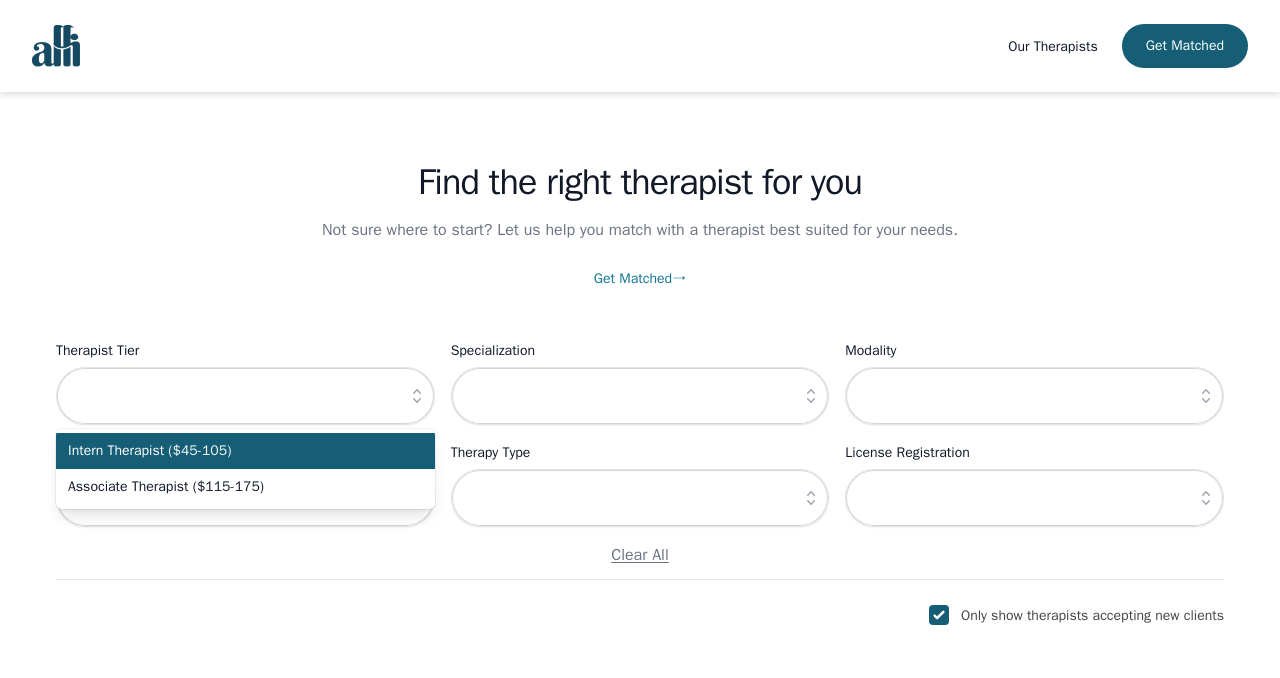 click on "Intern Therapist ($45-105)" at bounding box center [233, 451] 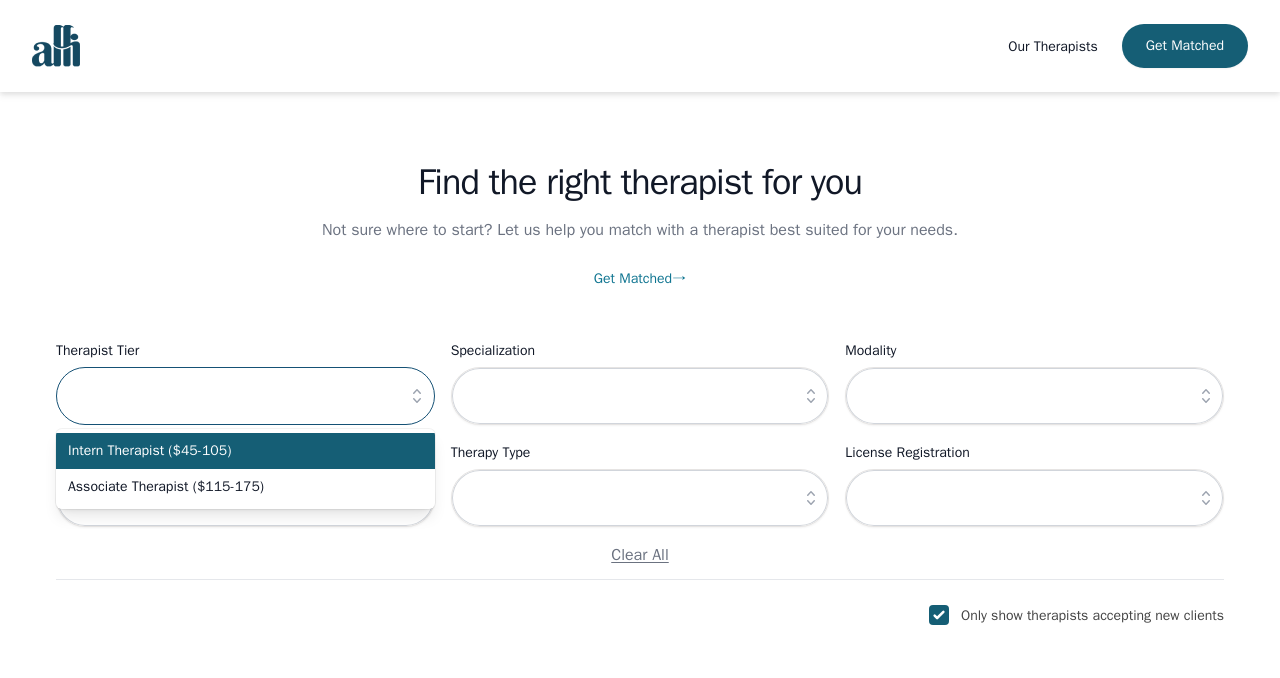 type on "Intern Therapist ($45-105)" 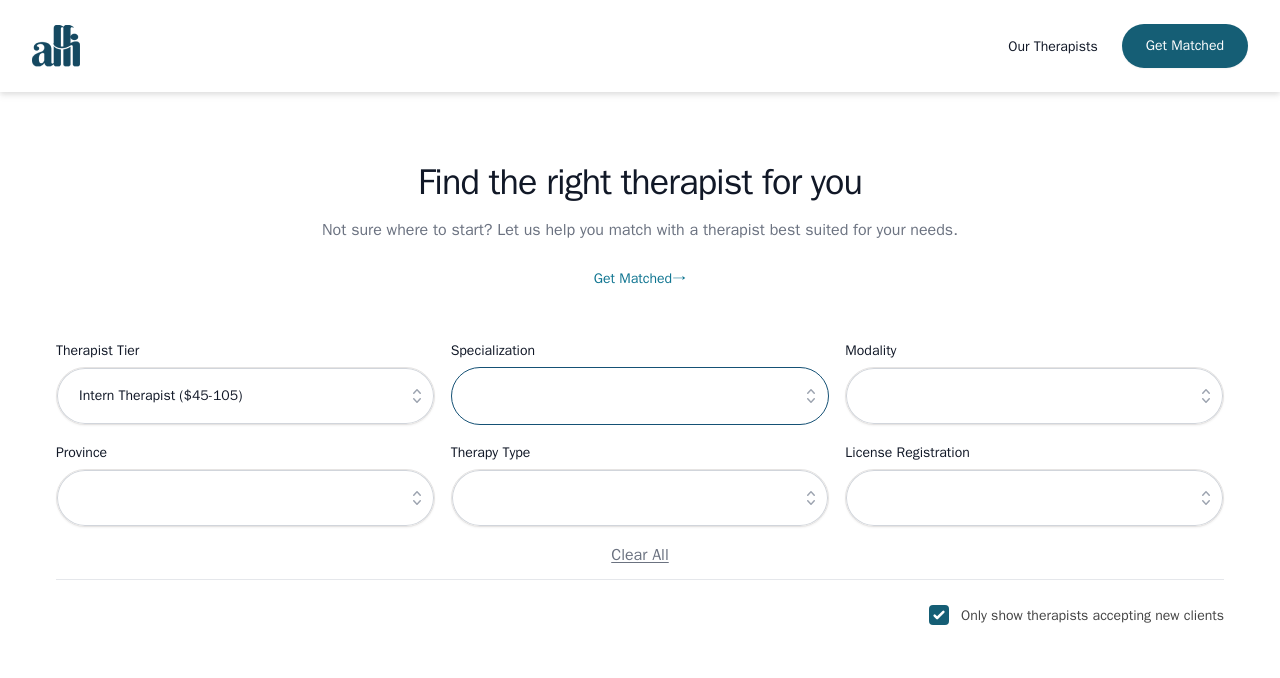 click at bounding box center [640, 396] 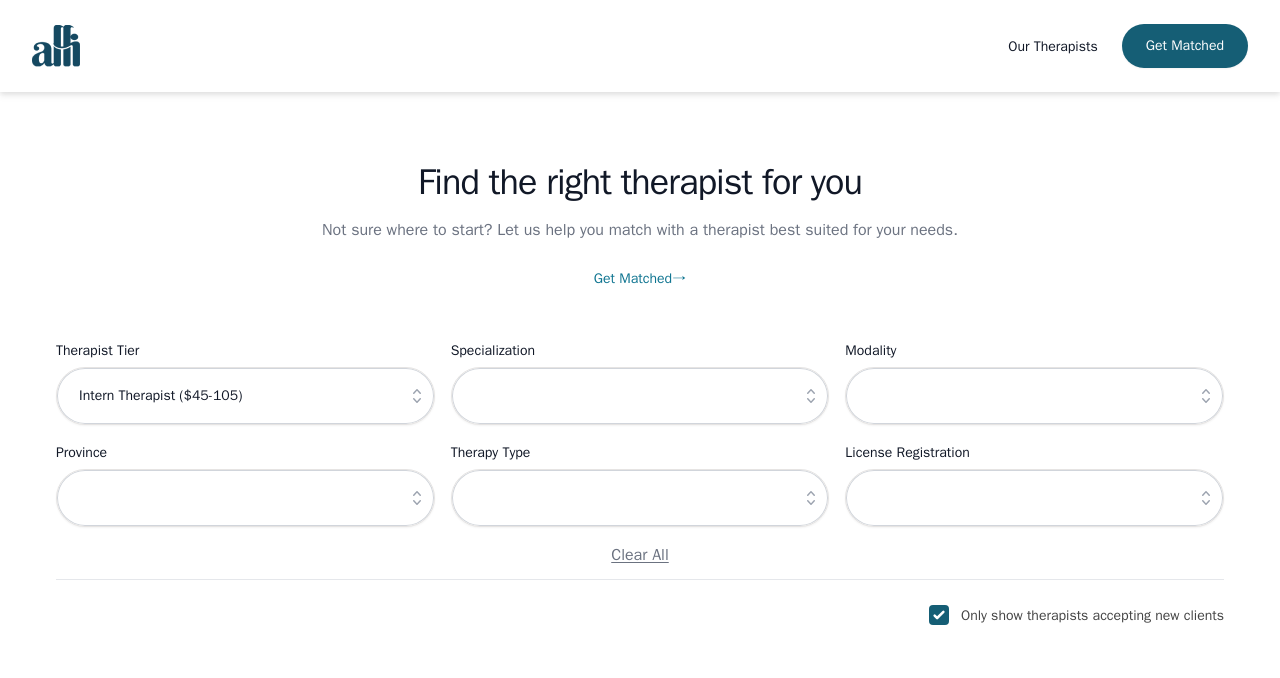 click at bounding box center [811, 396] 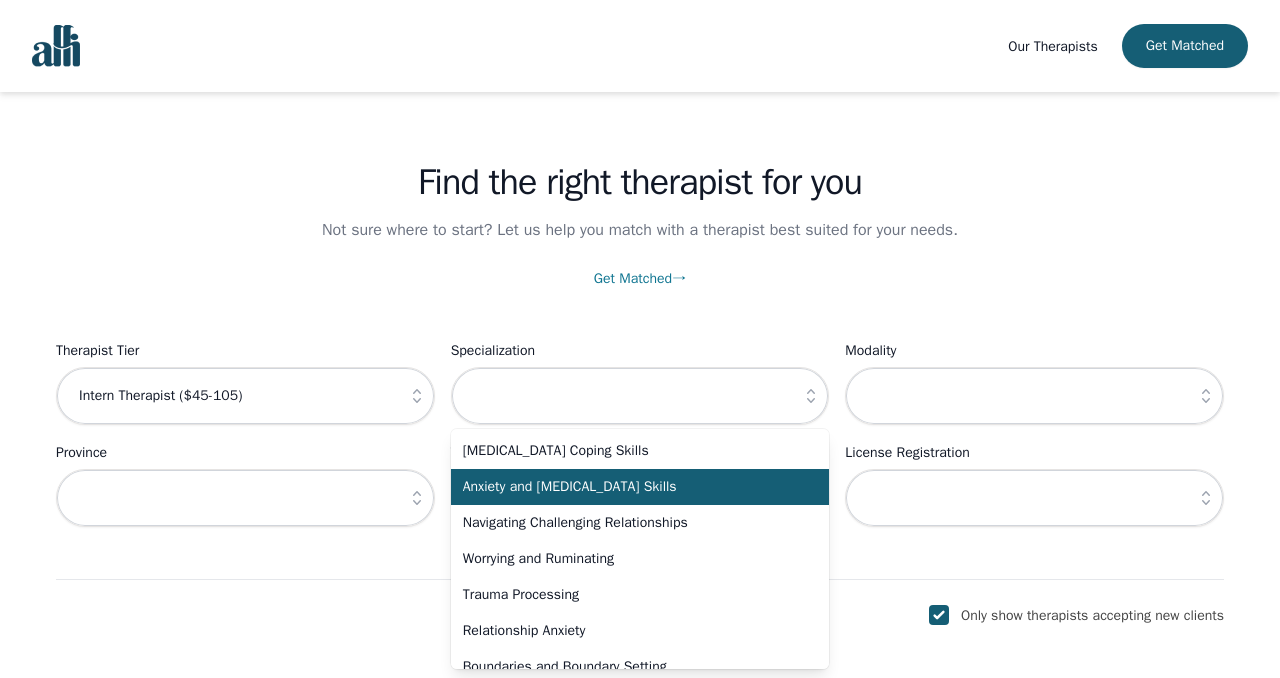 click on "Anxiety and Stress Management Skills" at bounding box center (640, 487) 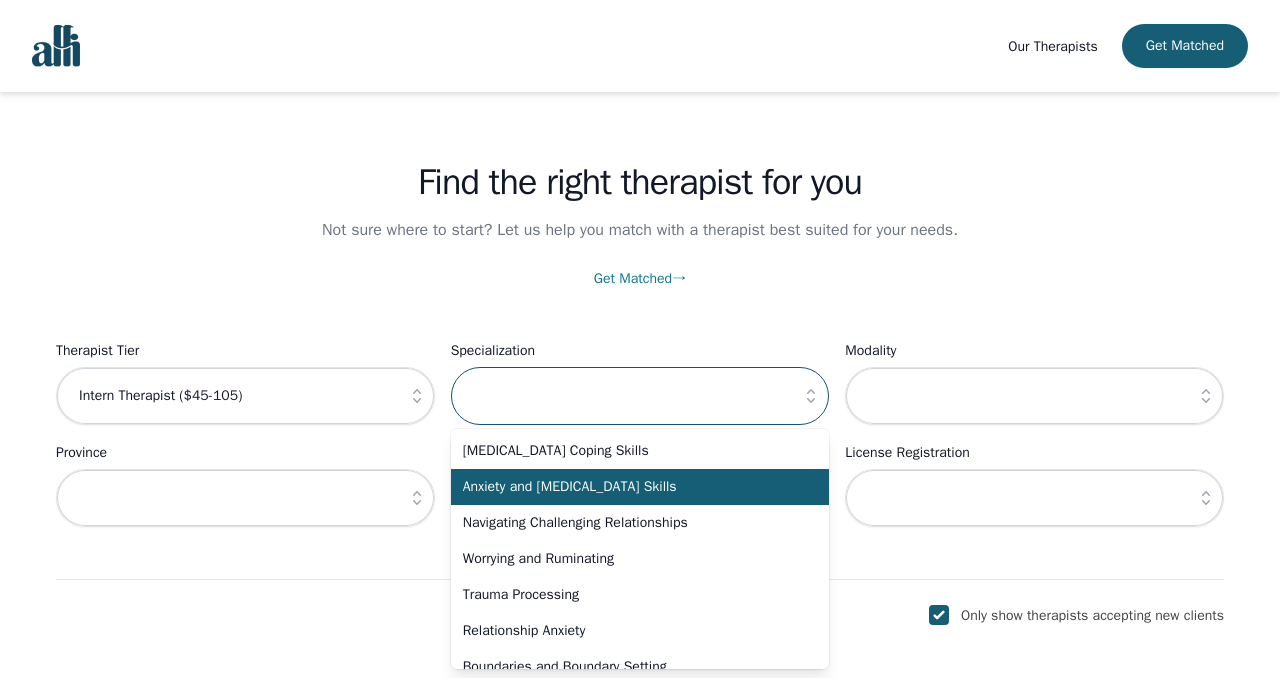 type on "Anxiety and Stress Management Skills" 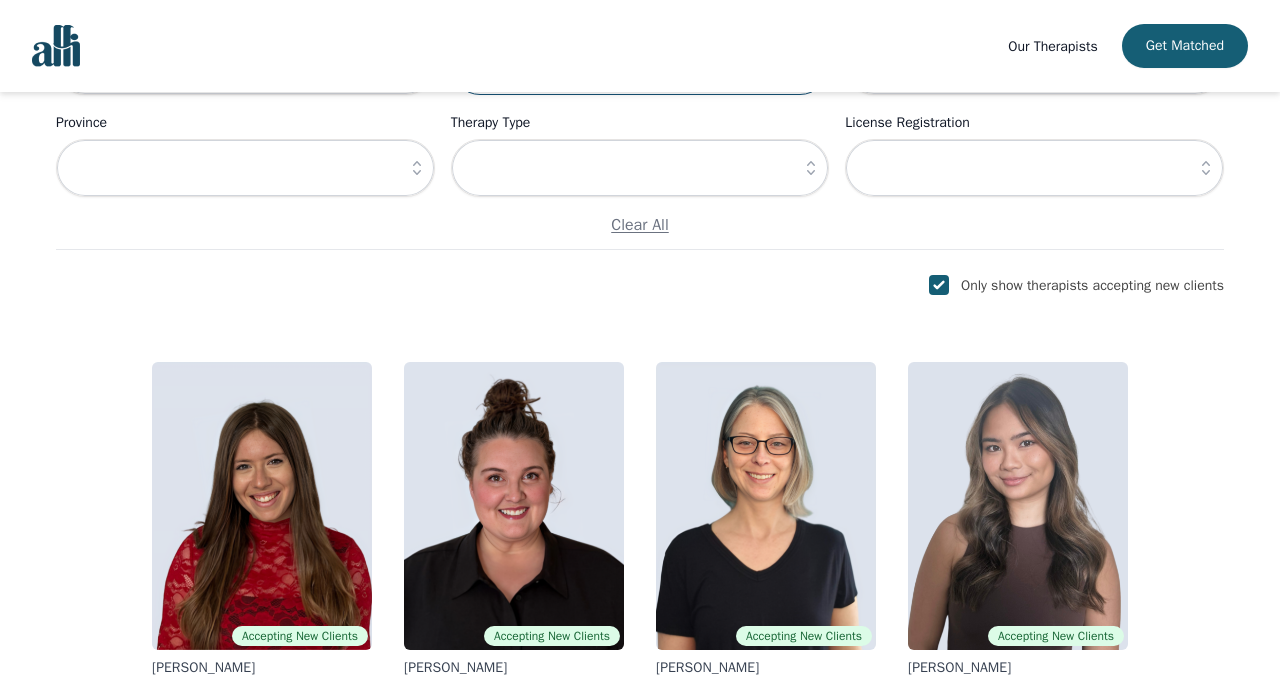 scroll, scrollTop: 141, scrollLeft: 0, axis: vertical 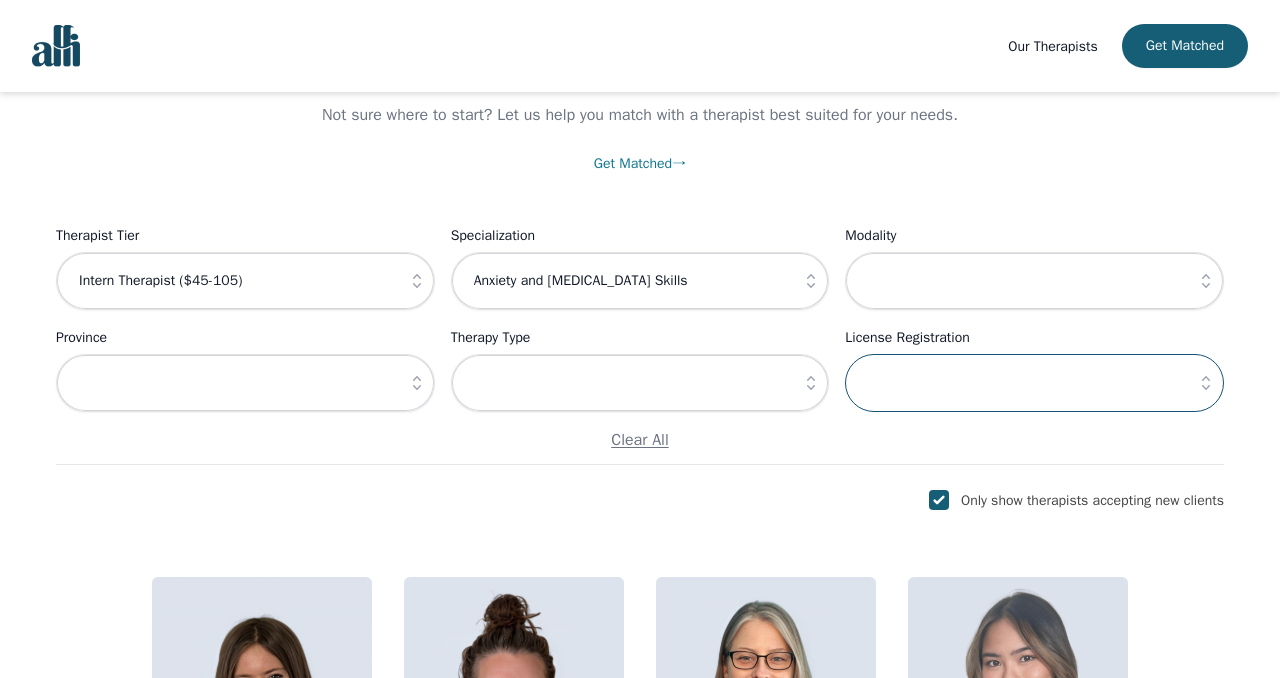 click at bounding box center [1034, 383] 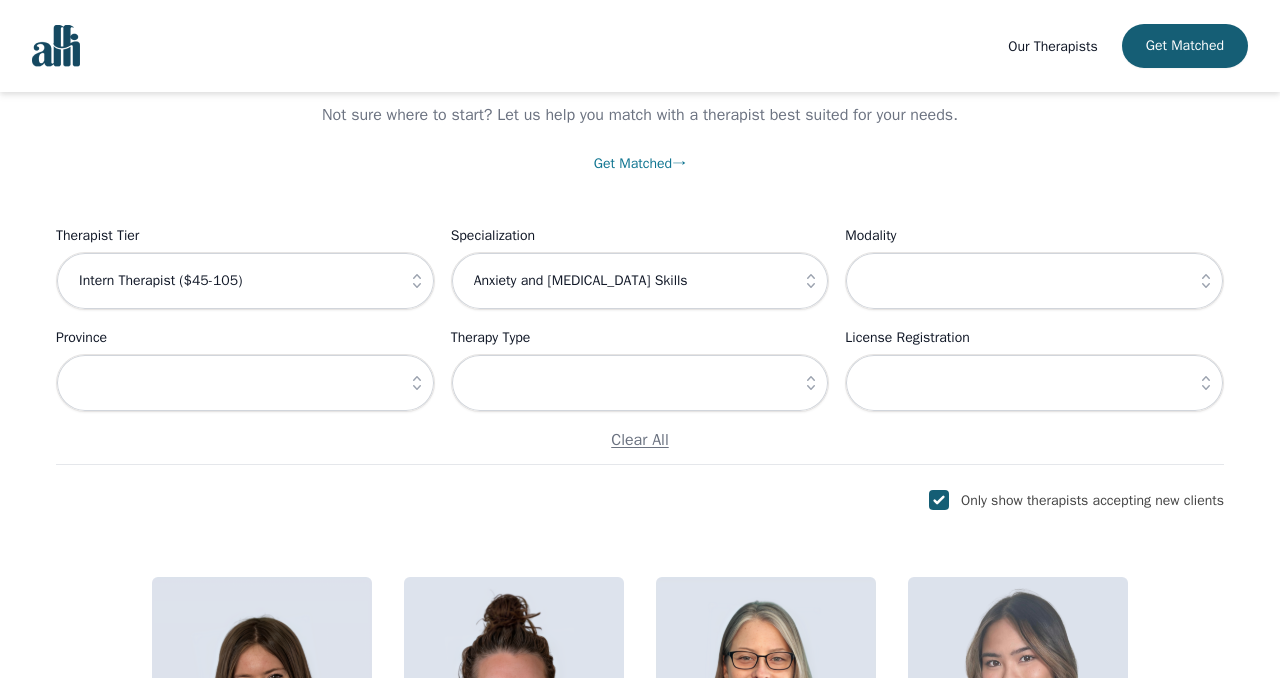 click at bounding box center [1206, 383] 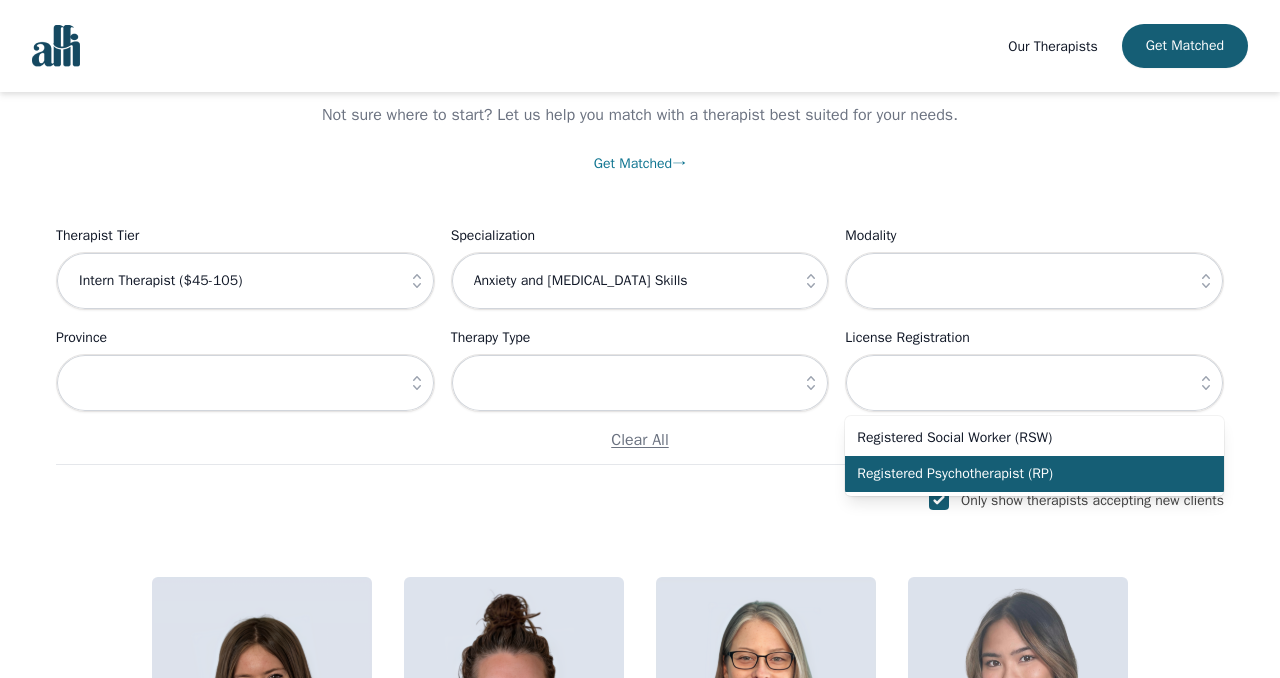 click on "Registered Psychotherapist (RP)" at bounding box center (1022, 474) 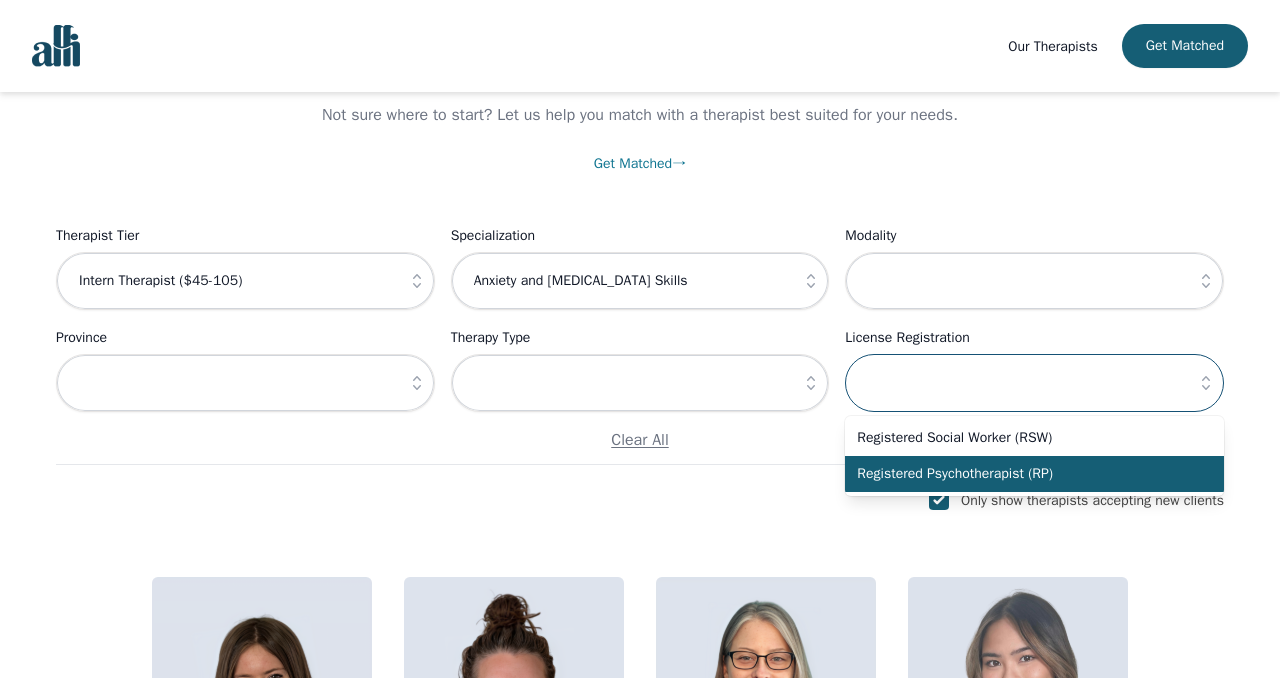 type on "Registered Psychotherapist (RP)" 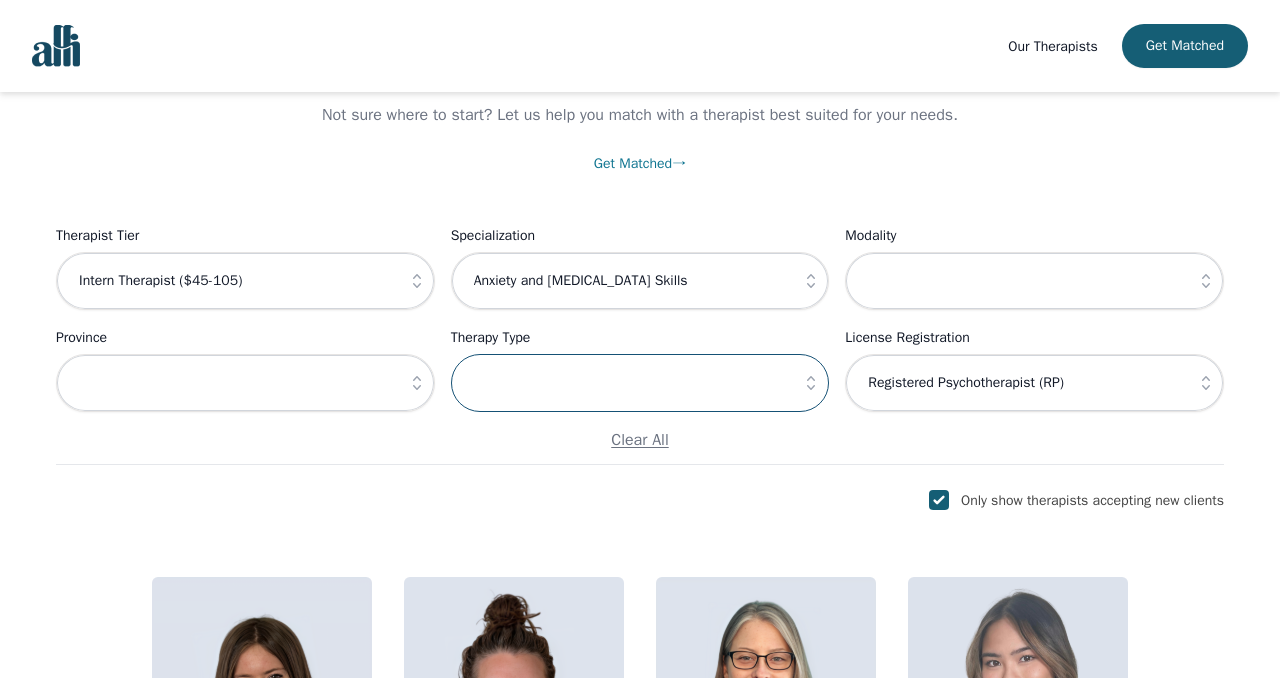 click at bounding box center [640, 383] 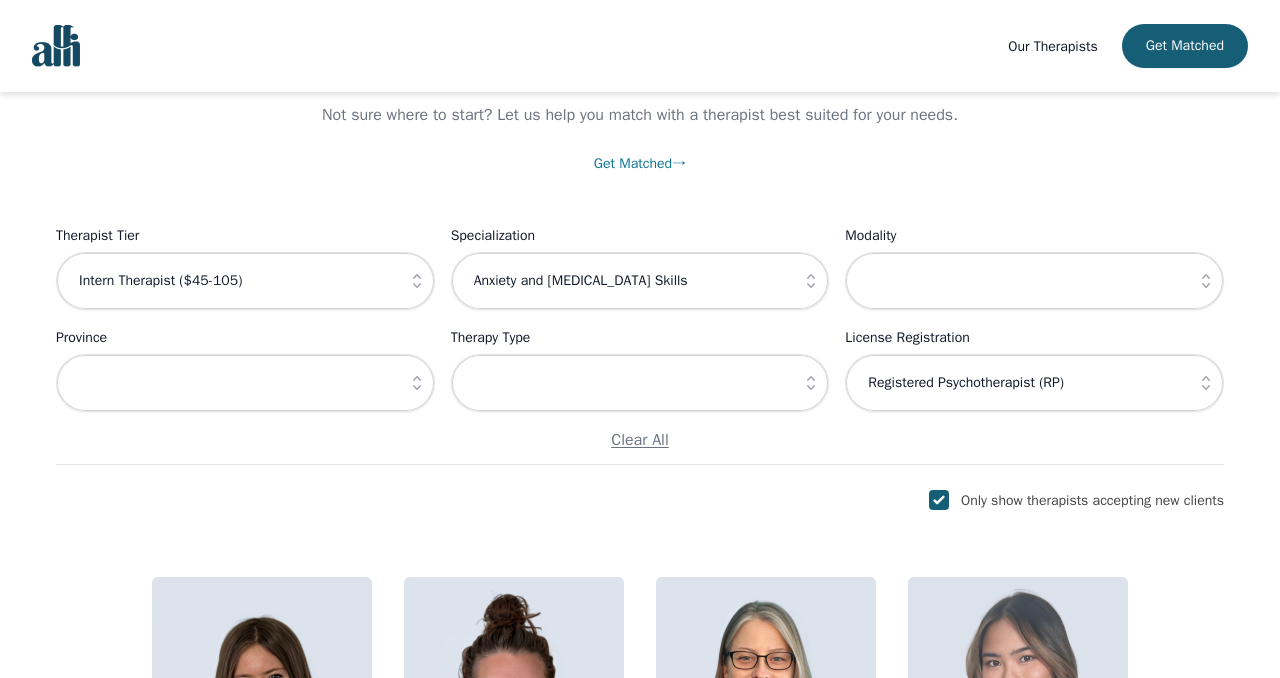 click 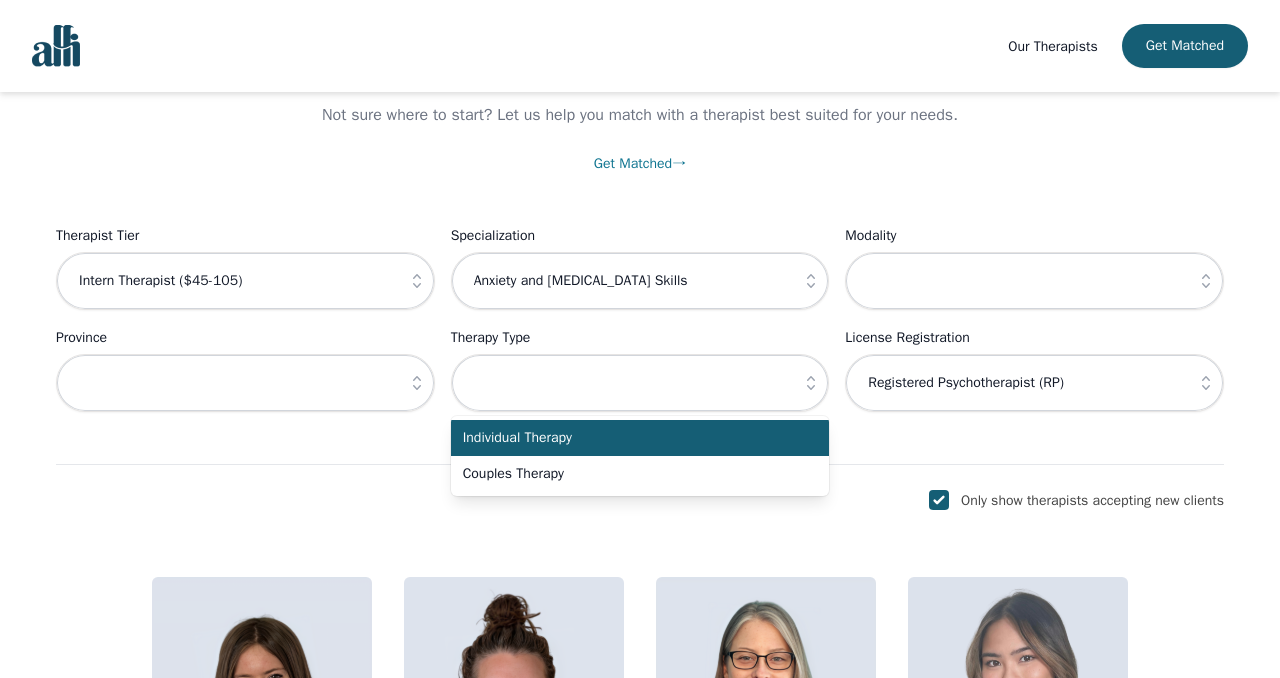 click on "Individual Therapy" at bounding box center [628, 438] 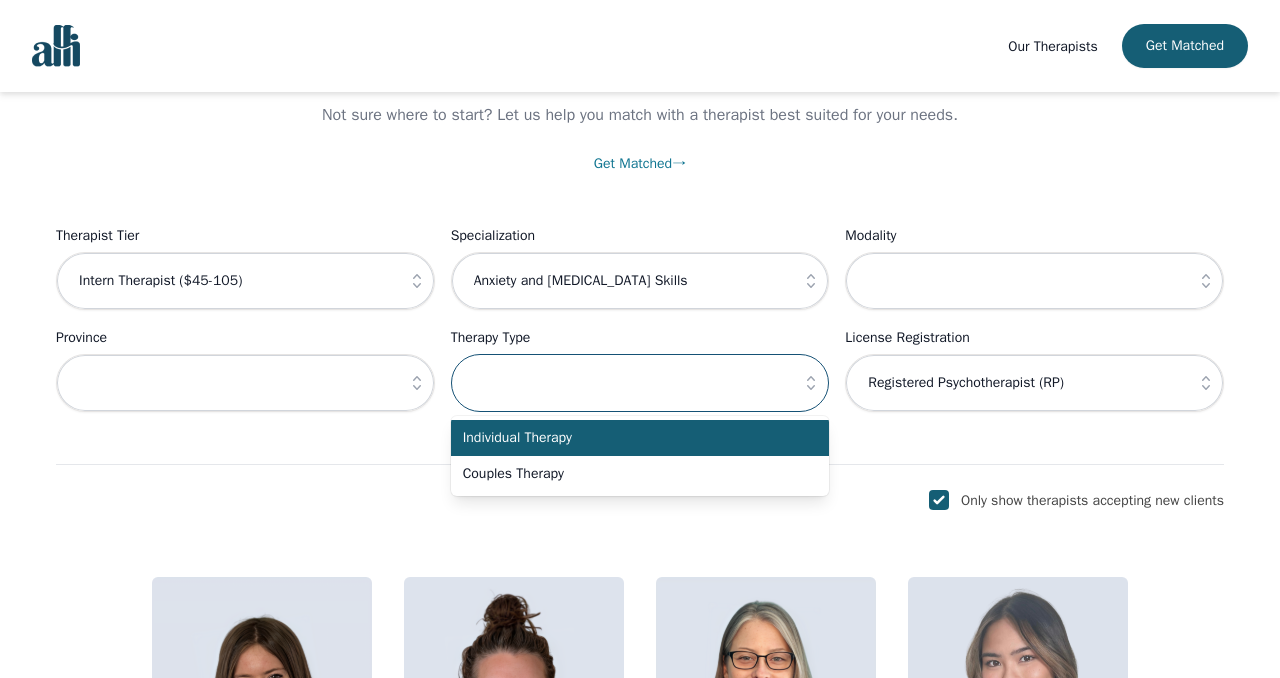 type on "Individual Therapy" 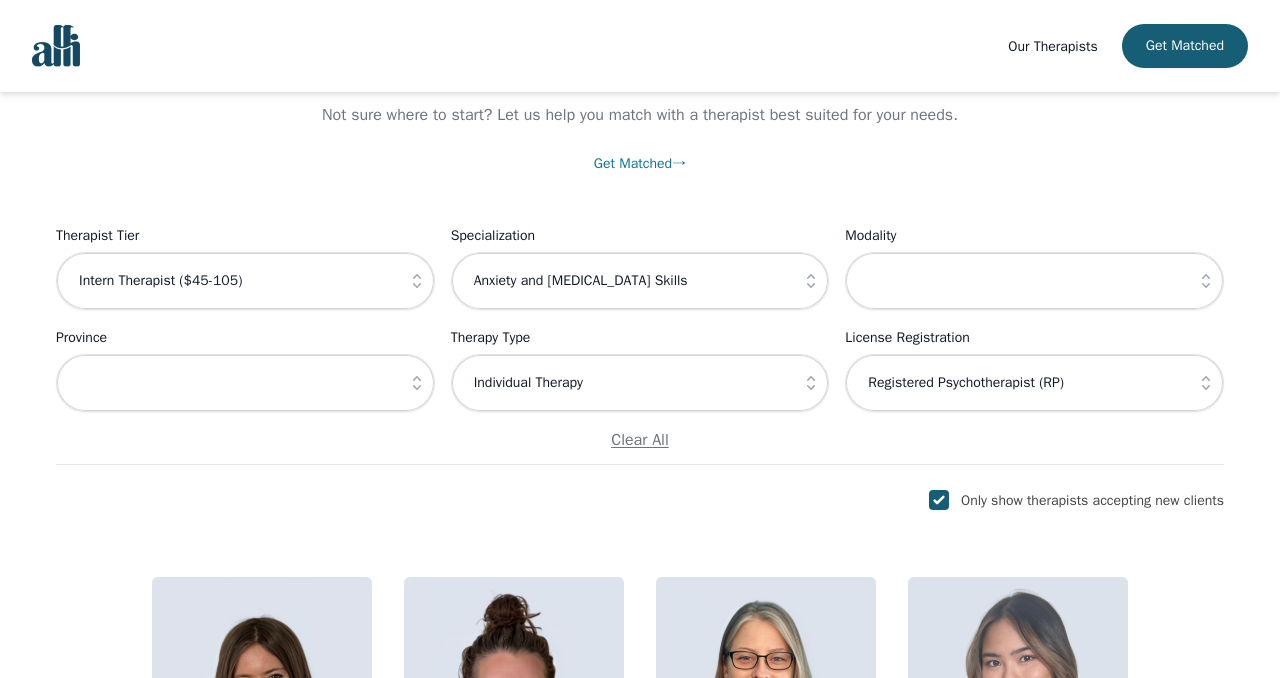 click on "Only show therapists accepting new clients" at bounding box center (640, 501) 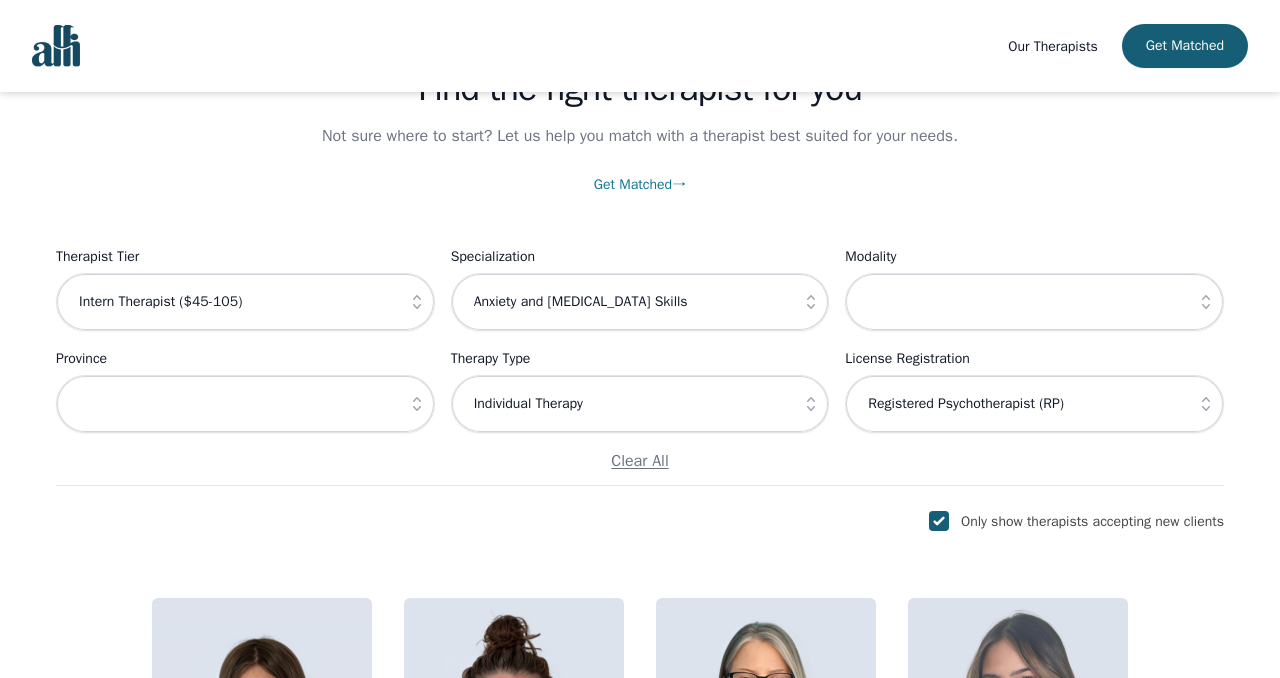 scroll, scrollTop: 119, scrollLeft: 0, axis: vertical 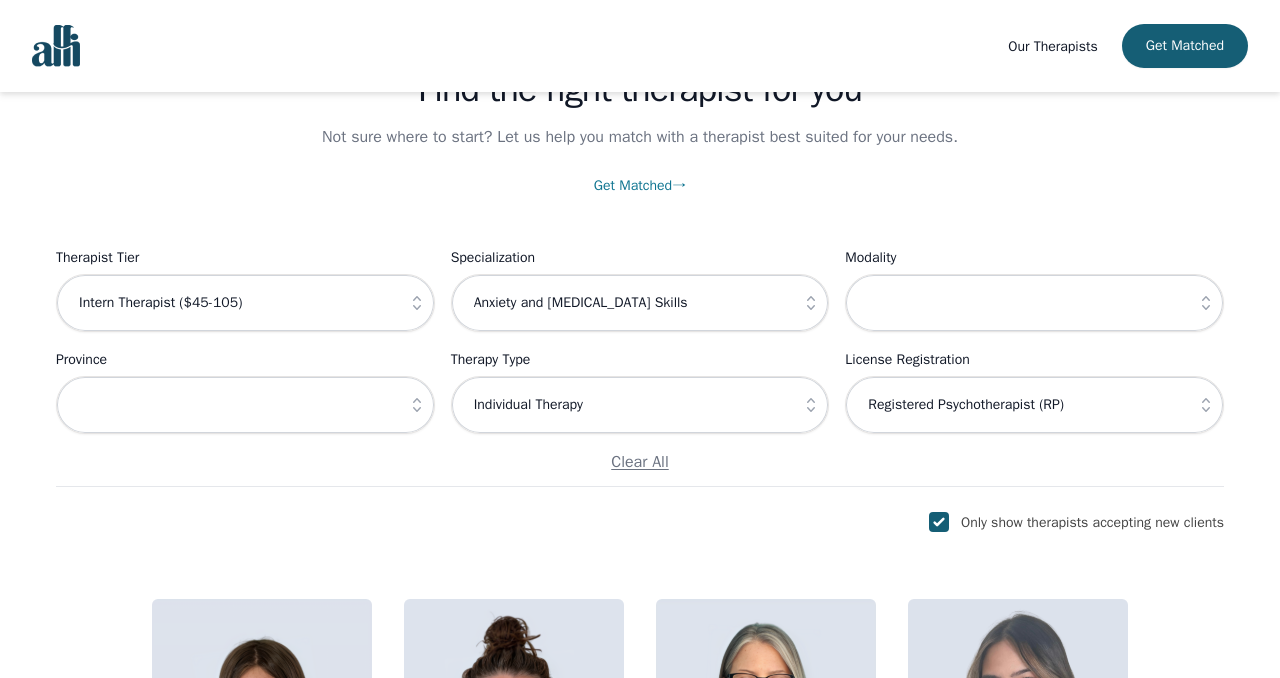click on "Therapy Type Individual Therapy" at bounding box center [640, 391] 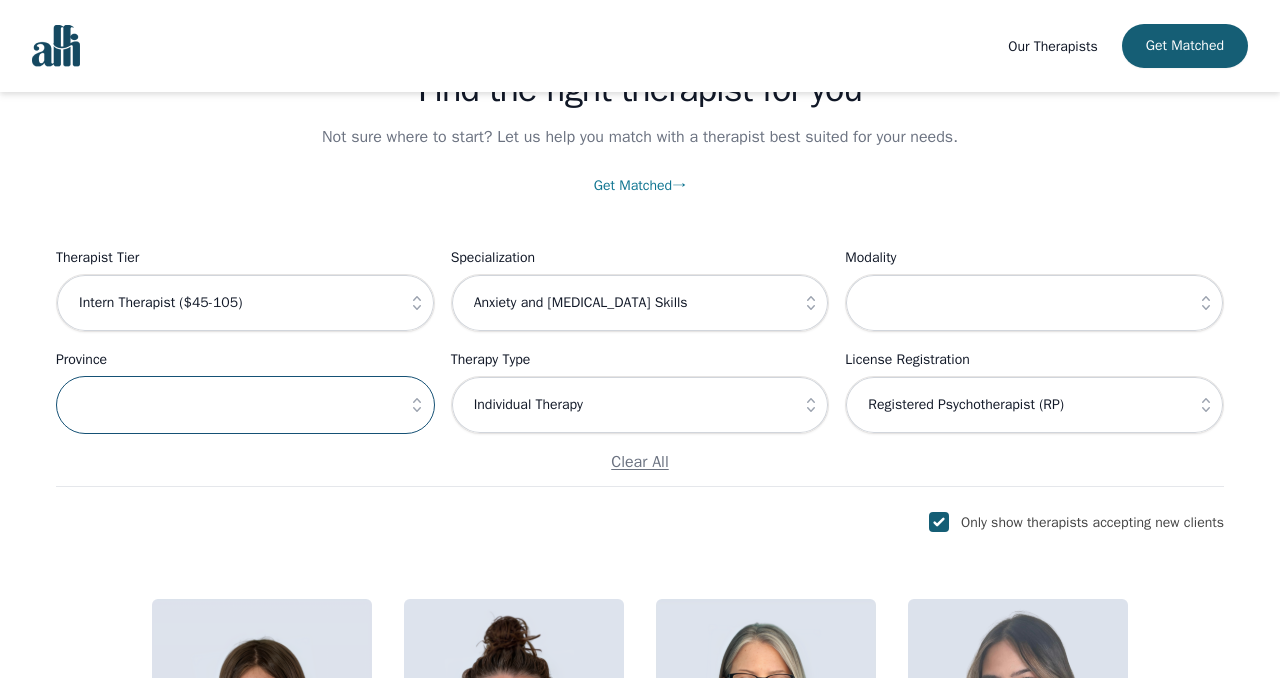 click at bounding box center (245, 405) 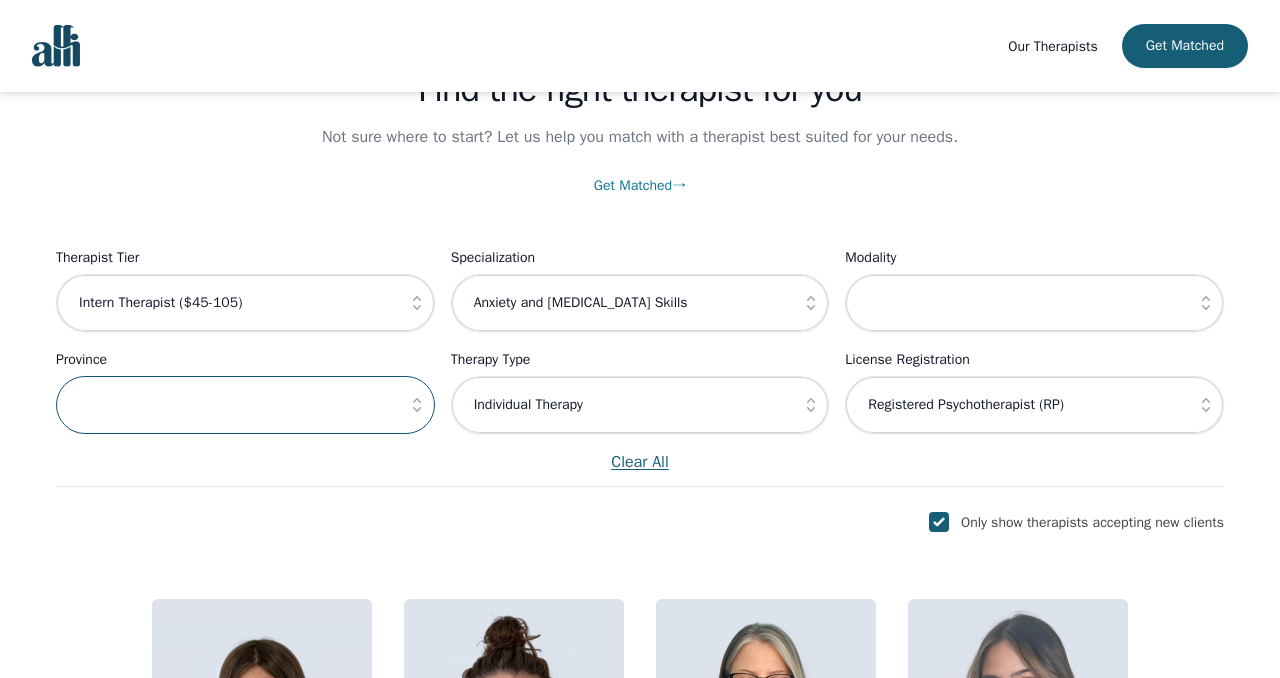 type on "Ontario" 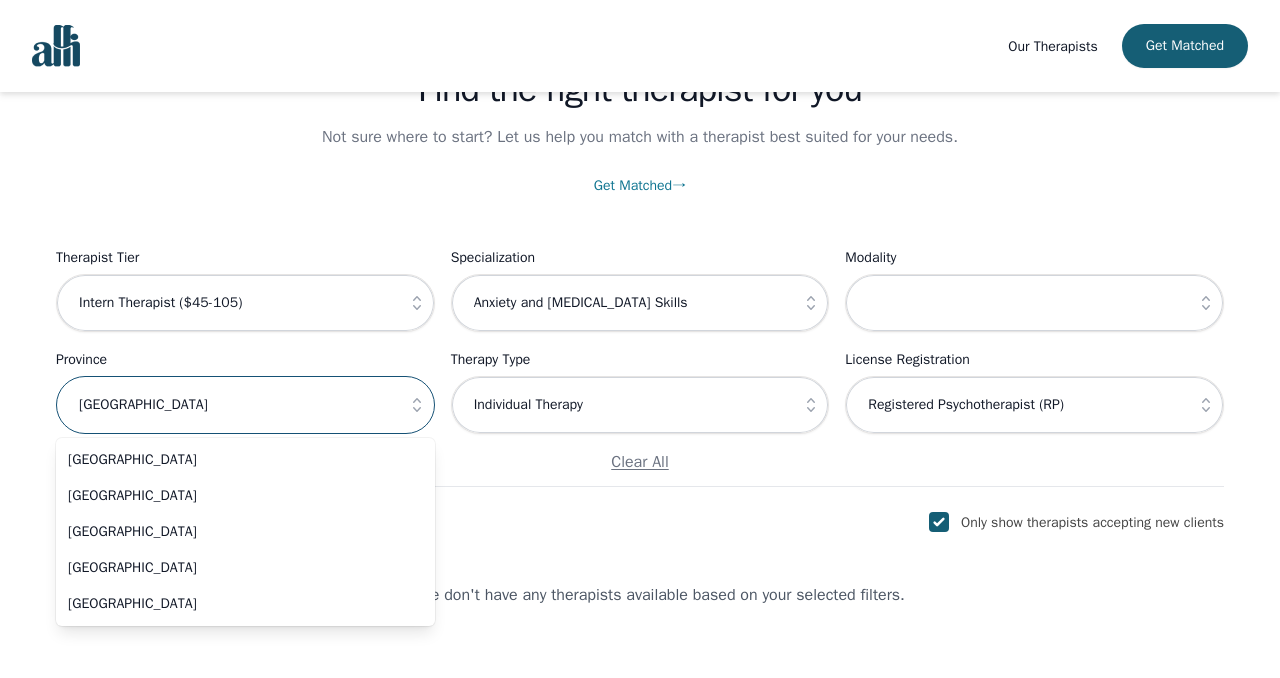 scroll, scrollTop: 144, scrollLeft: 0, axis: vertical 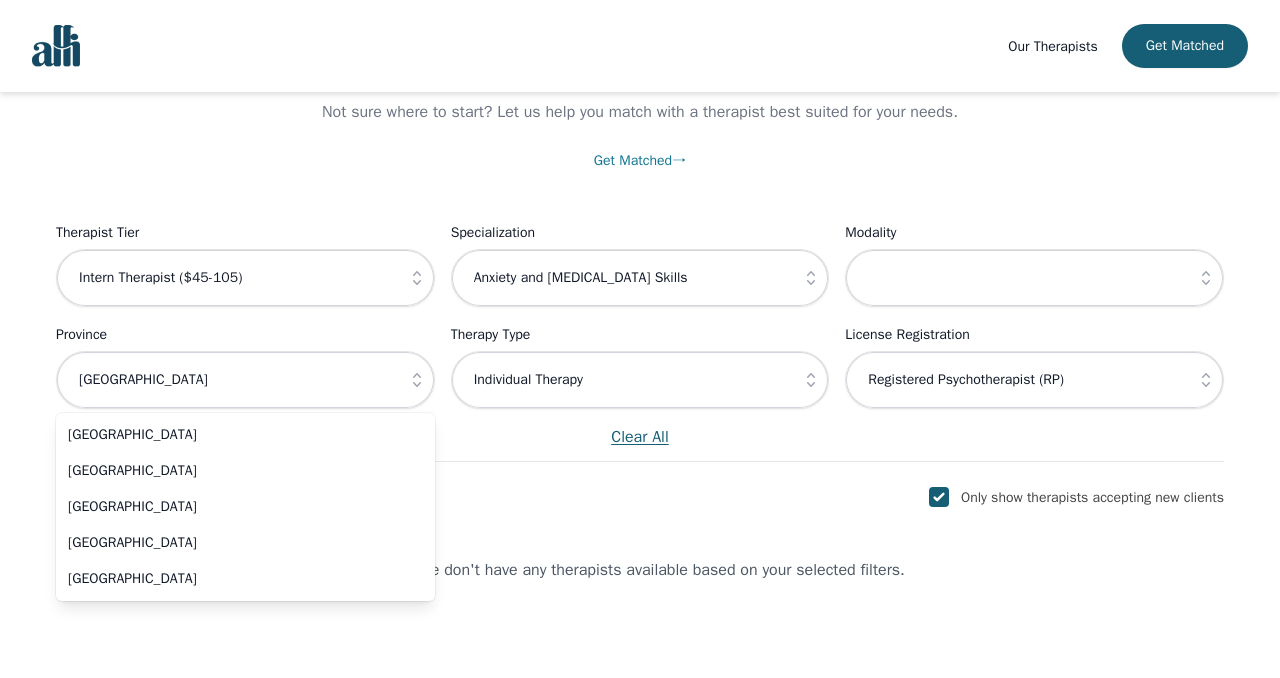 click on "Clear All" at bounding box center (640, 437) 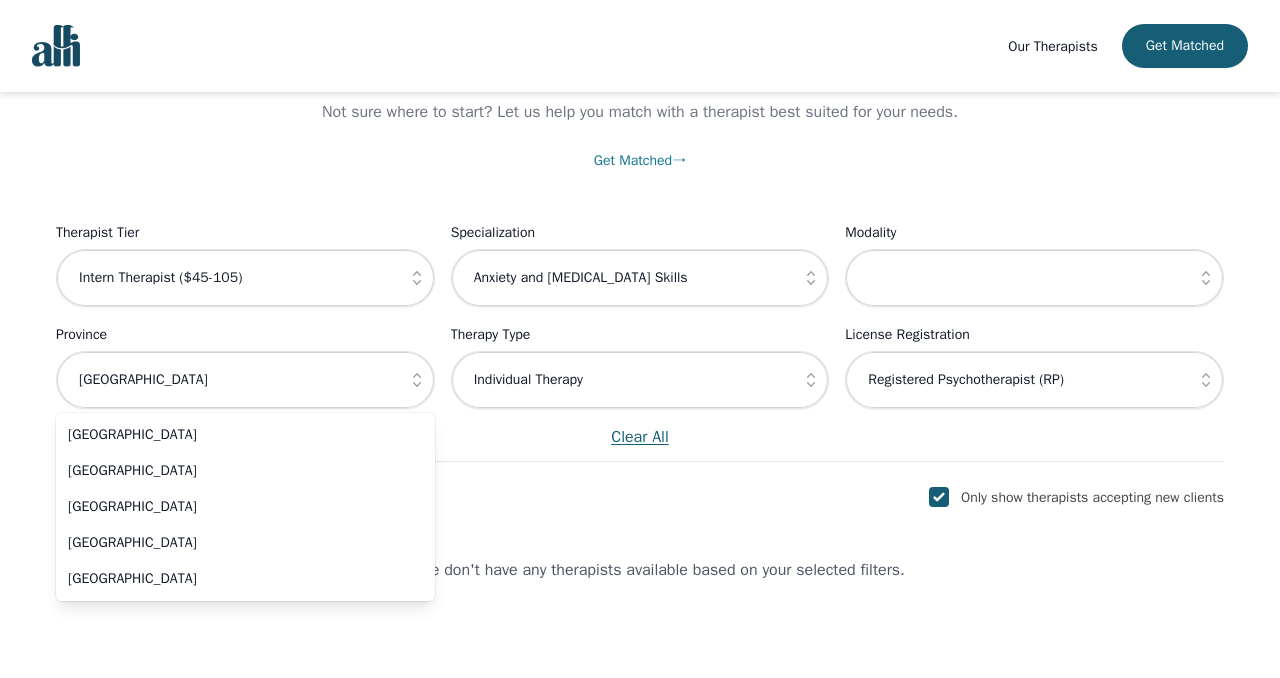 type 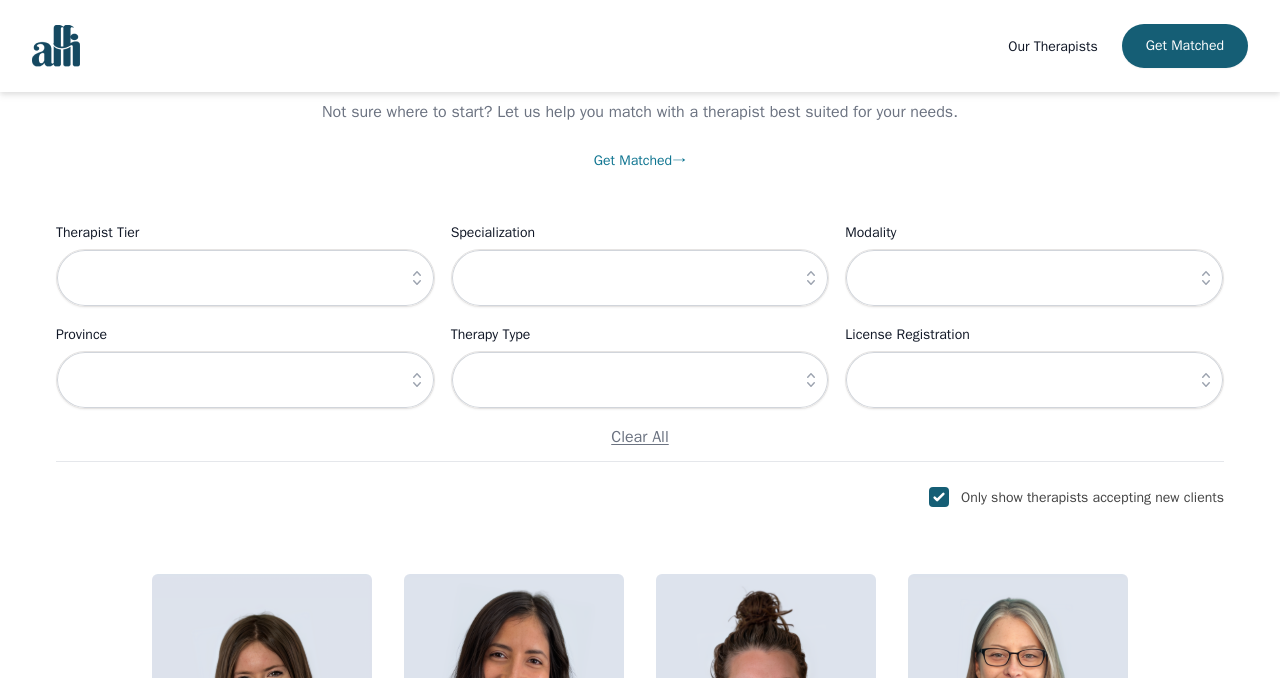 click at bounding box center [417, 380] 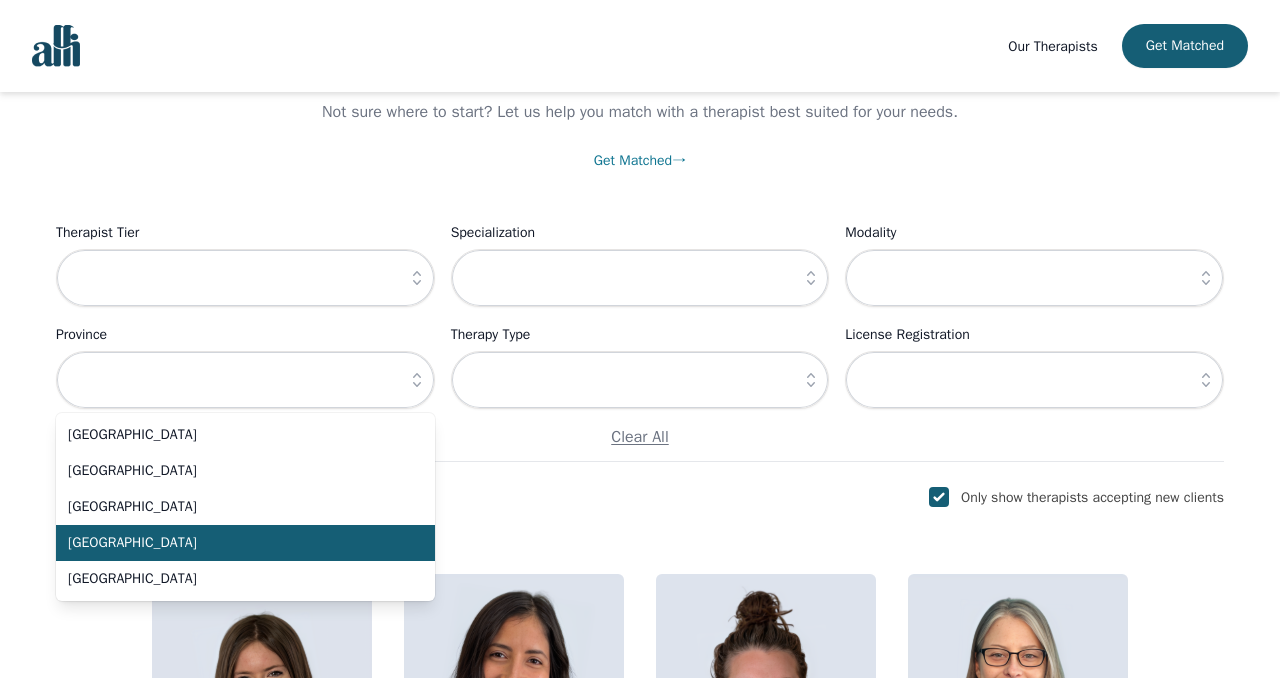 click on "Ontario" at bounding box center [245, 543] 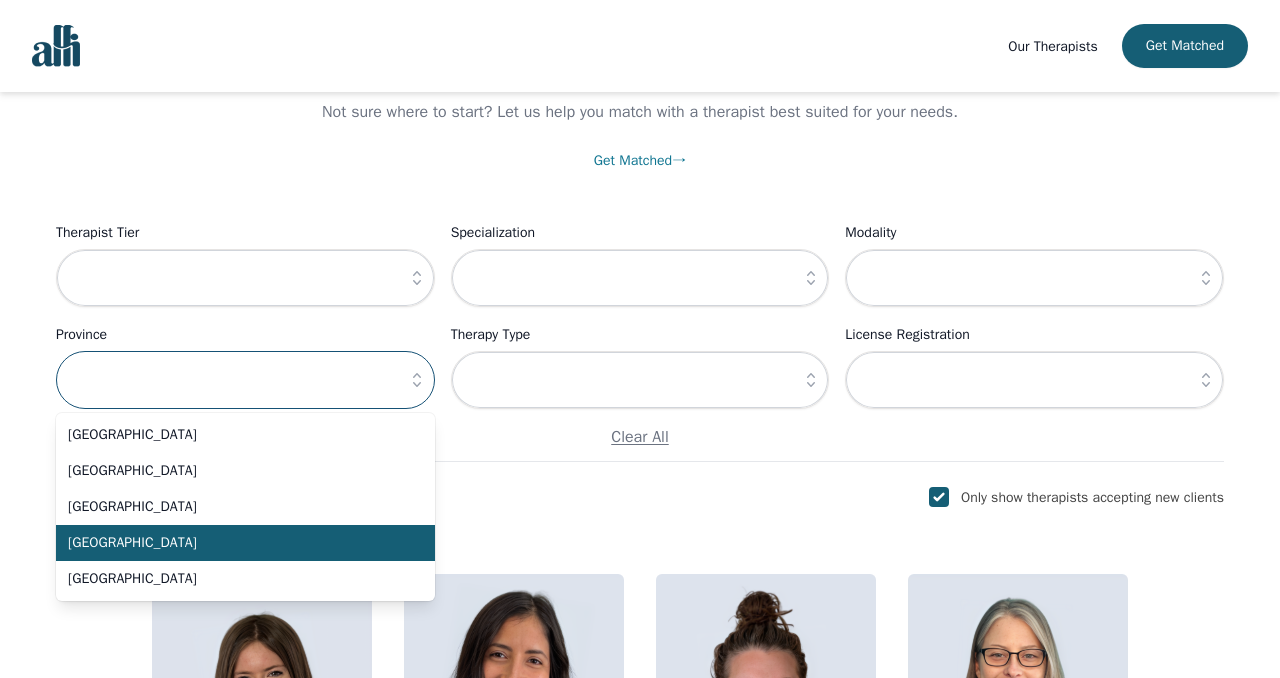 type on "Ontario" 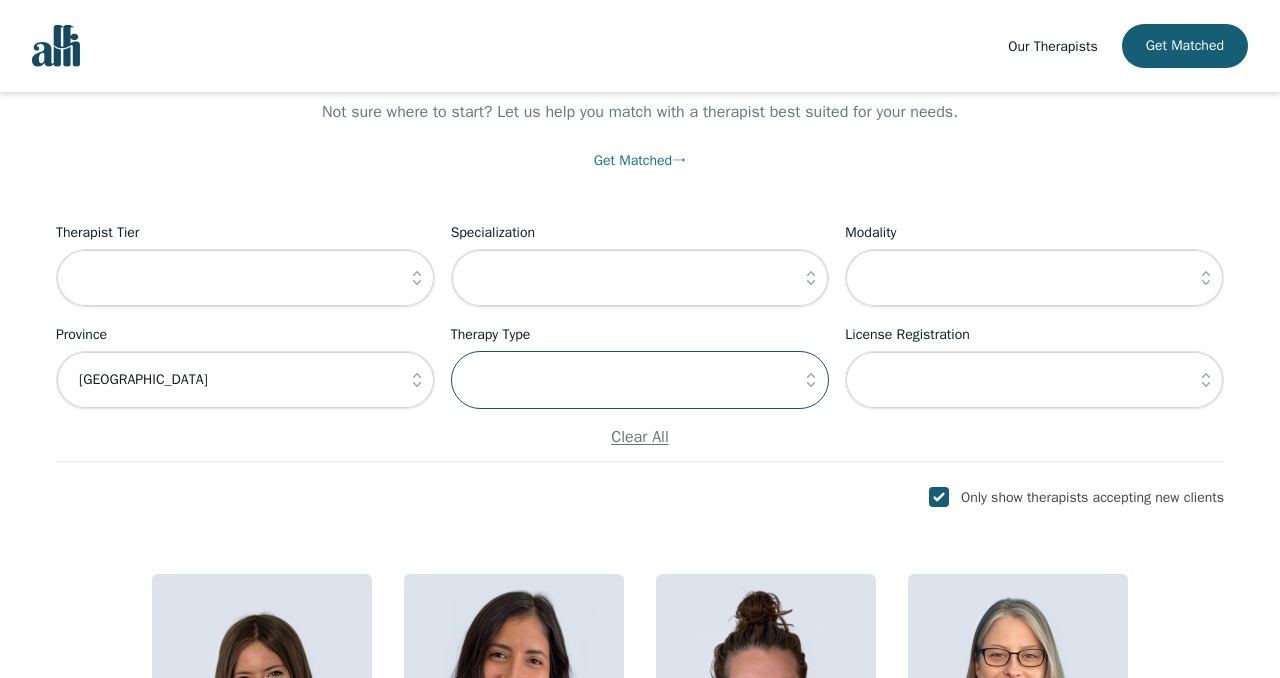 click at bounding box center (640, 380) 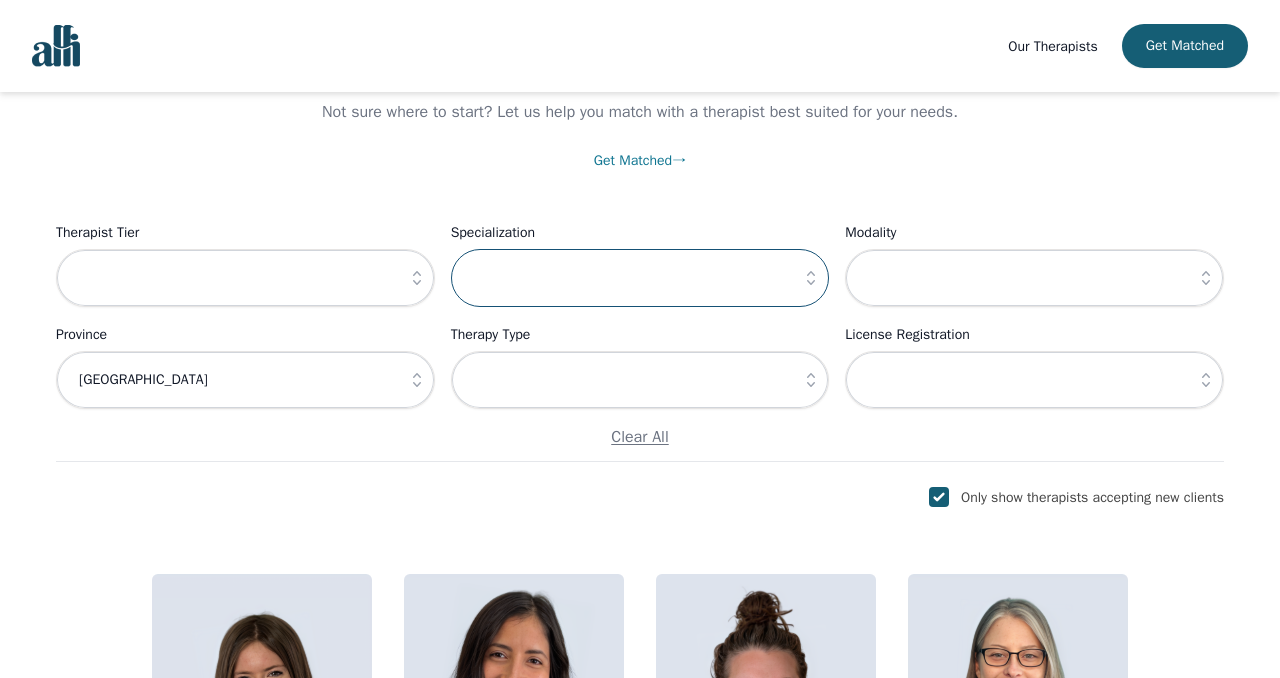 click at bounding box center [640, 278] 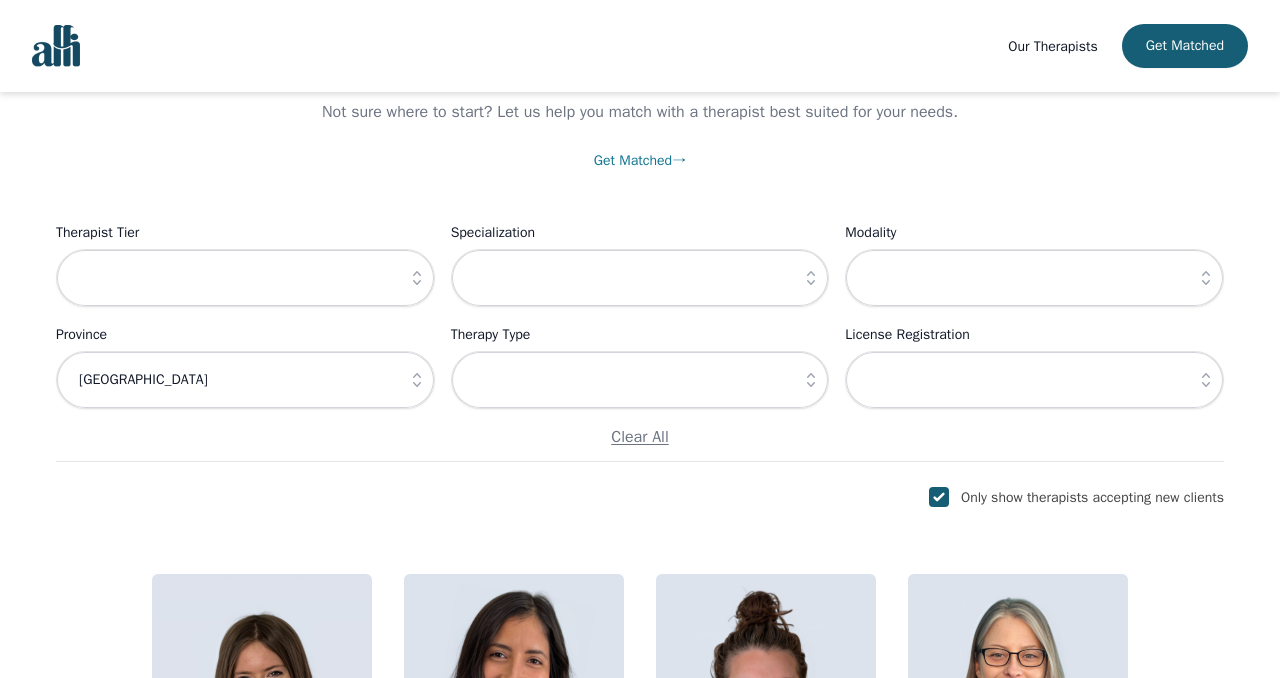 click 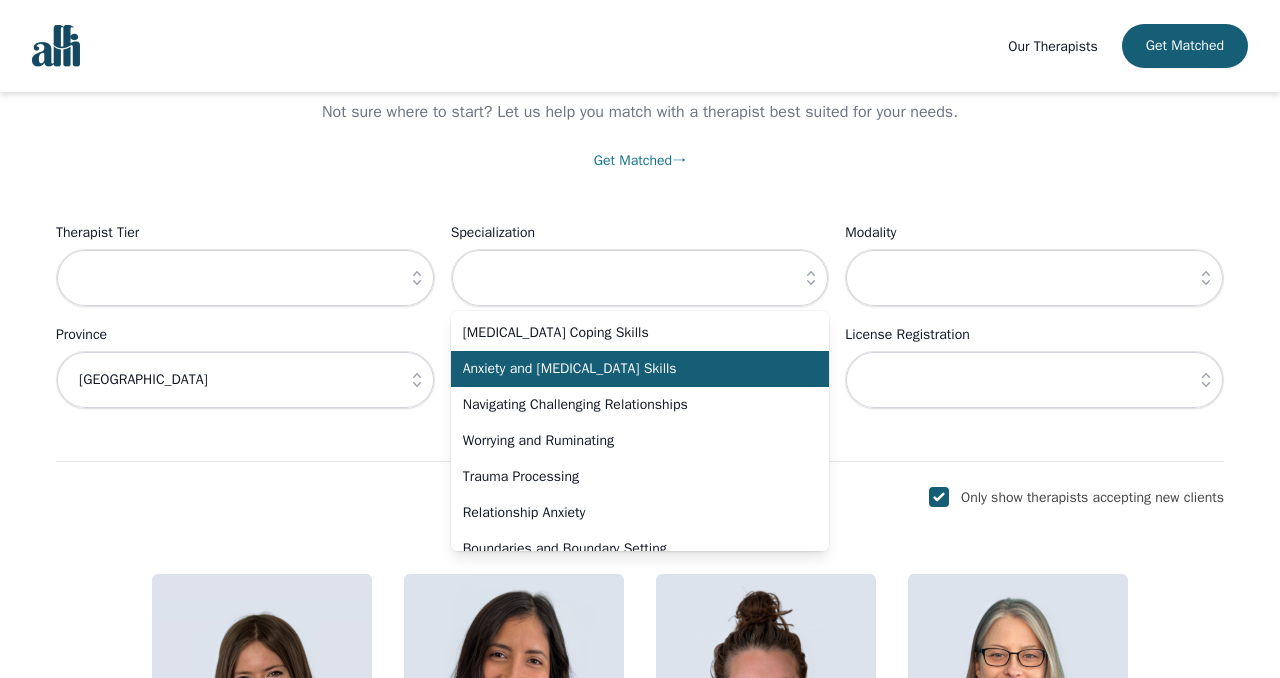click on "Anxiety and Stress Management Skills" at bounding box center (628, 369) 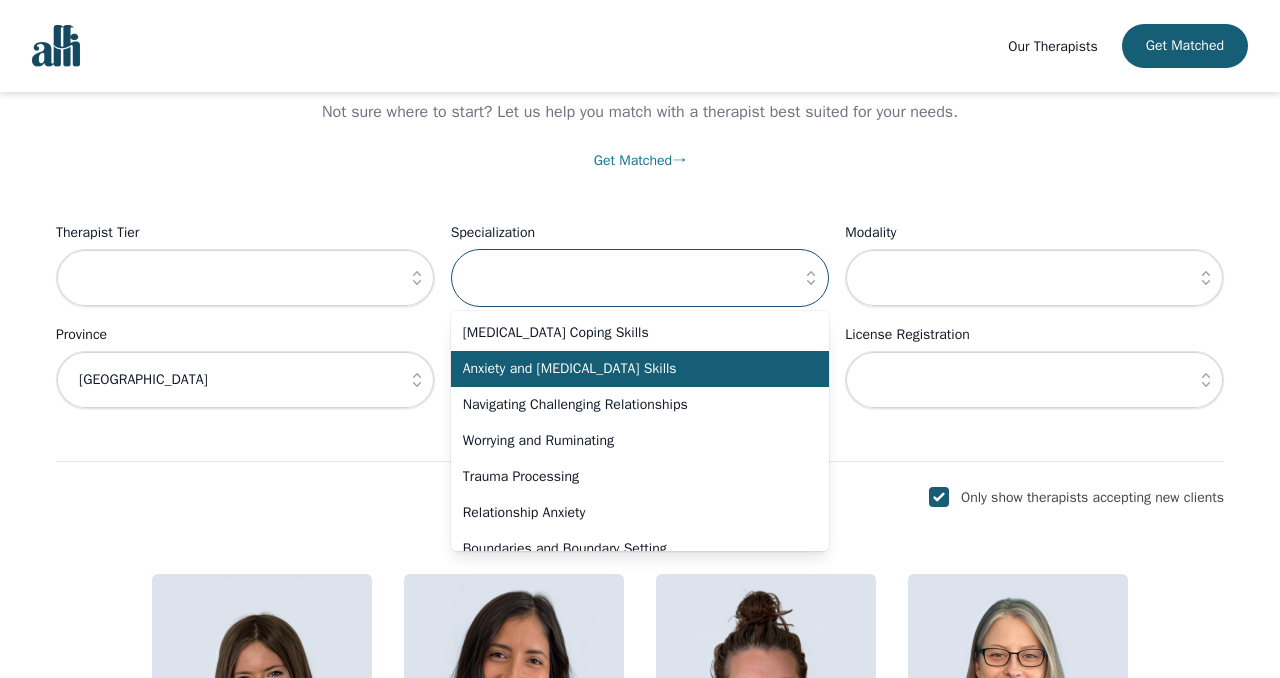 type on "Anxiety and Stress Management Skills" 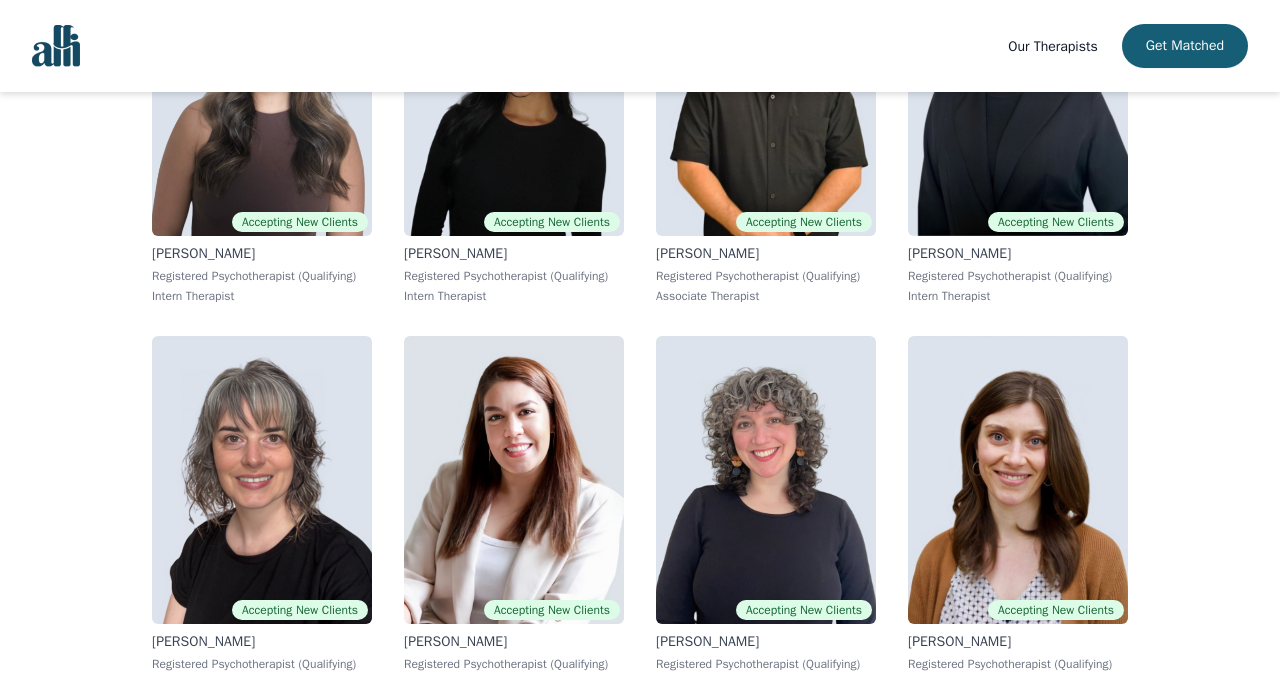 scroll, scrollTop: 0, scrollLeft: 0, axis: both 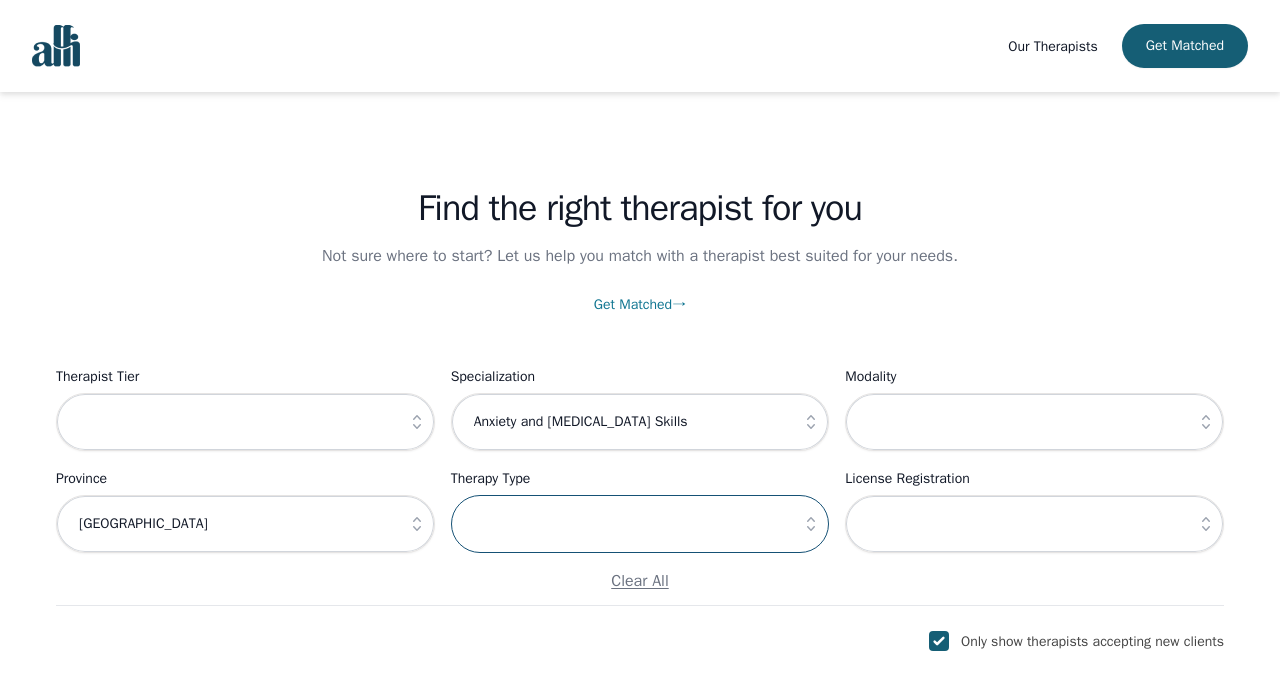 click at bounding box center [640, 524] 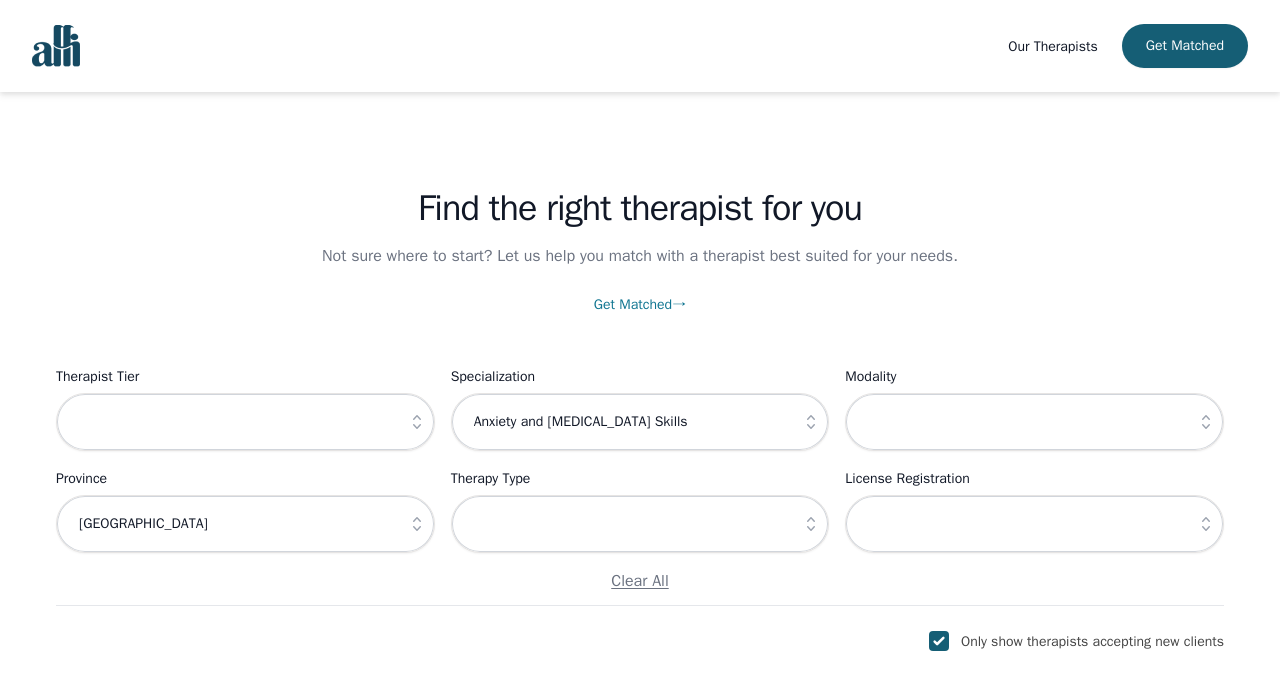 click 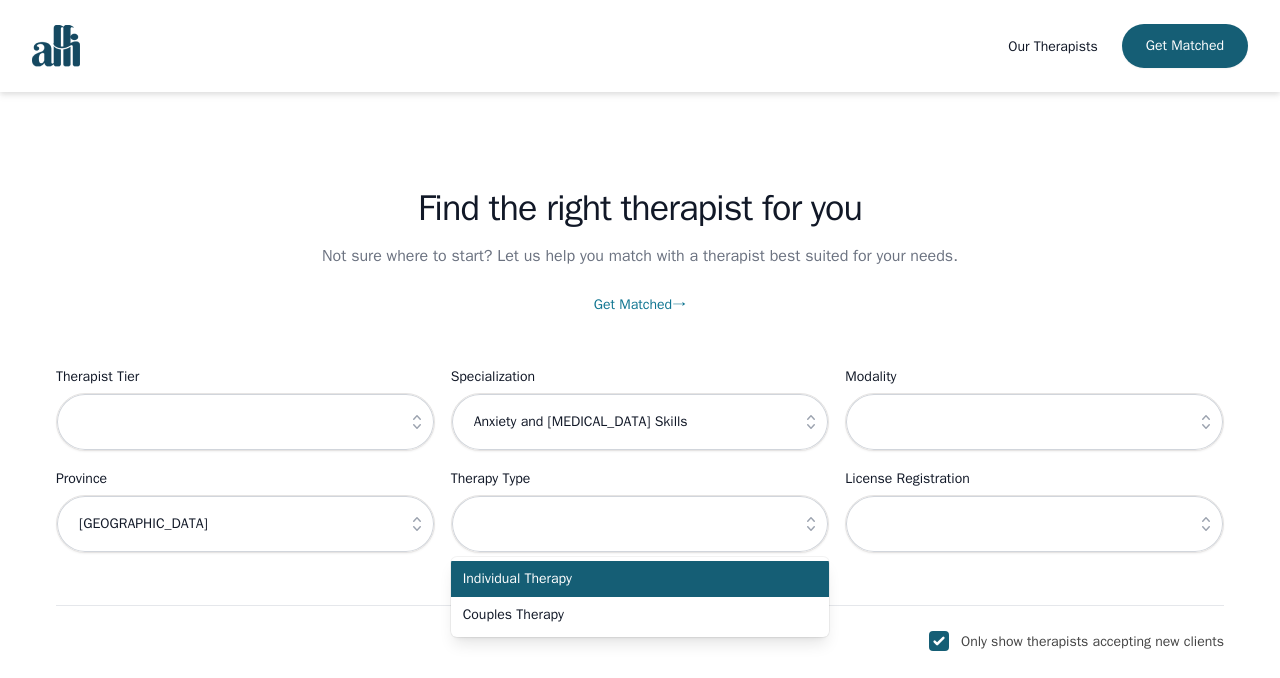 click on "Individual Therapy" at bounding box center [628, 579] 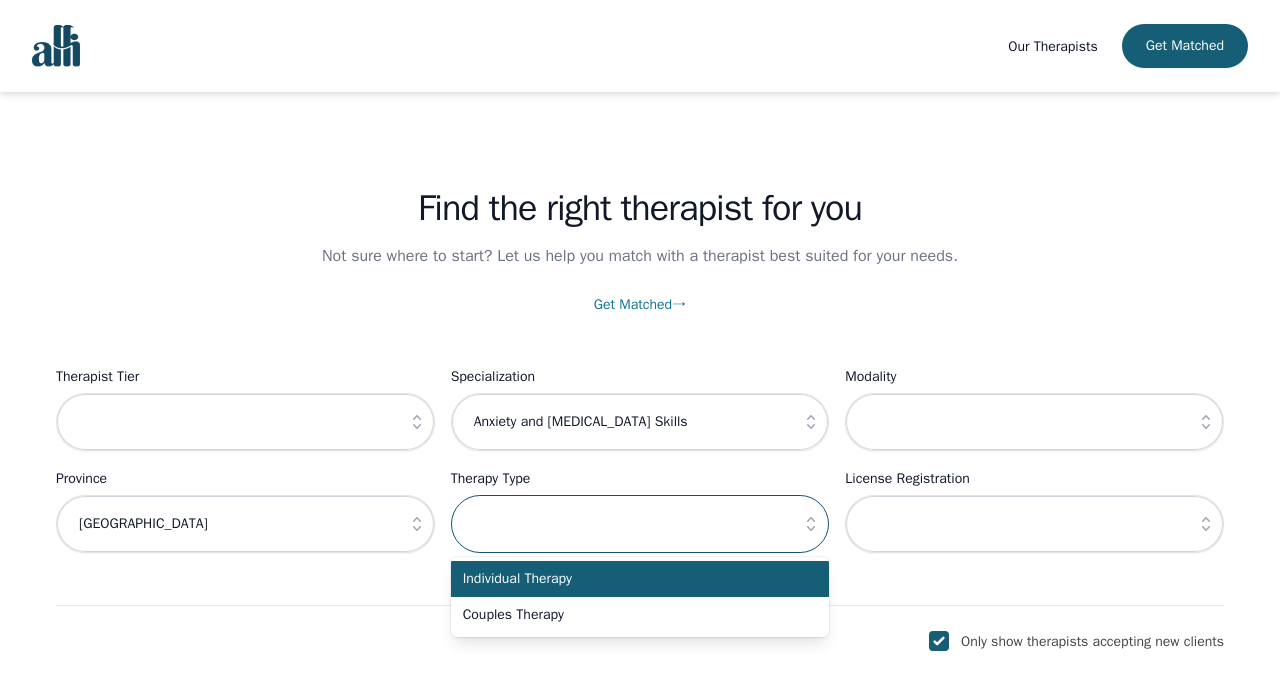 type on "Individual Therapy" 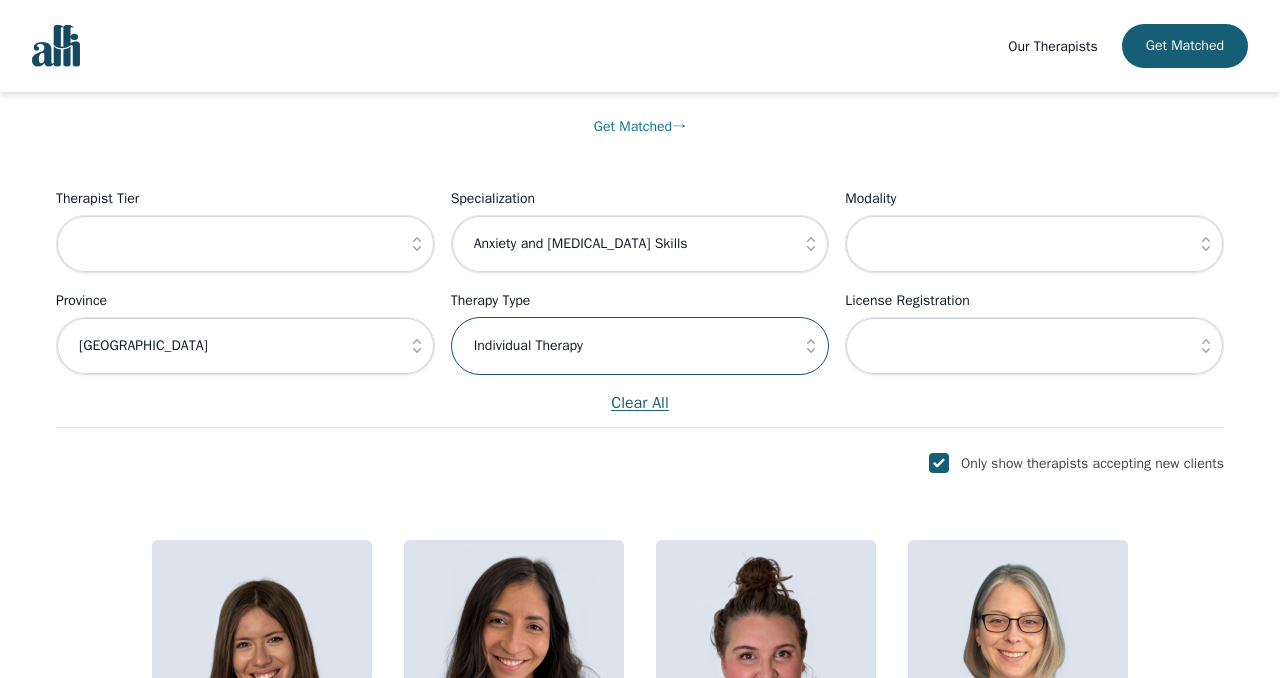 scroll, scrollTop: 0, scrollLeft: 0, axis: both 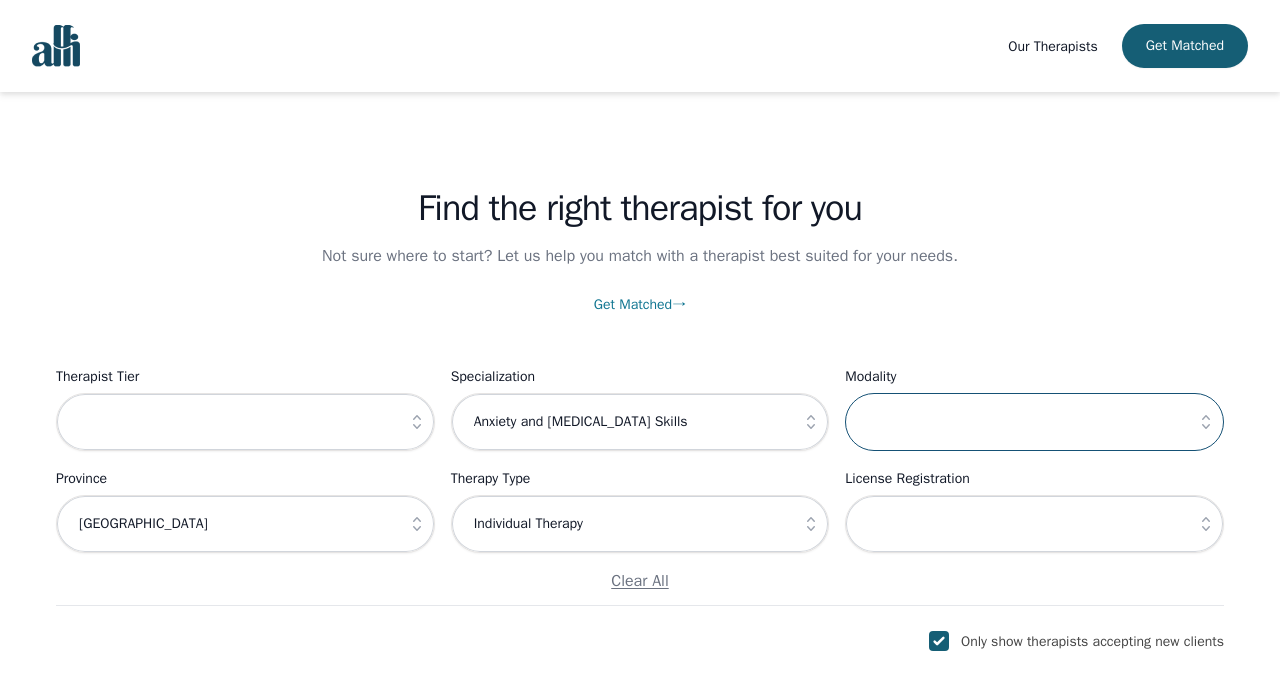 click at bounding box center (1034, 422) 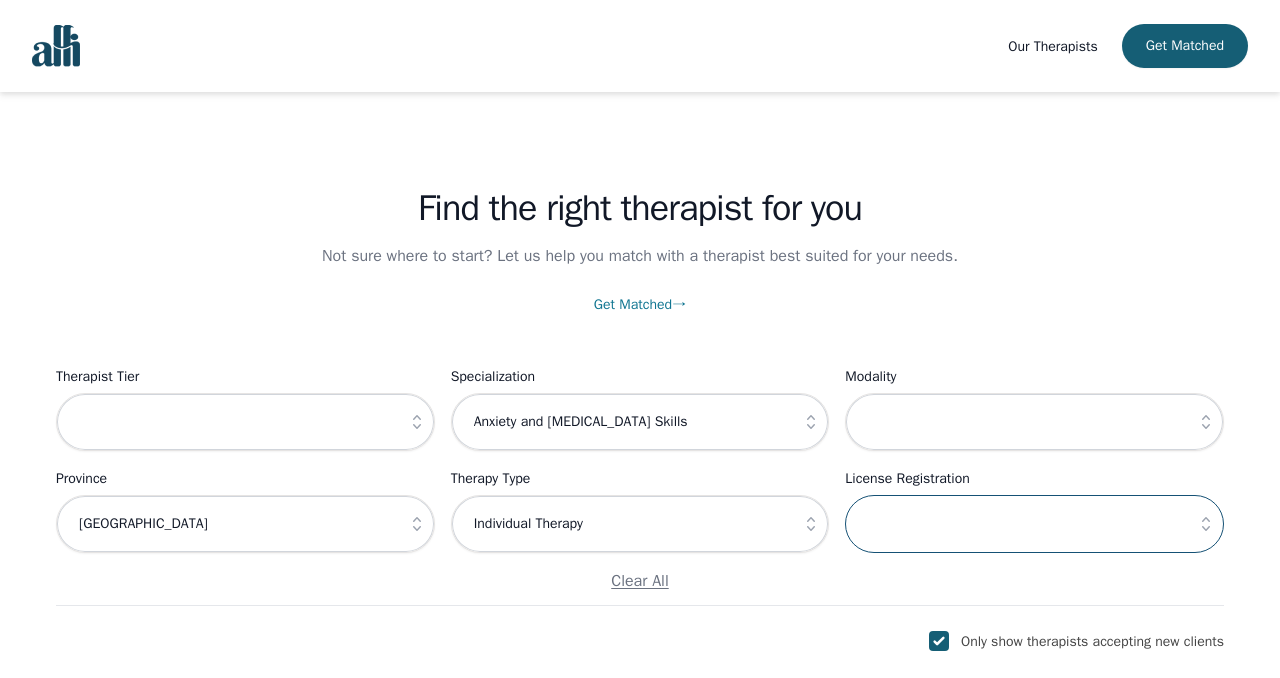 click at bounding box center (1034, 524) 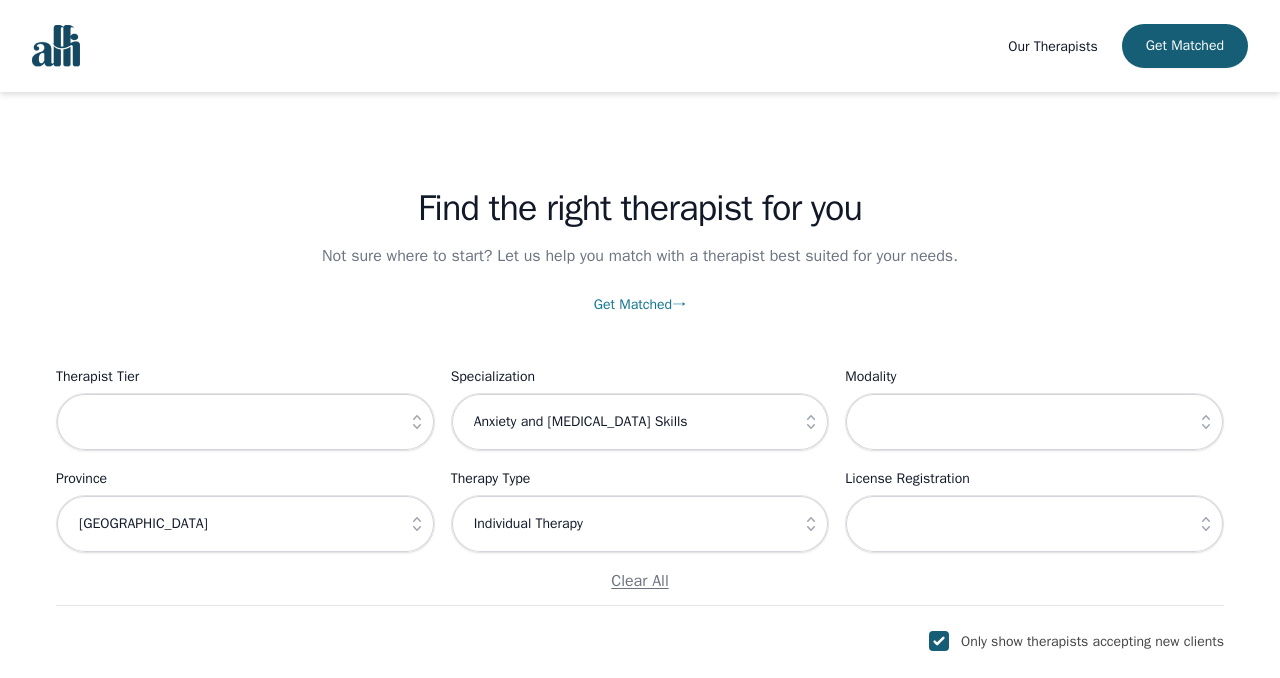 click at bounding box center (1206, 524) 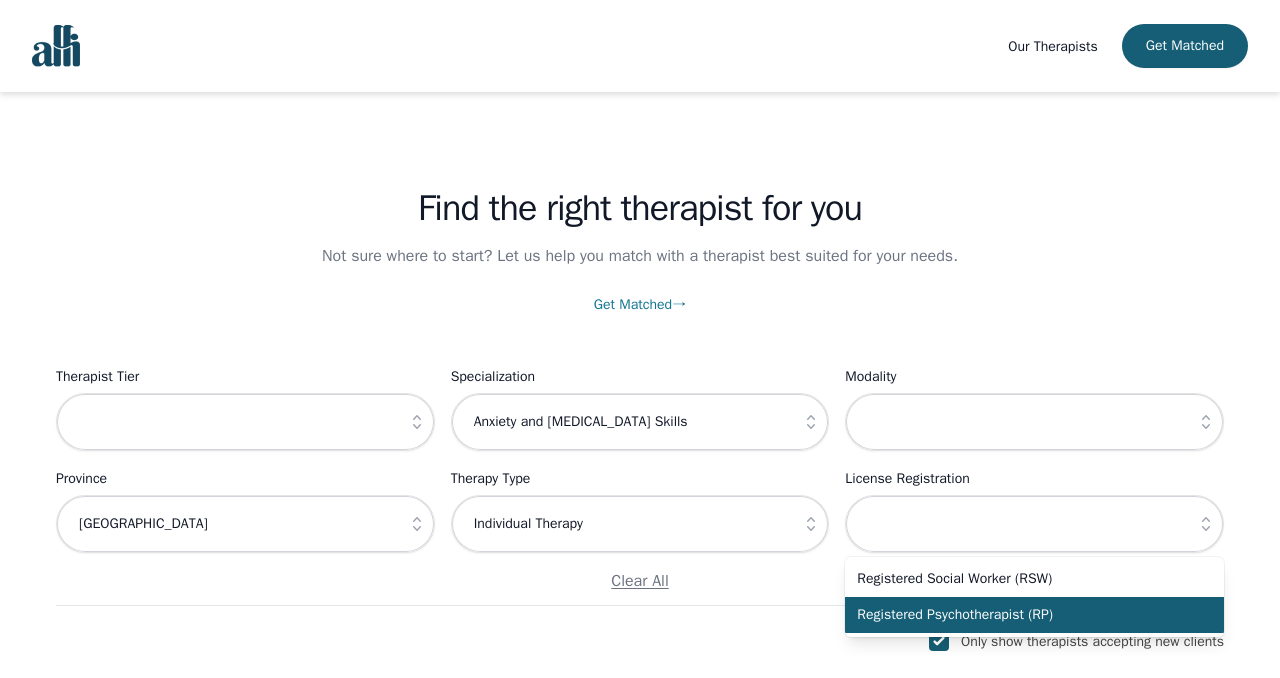 click on "Registered Psychotherapist (RP)" at bounding box center (1034, 615) 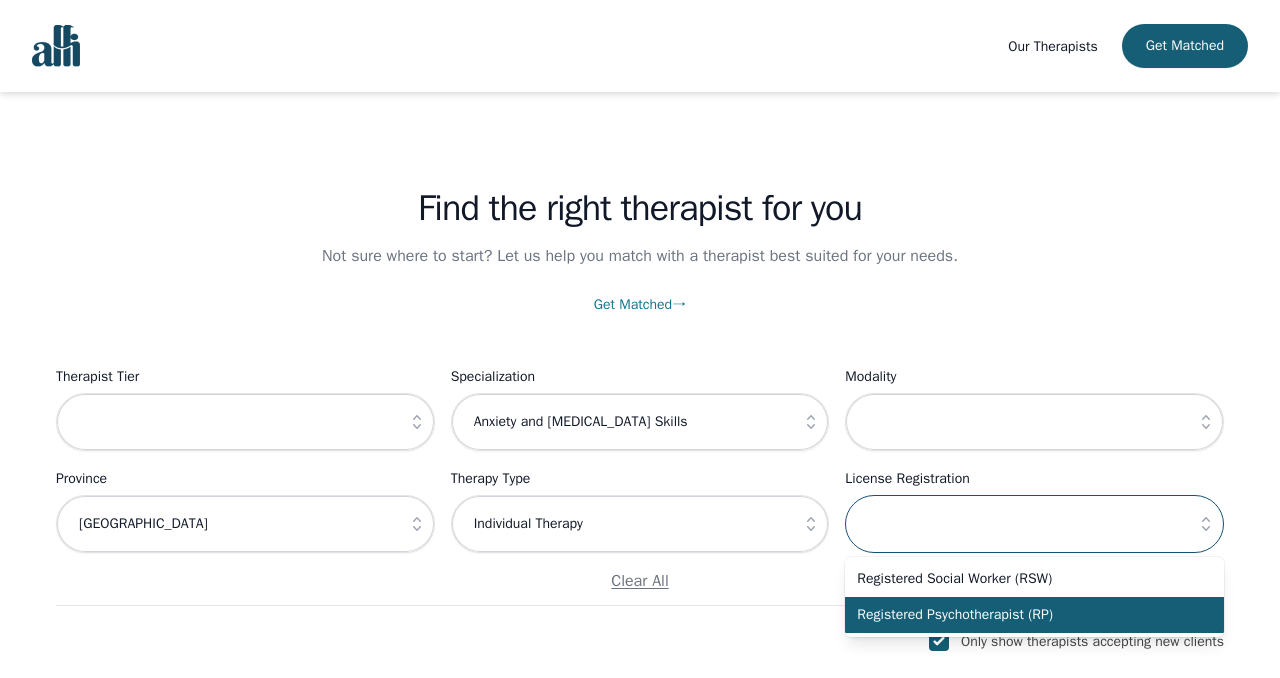 type on "Registered Psychotherapist (RP)" 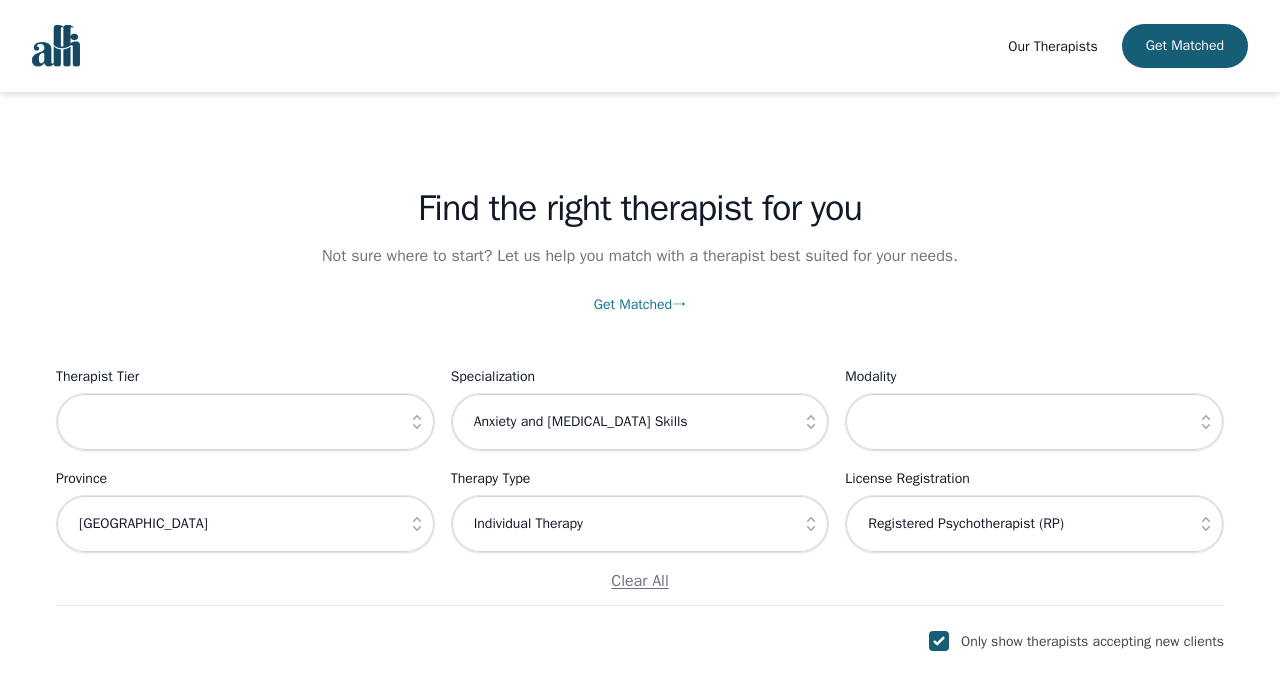 click on "Modality" at bounding box center [1034, 377] 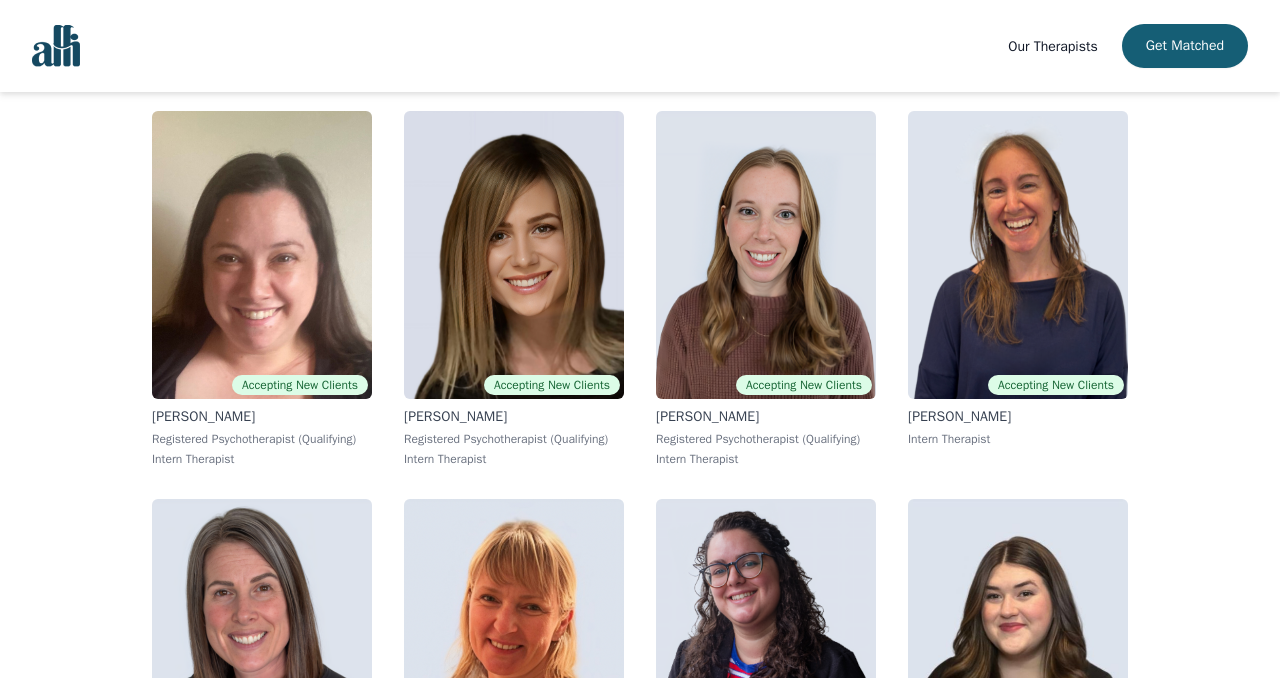 scroll, scrollTop: 5641, scrollLeft: 0, axis: vertical 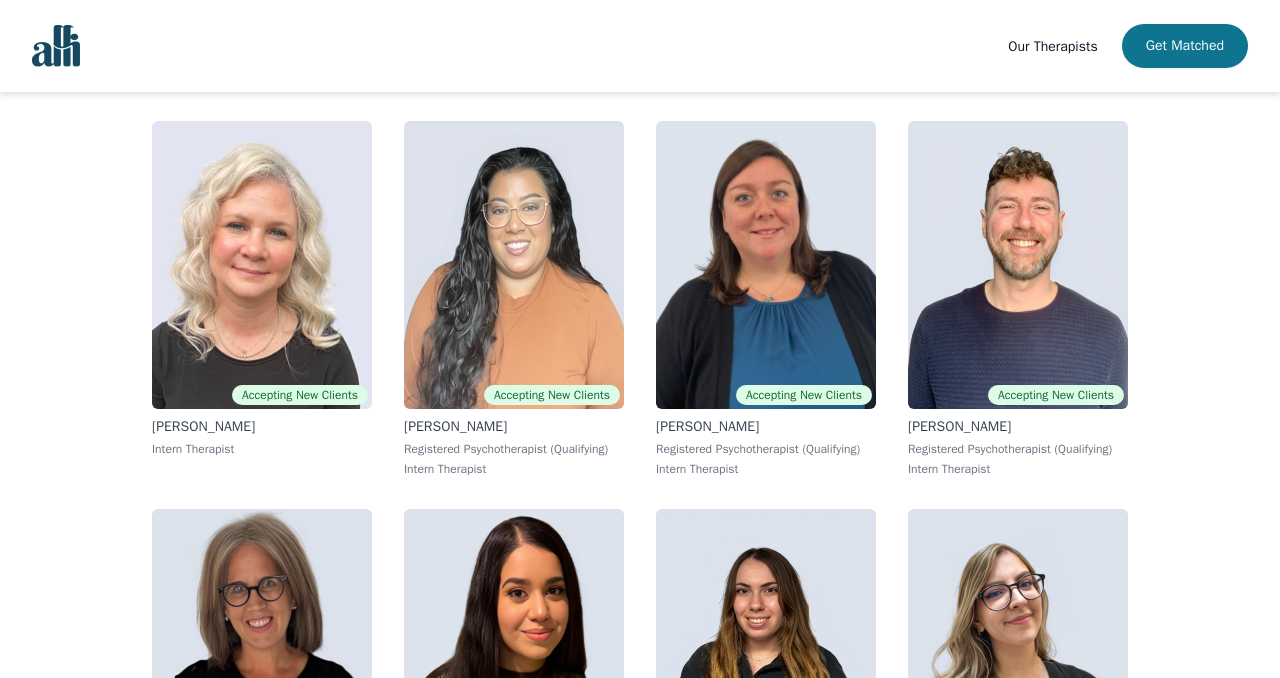 click on "Get Matched" at bounding box center (1185, 46) 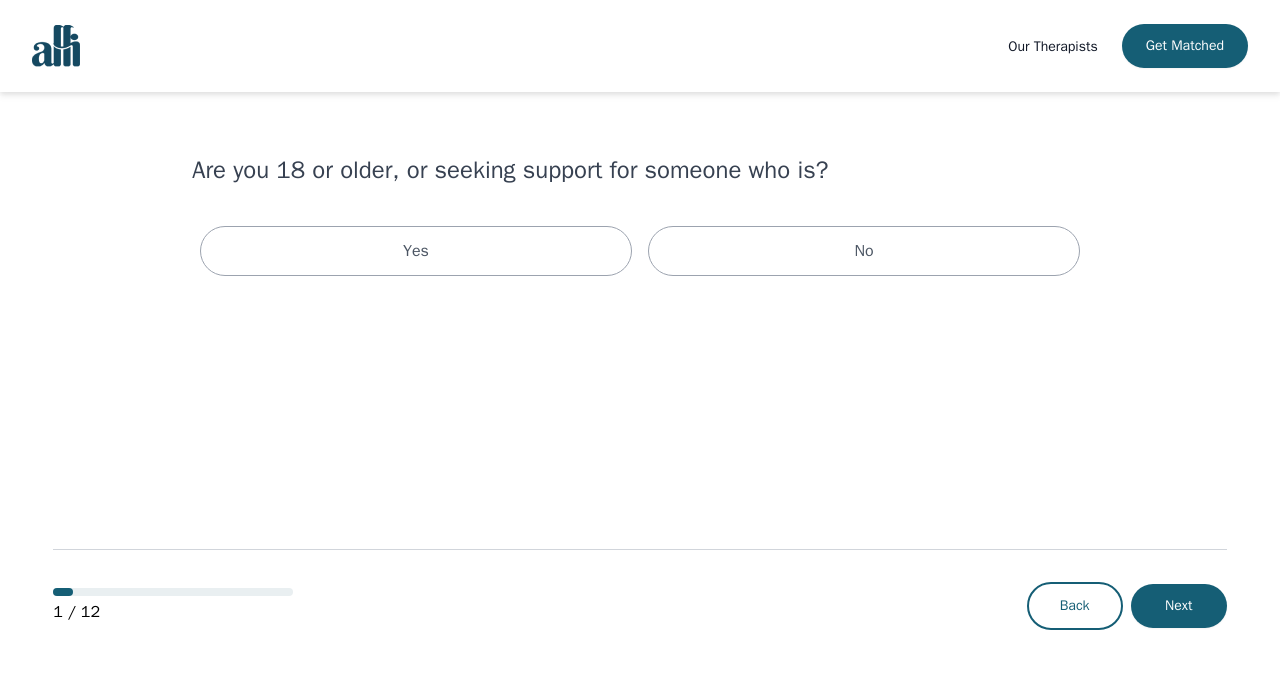 scroll, scrollTop: 0, scrollLeft: 0, axis: both 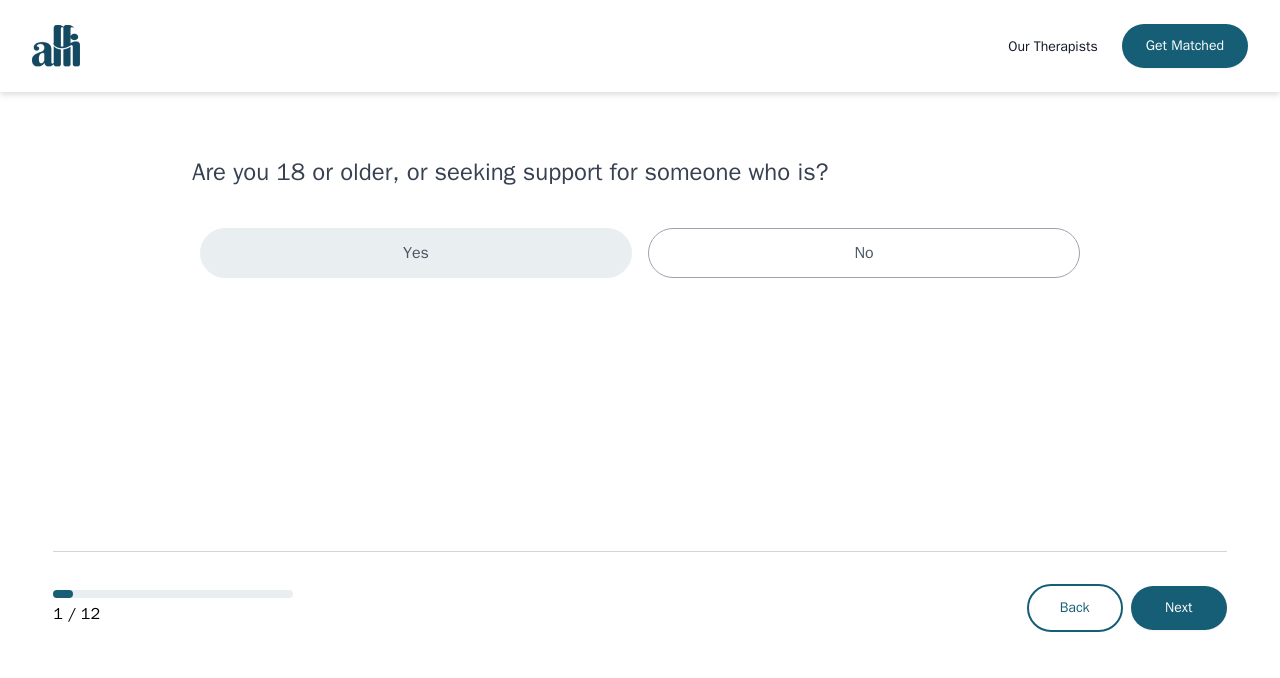 click on "Yes" at bounding box center (416, 253) 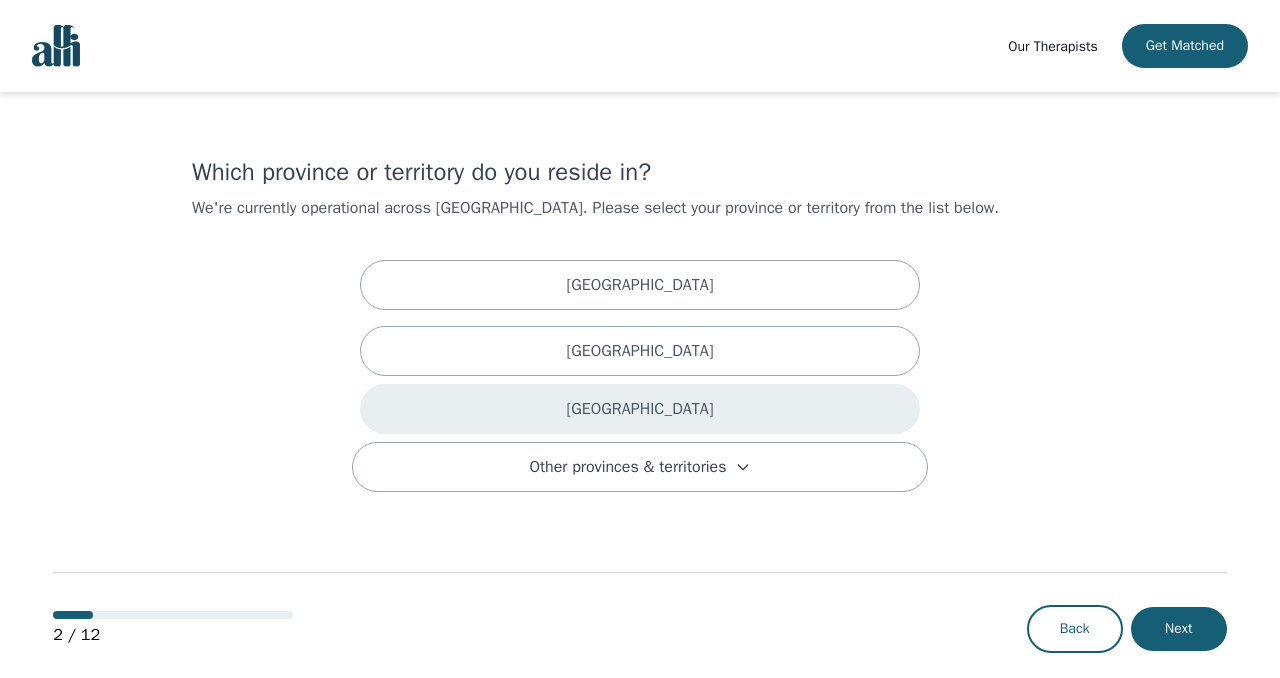 click on "Ontario" at bounding box center [640, 409] 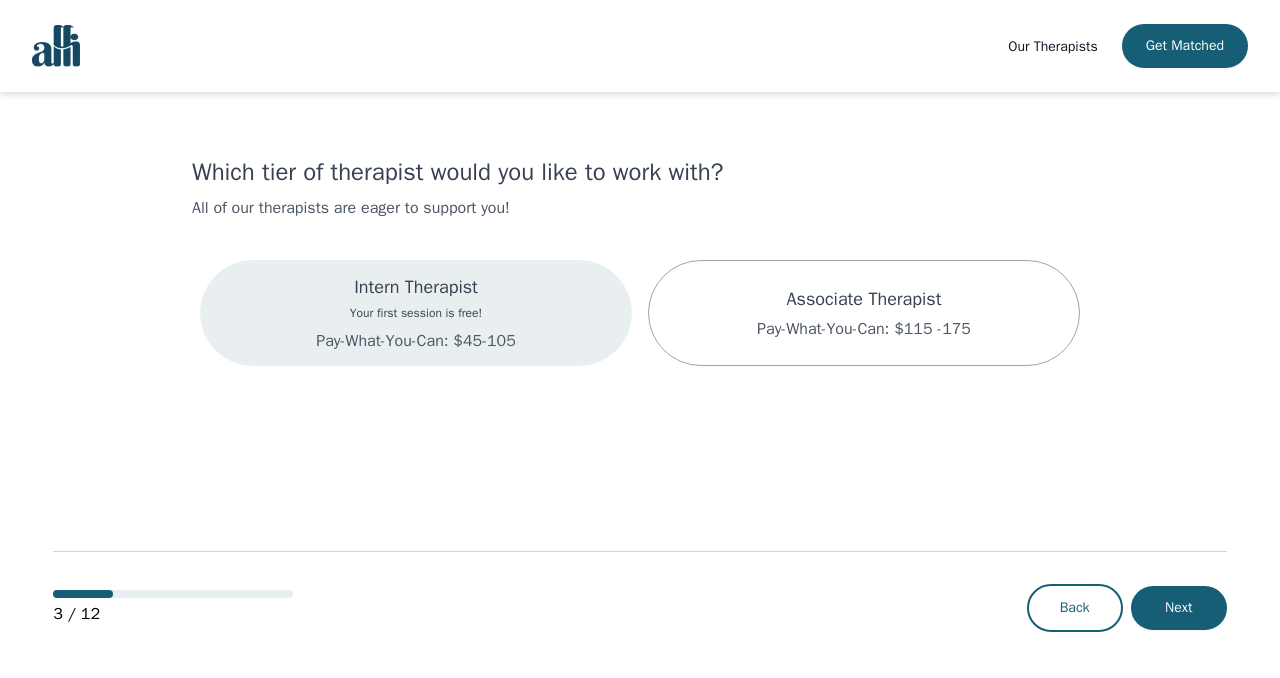 click on "Intern Therapist Your first session is free! Pay-What-You-Can: $45-105" at bounding box center (416, 313) 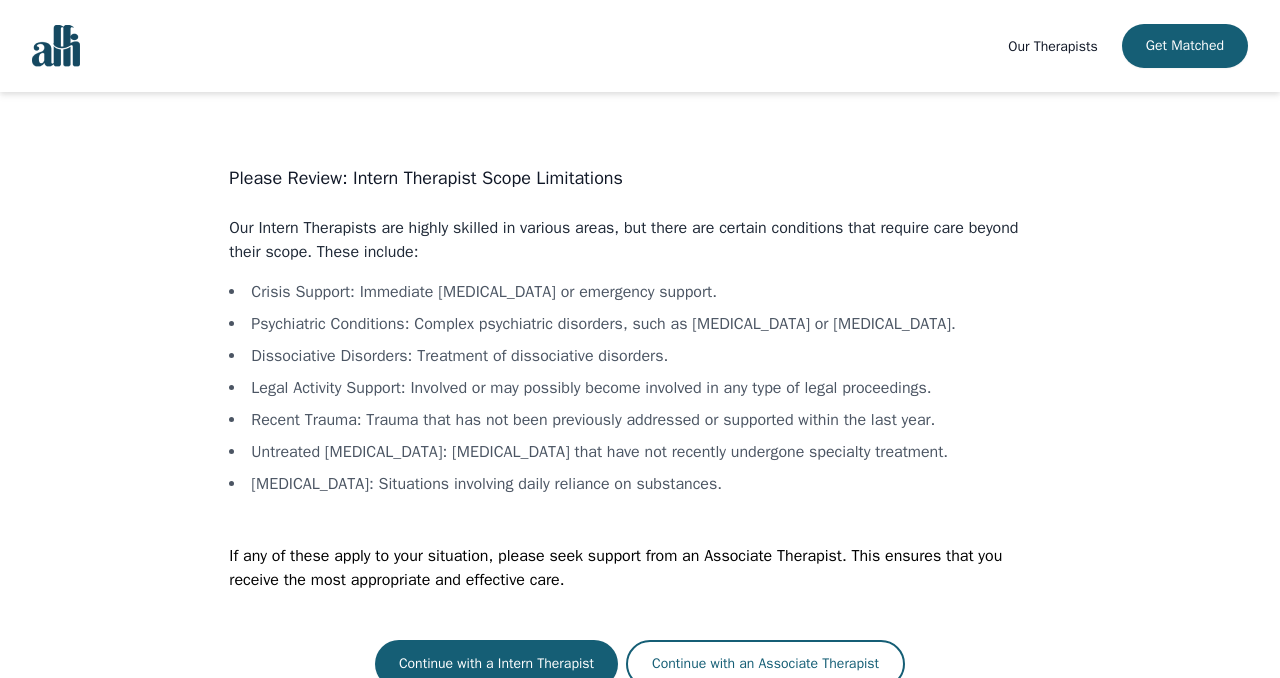 scroll, scrollTop: 34, scrollLeft: 0, axis: vertical 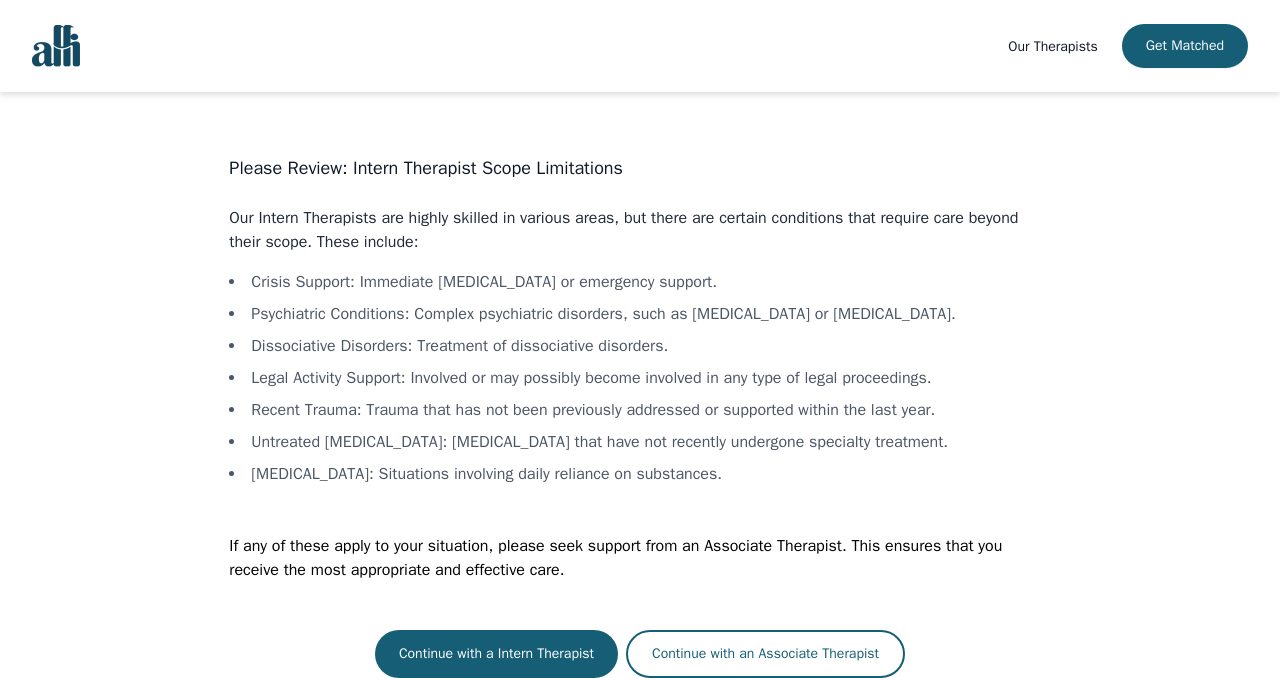 click on "Please Review: Intern Therapist Scope Limitations Our Intern Therapists are highly skilled in various areas, but there are certain conditions that require care beyond their scope. These include: Crisis Support :   Immediate crisis intervention or emergency support. Psychiatric Conditions :   Complex psychiatric disorders, such as schizophrenia or psychosis. Dissociative Disorders :   Treatment of dissociative disorders. Legal Activity Support :   Involved or may possibly become involved in any type of legal proceedings. Recent Trauma :   Trauma that has not been previously addressed or supported within the last year. Untreated Personality Disorders :   Personality disorders that have not recently undergone specialty treatment. Substance Dependence :   Situations involving daily reliance on substances. If any of these apply to your situation, please seek support from an Associate Therapist. This ensures that you receive the most appropriate and effective care. Continue with a Intern Therapist" at bounding box center [639, 416] 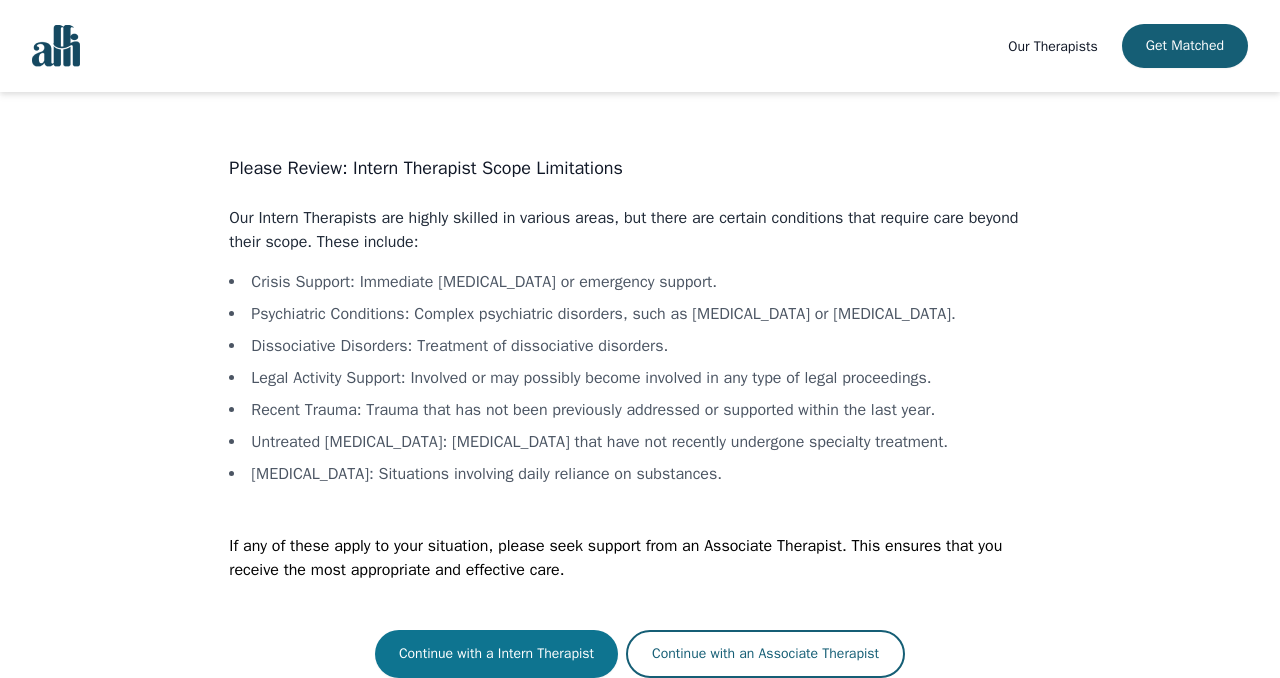 click on "Continue with a Intern Therapist" at bounding box center (496, 654) 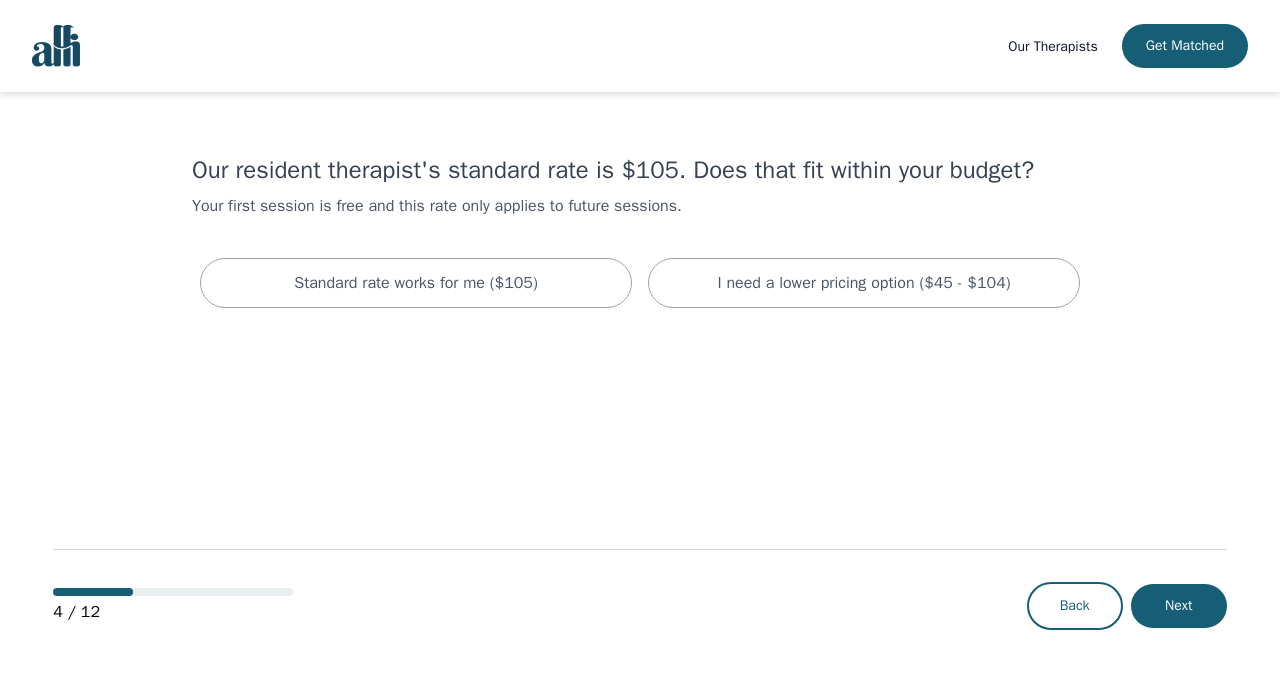 scroll, scrollTop: 0, scrollLeft: 0, axis: both 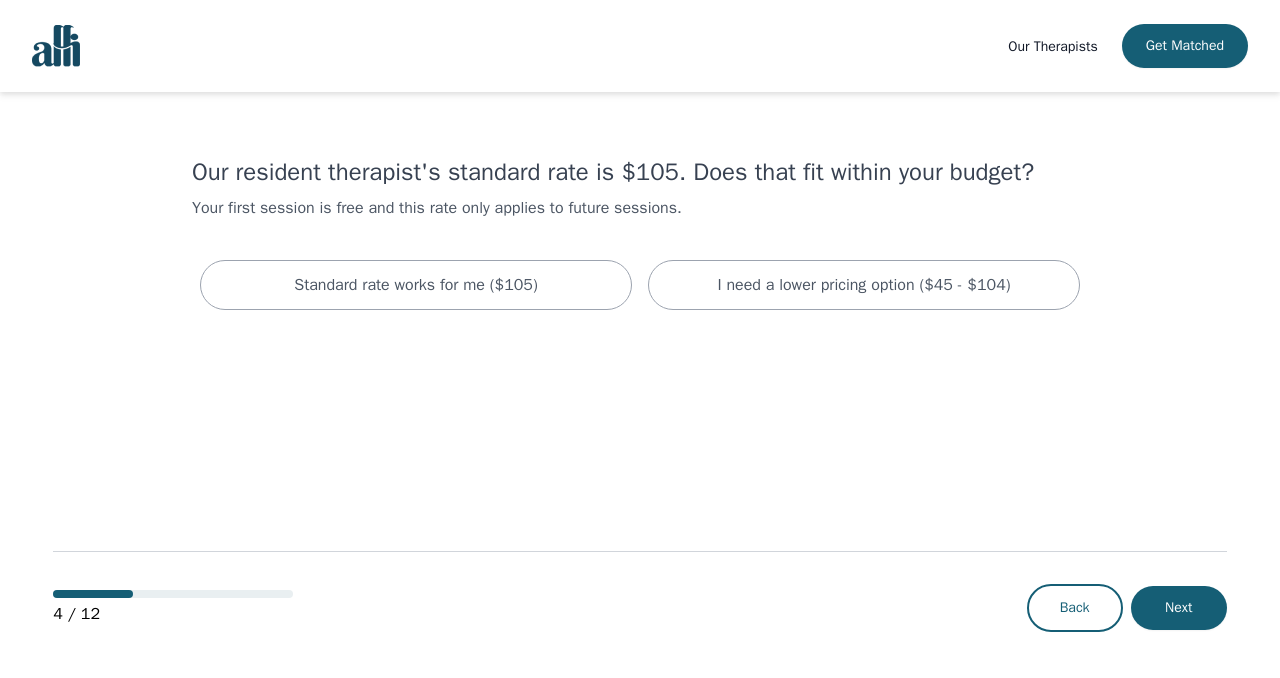 click on "Standard rate works for me ($105) I need a lower pricing option ($45 - $104)" at bounding box center [640, 285] 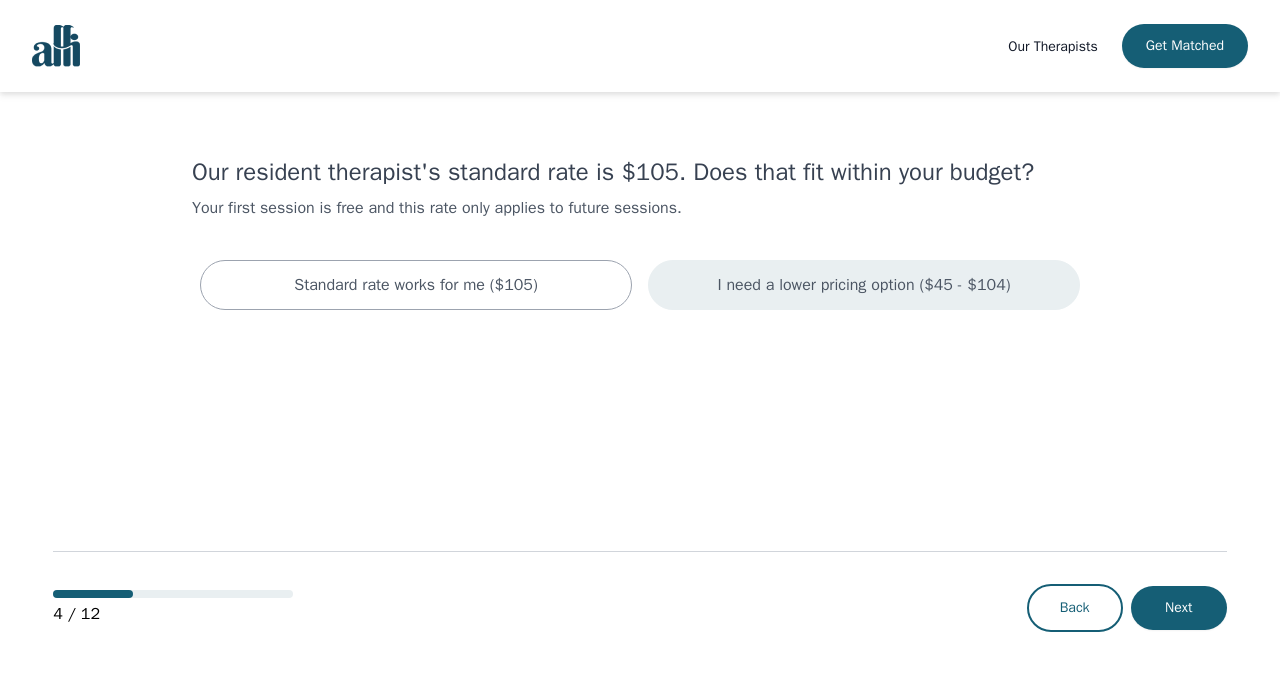 click on "I need a lower pricing option ($45 - $104)" at bounding box center (864, 285) 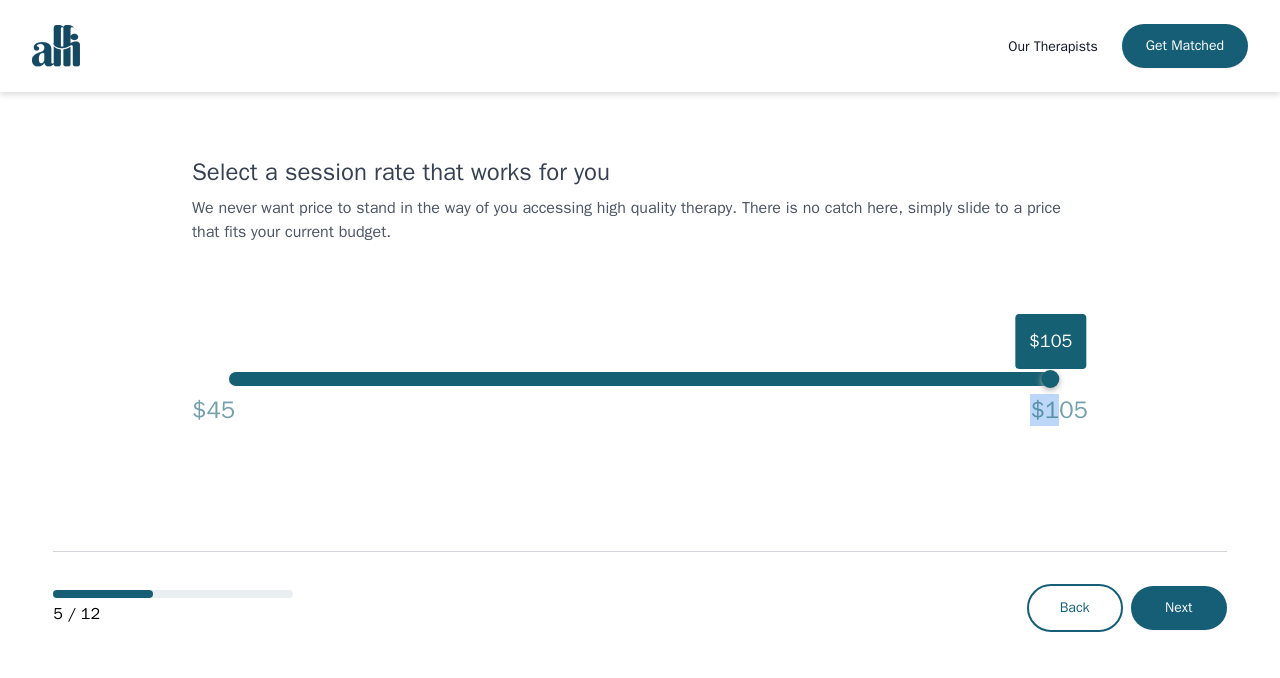 drag, startPoint x: 1062, startPoint y: 407, endPoint x: 236, endPoint y: 411, distance: 826.0097 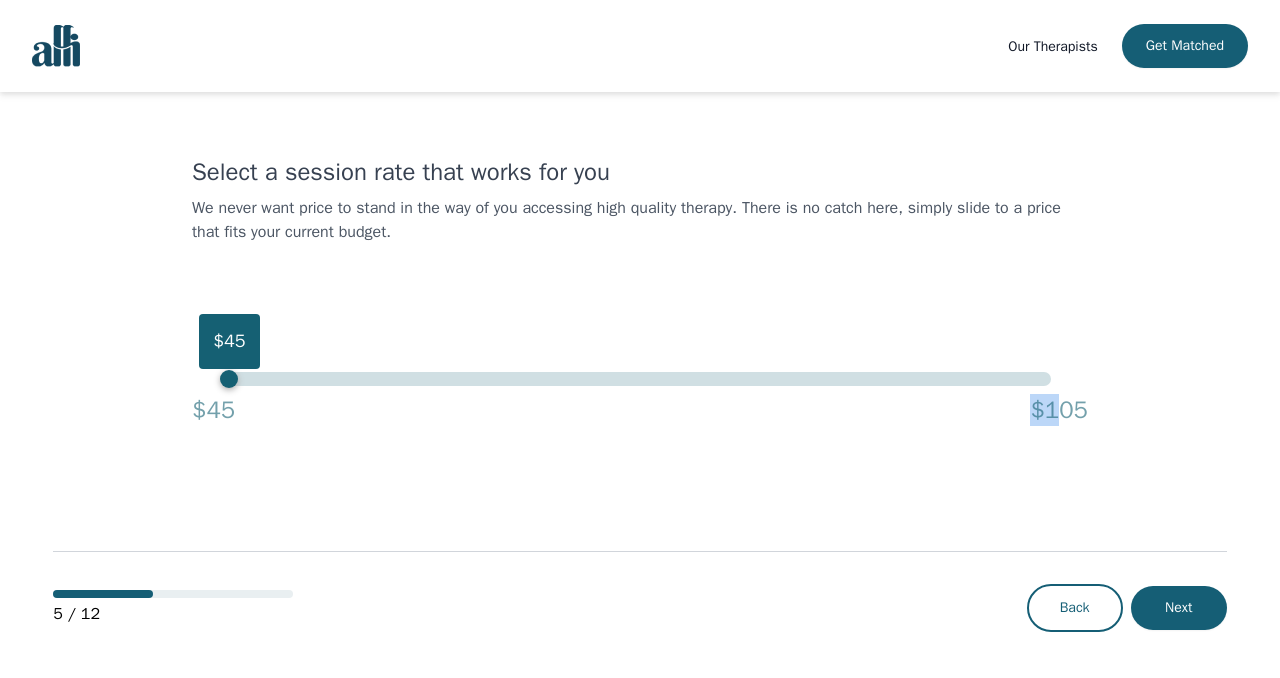 drag, startPoint x: 1054, startPoint y: 375, endPoint x: 205, endPoint y: 389, distance: 849.1154 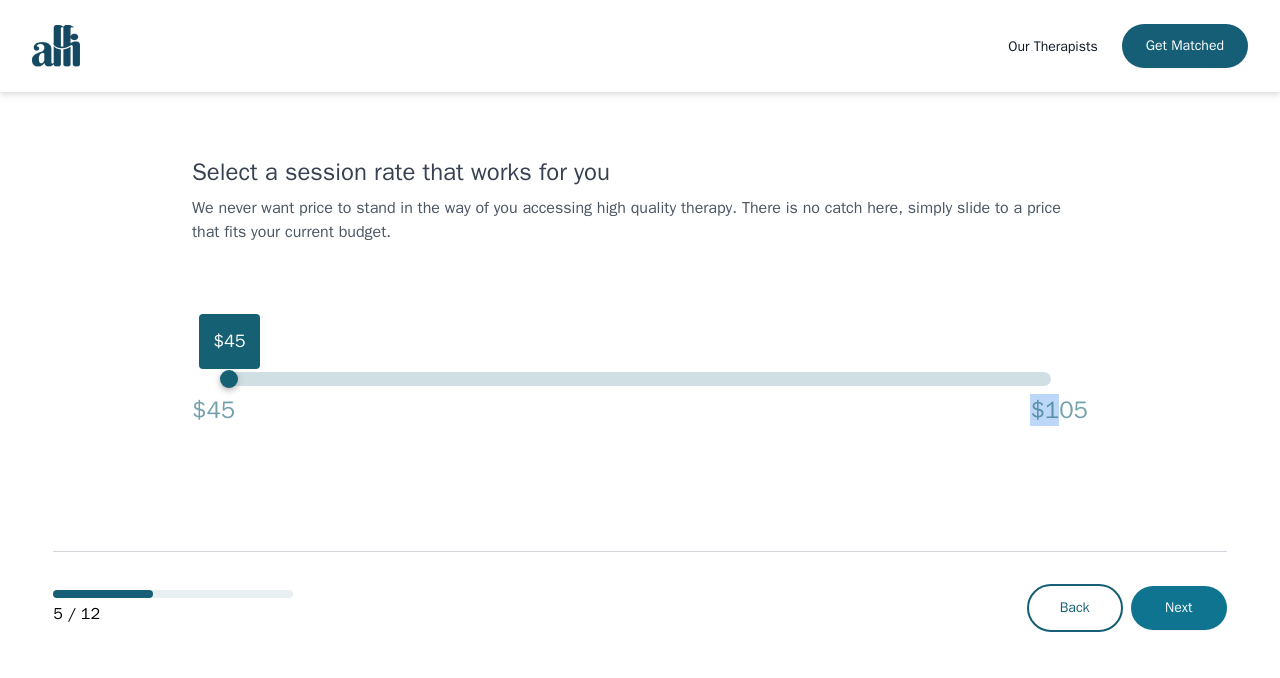 click on "Next" at bounding box center (1179, 608) 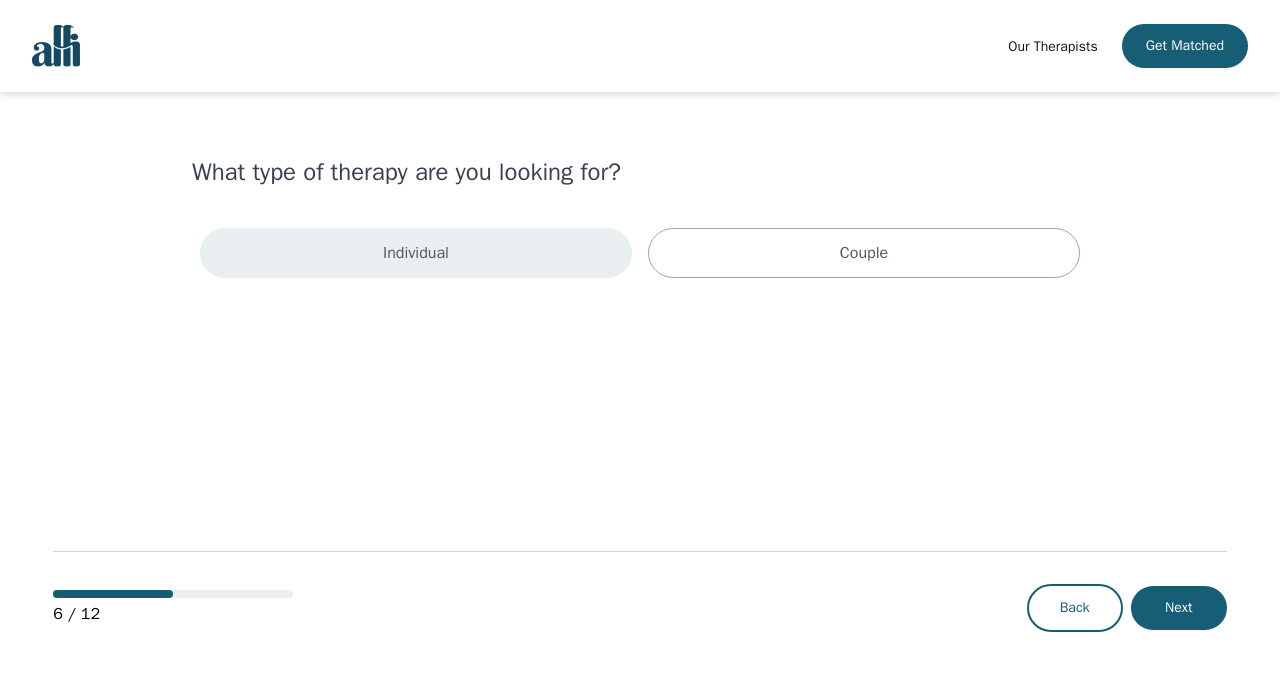 click on "Individual" at bounding box center [416, 253] 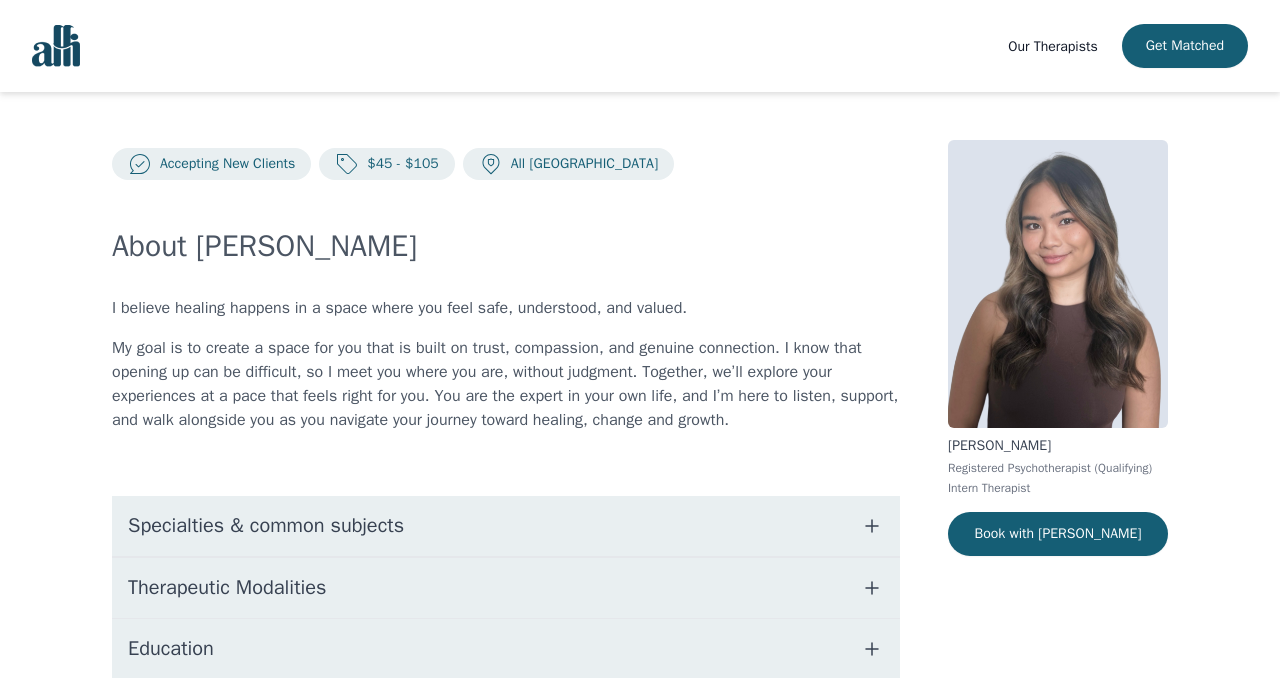 scroll, scrollTop: 0, scrollLeft: 0, axis: both 